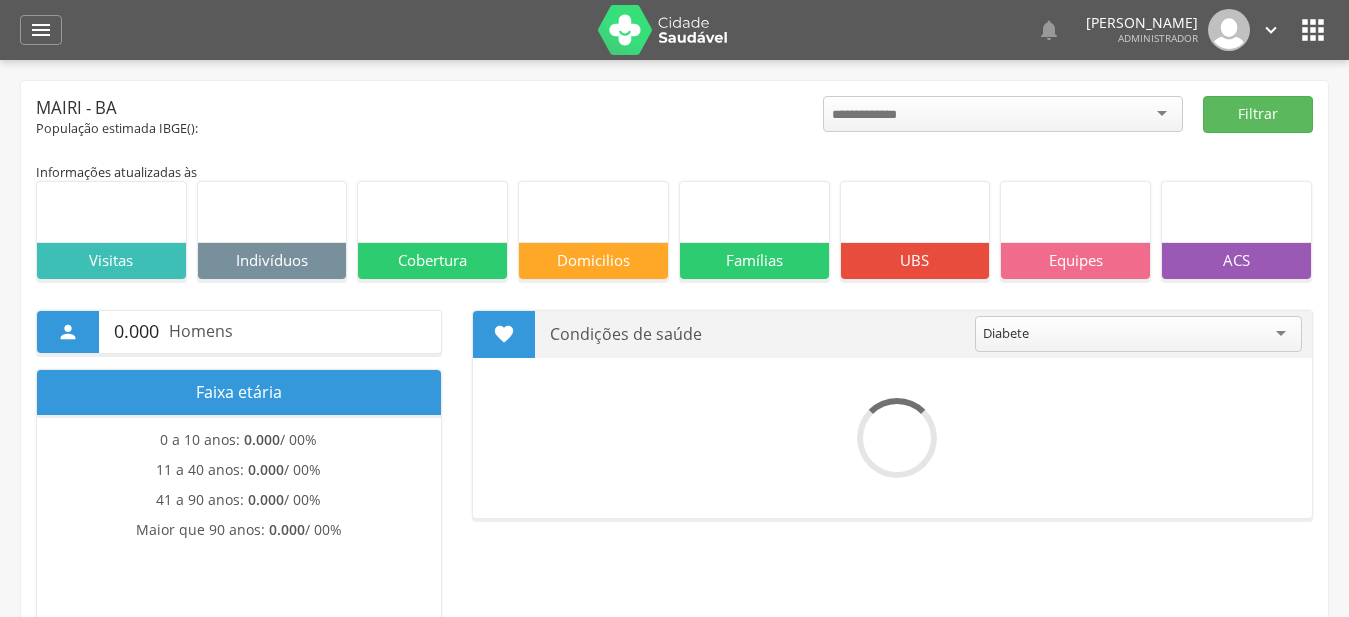 scroll, scrollTop: 0, scrollLeft: 0, axis: both 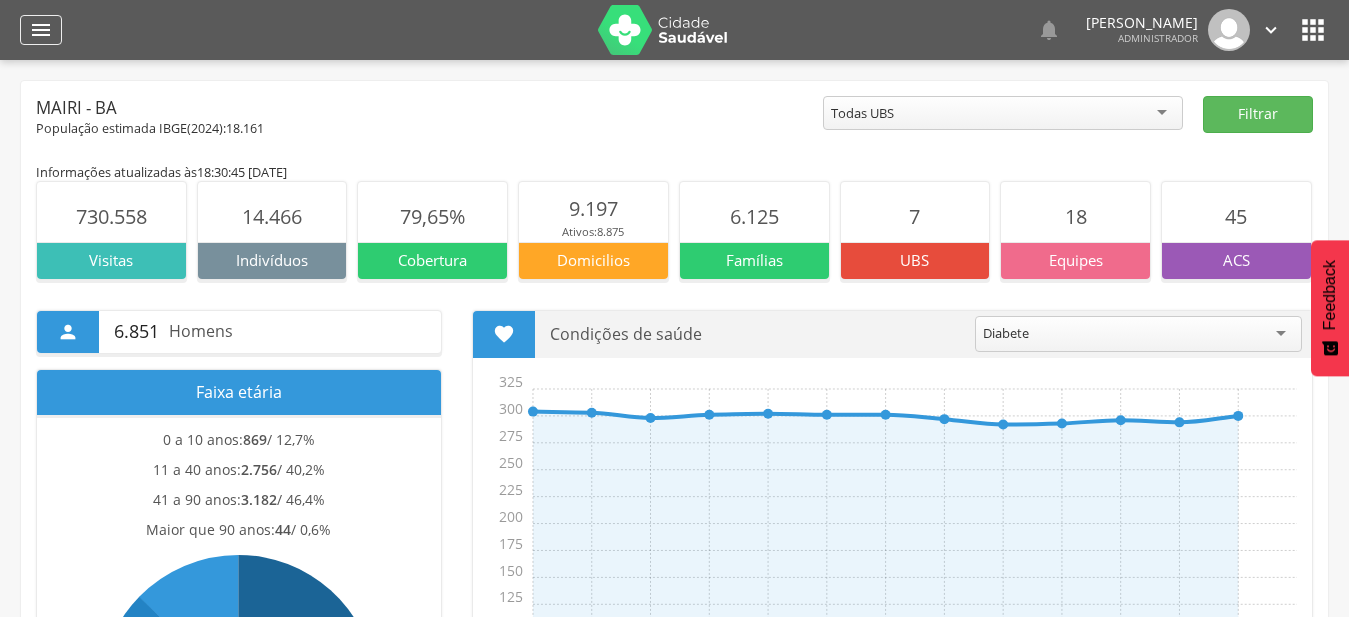 click on "" at bounding box center [41, 30] 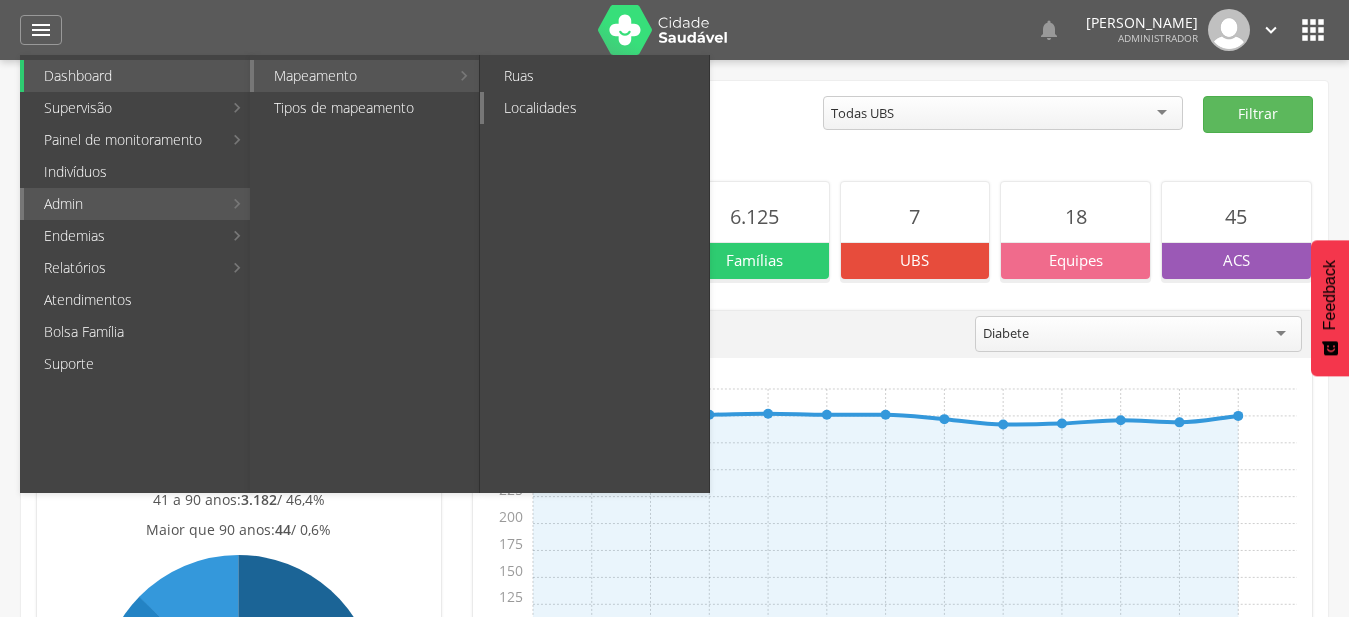click on "Localidades" at bounding box center (596, 108) 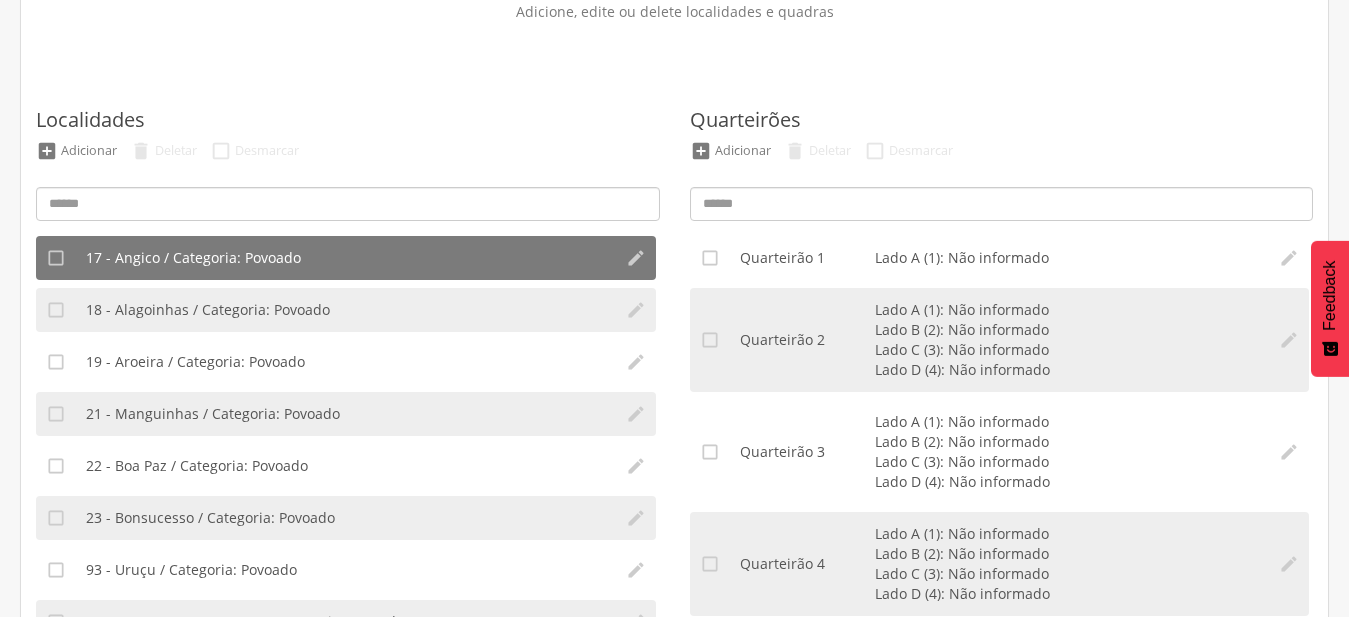 scroll, scrollTop: 204, scrollLeft: 0, axis: vertical 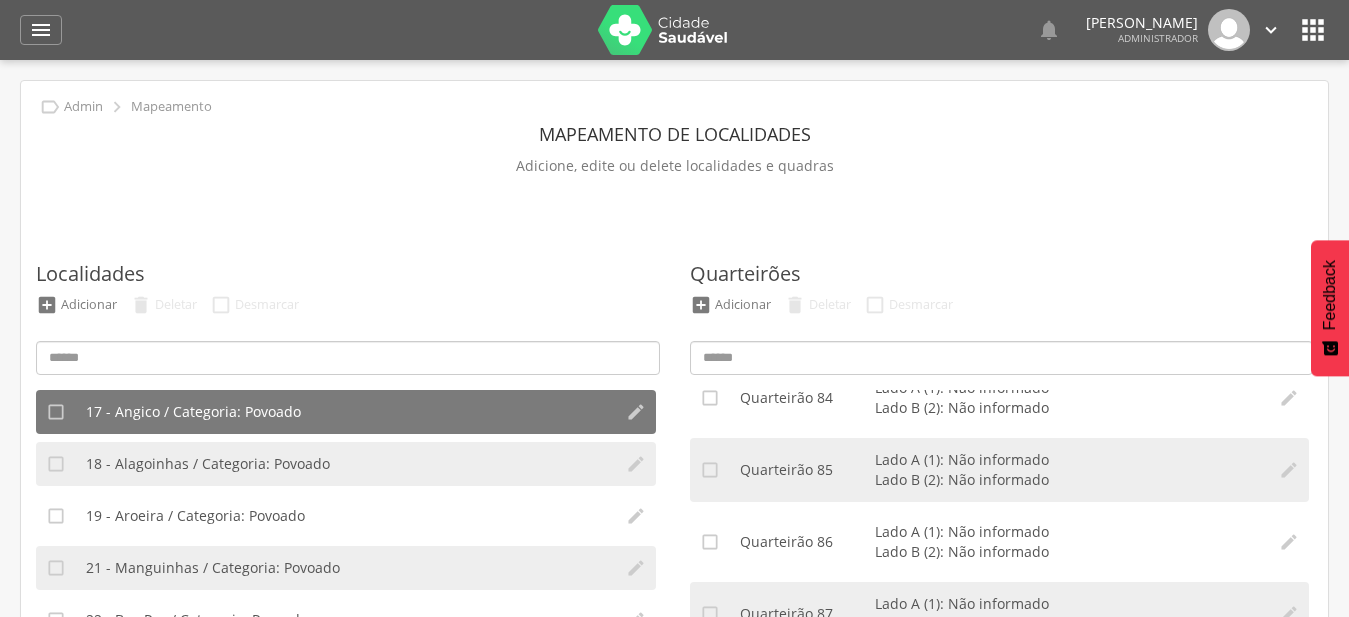 click on "" at bounding box center [1313, 30] 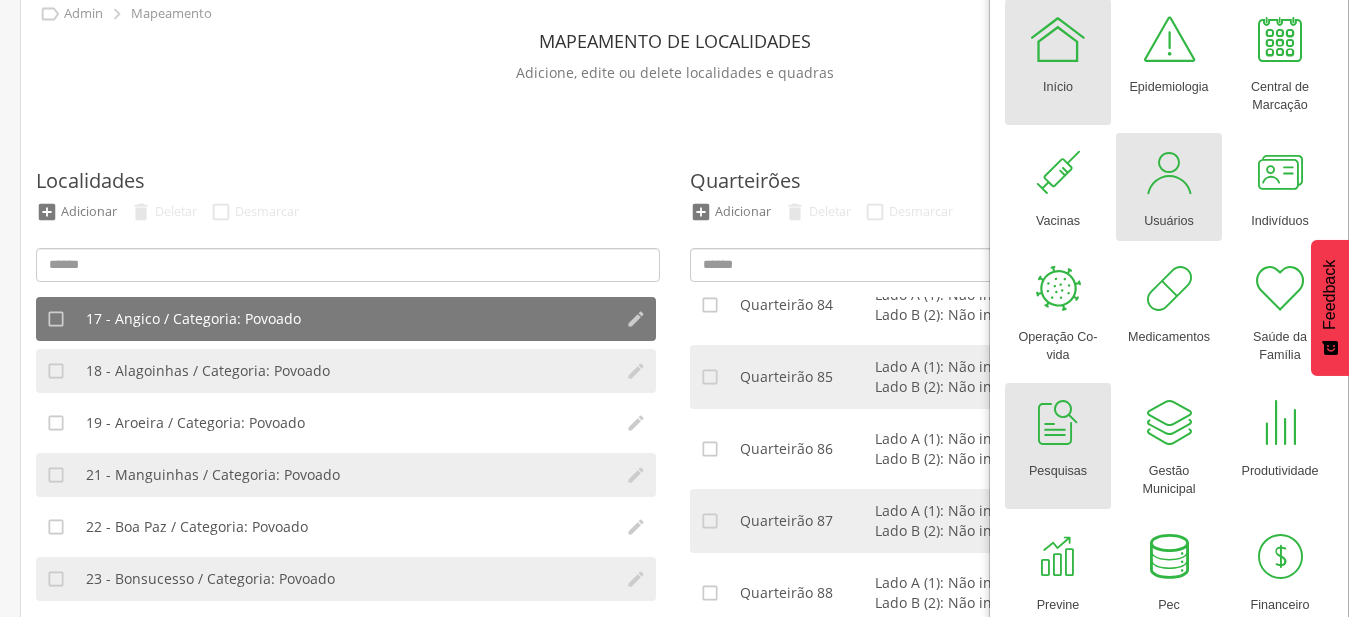 scroll, scrollTop: 204, scrollLeft: 0, axis: vertical 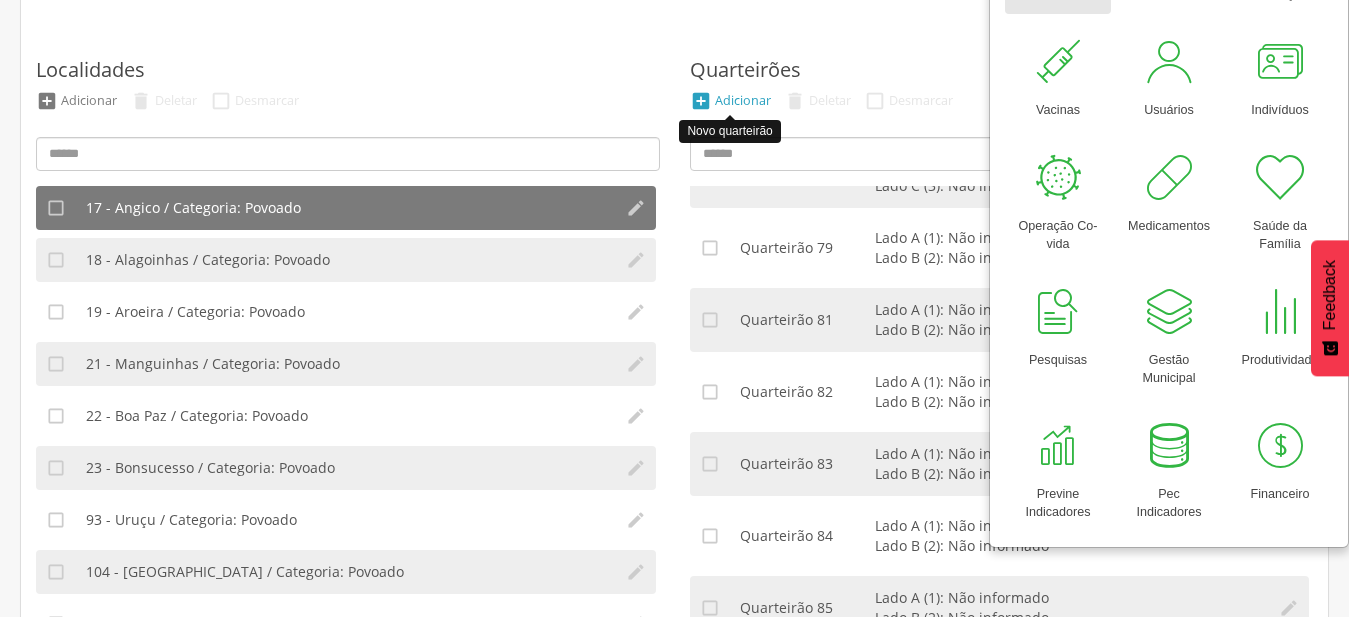 click on "Adicionar" at bounding box center [743, 100] 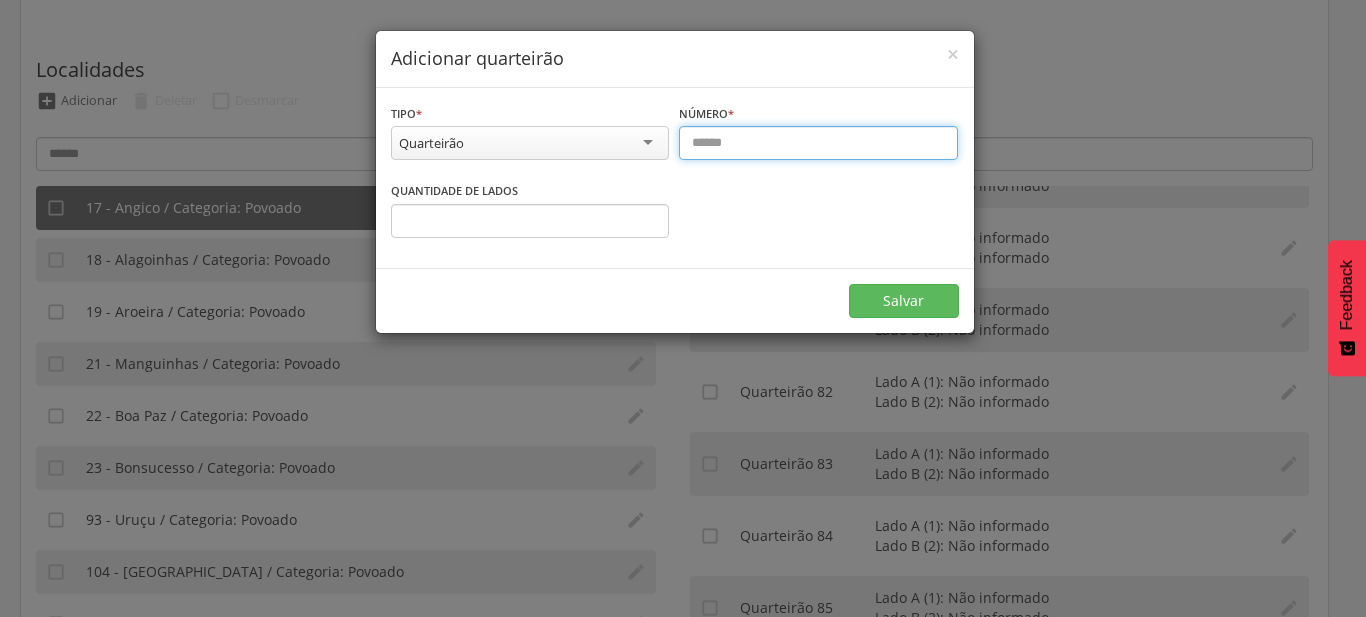 click at bounding box center (818, 143) 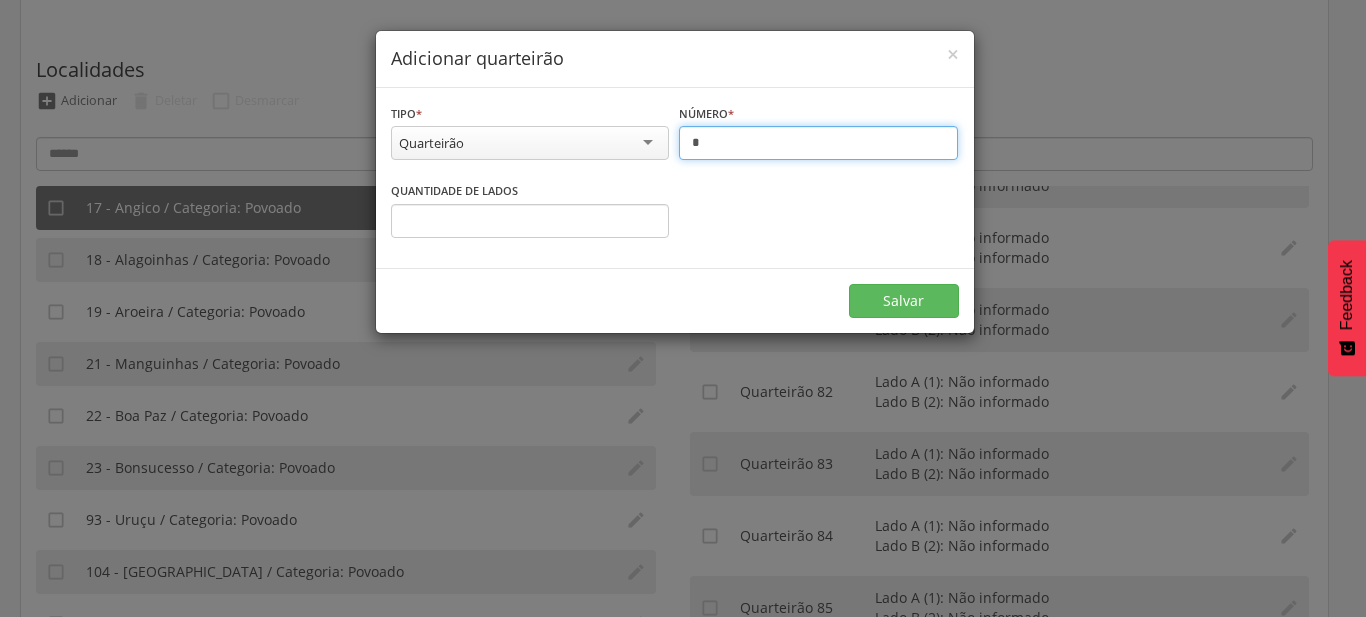 type on "**" 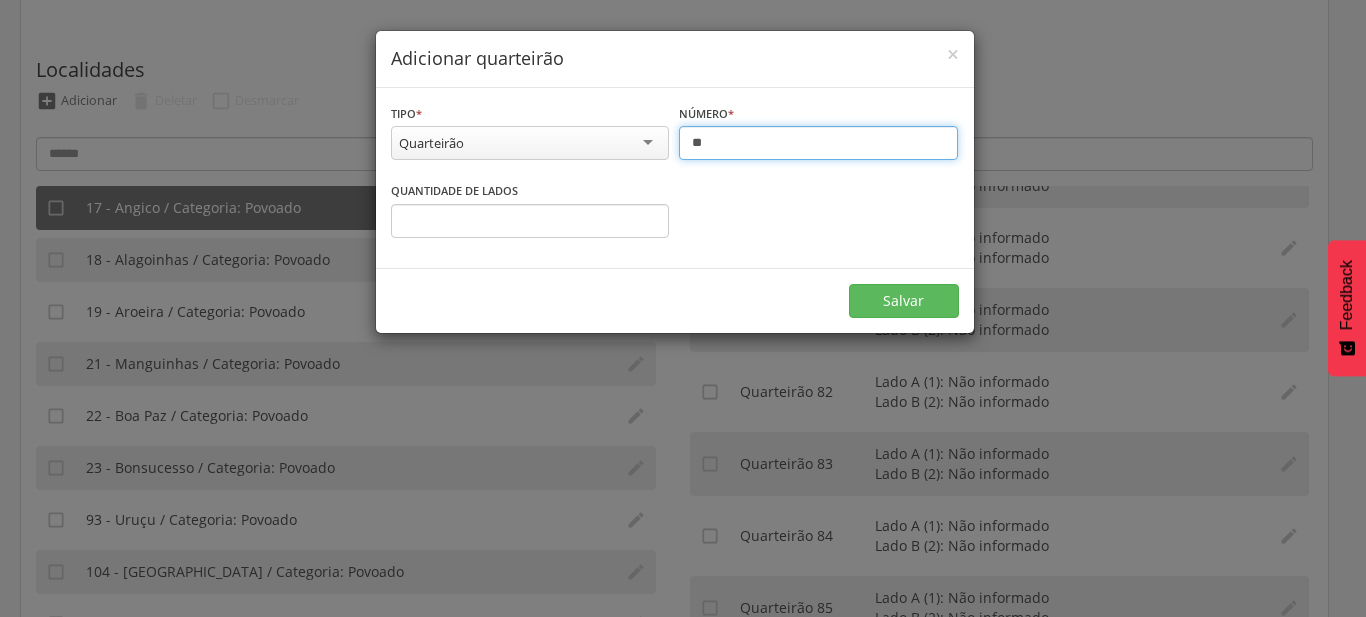 click on "*" at bounding box center (530, 221) 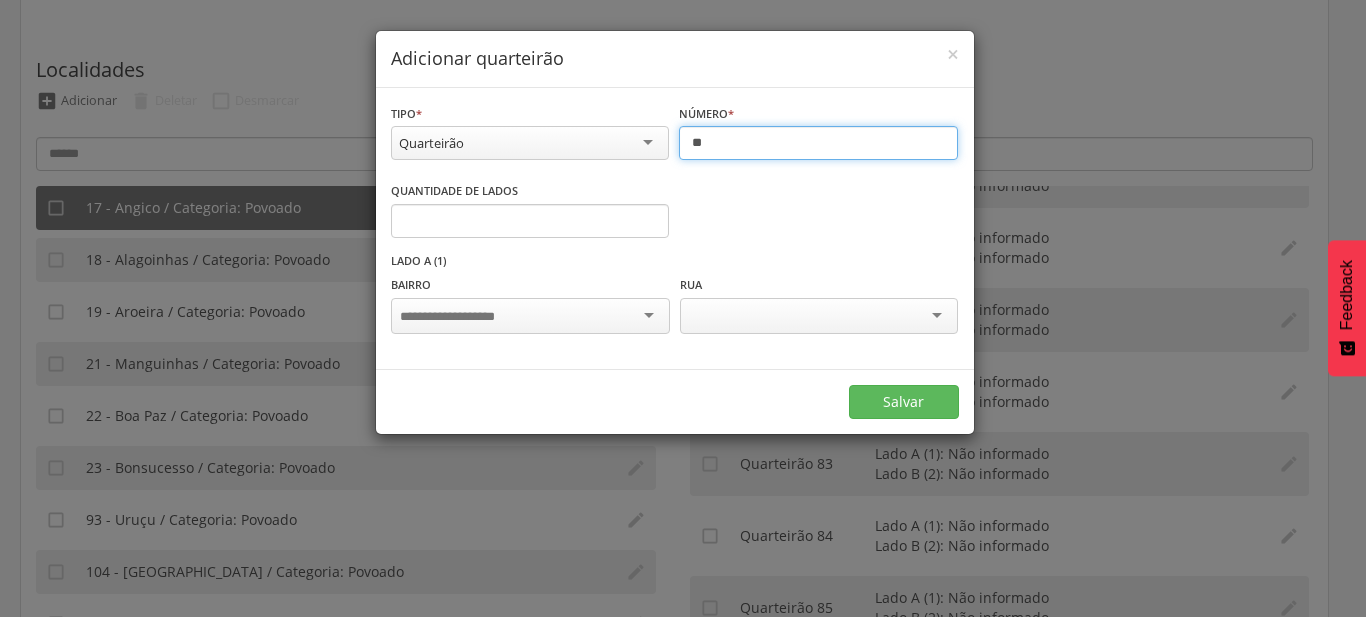 type on "*" 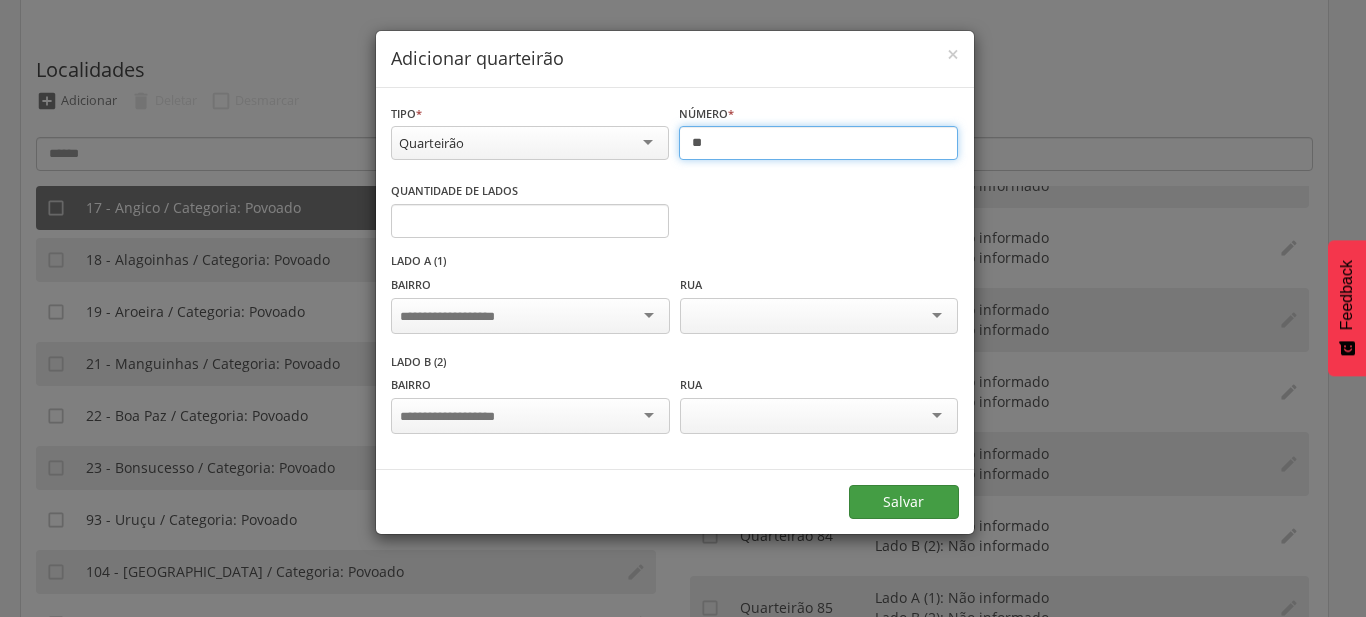 type on "**" 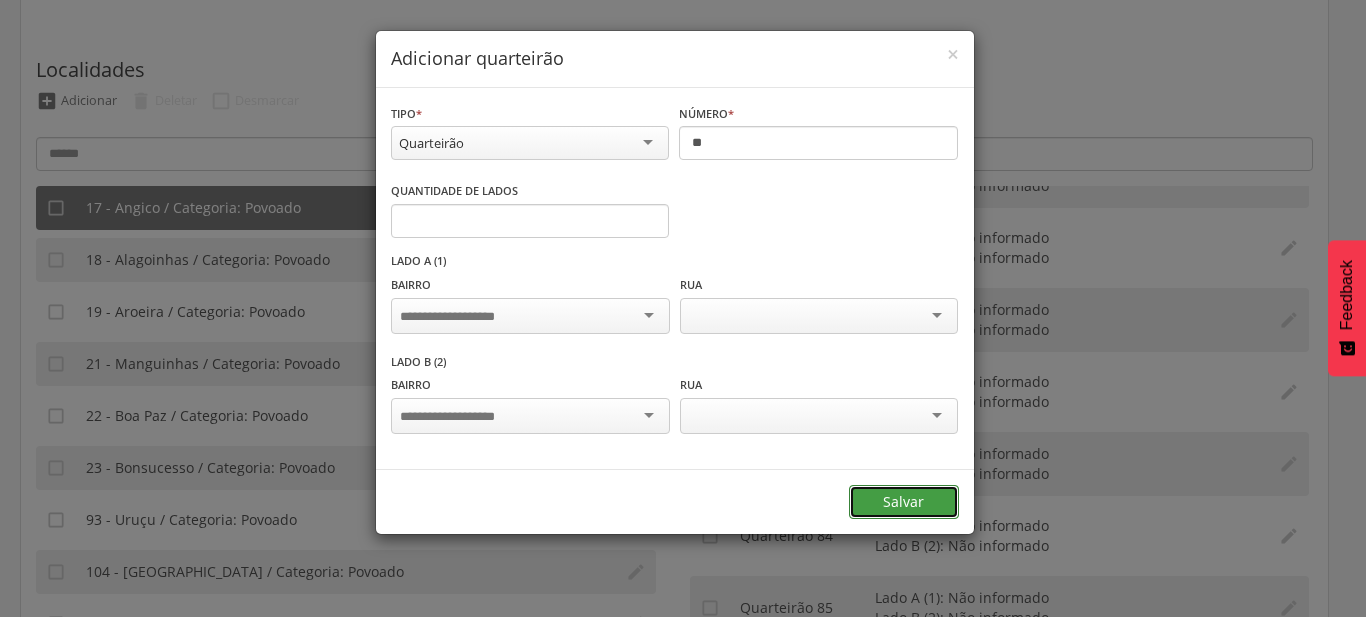 click on "Salvar" at bounding box center (904, 502) 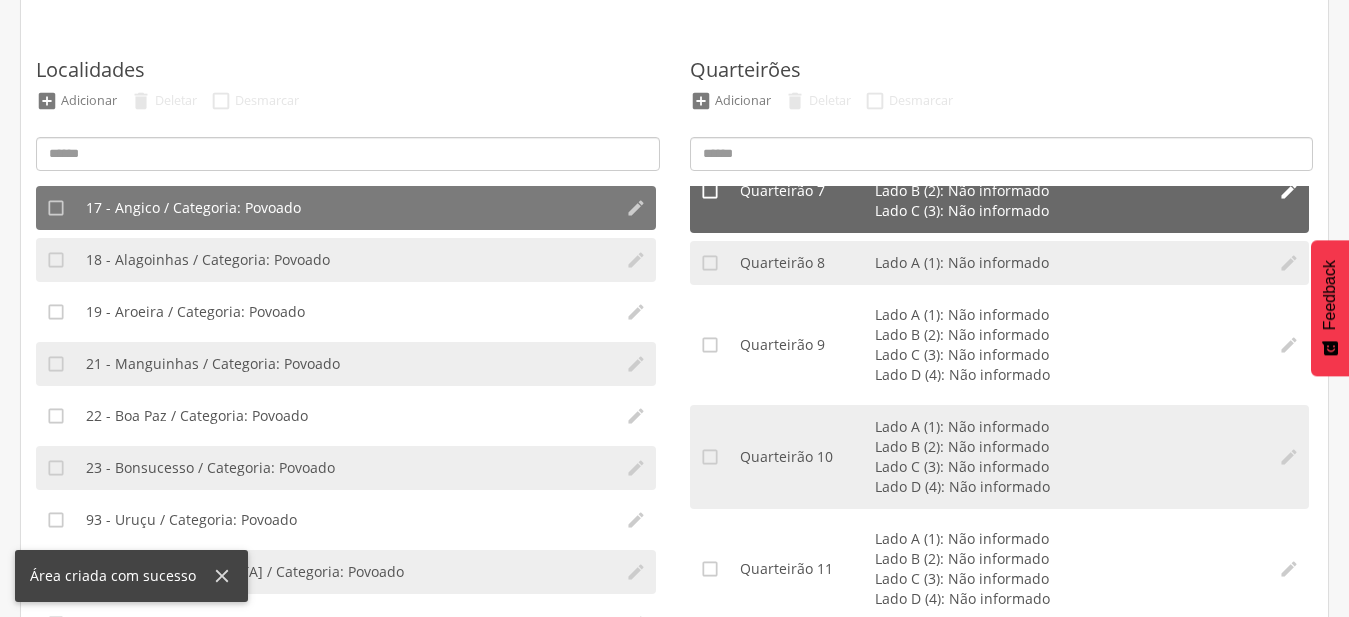 scroll, scrollTop: 798, scrollLeft: 0, axis: vertical 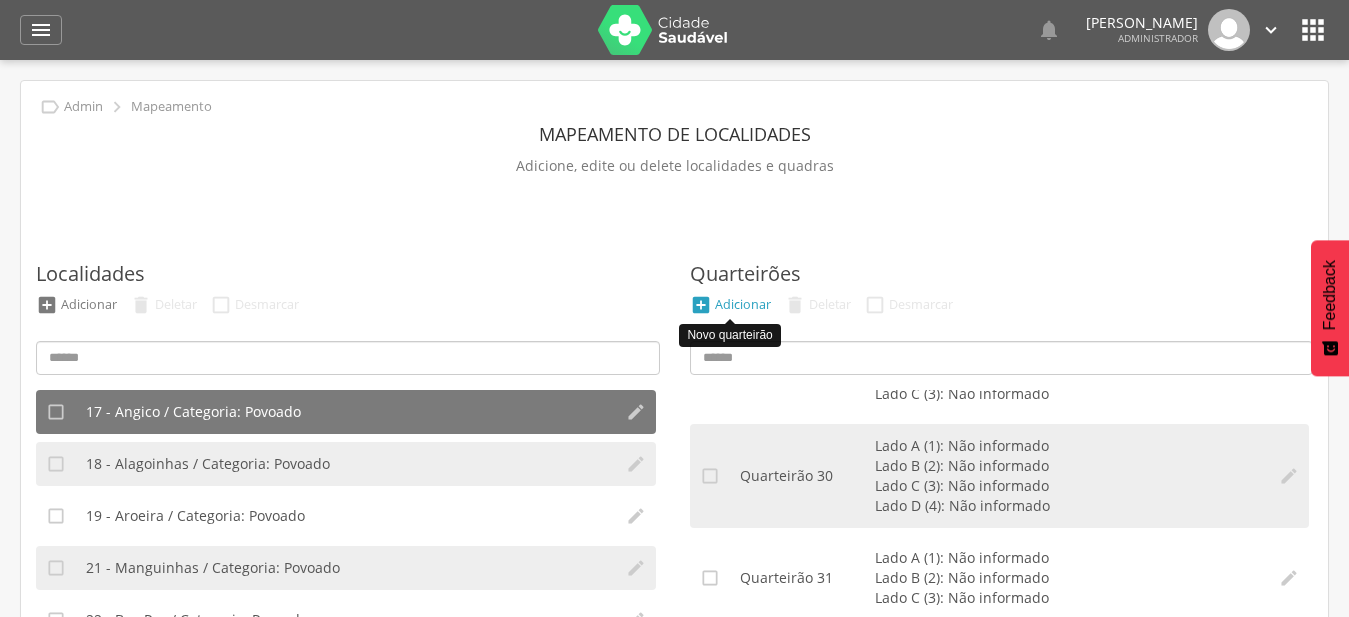 click on "Adicionar" at bounding box center (743, 304) 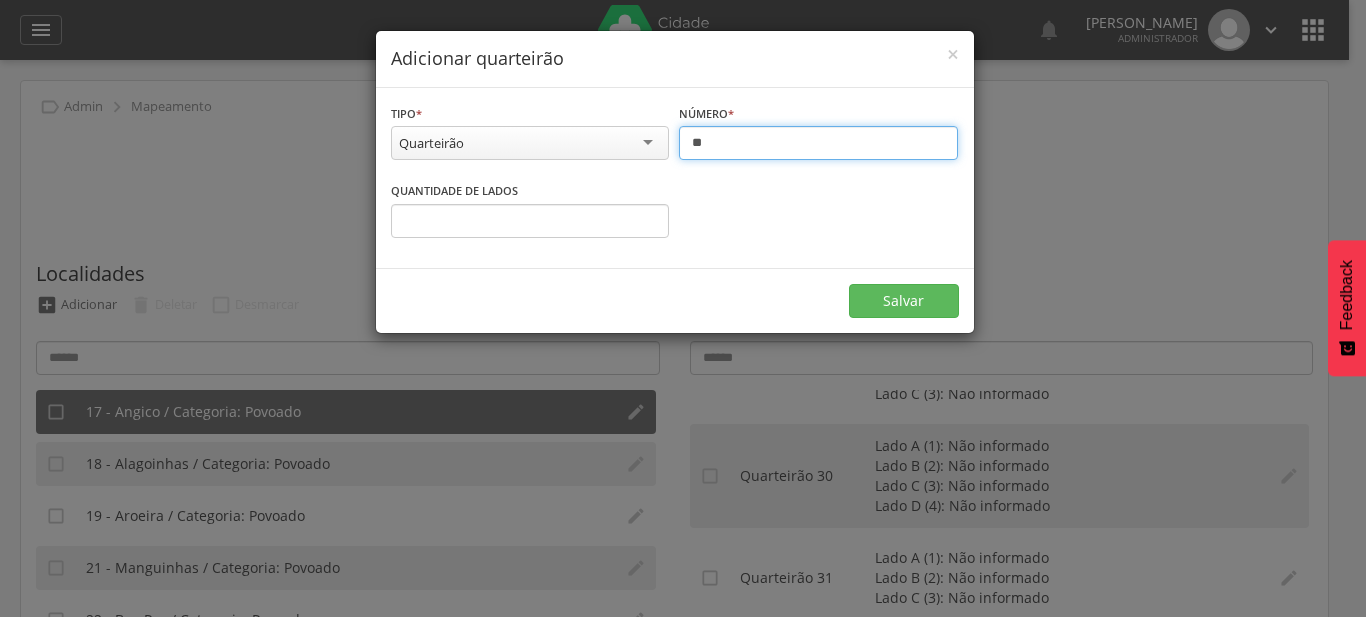 click on "**" at bounding box center [818, 143] 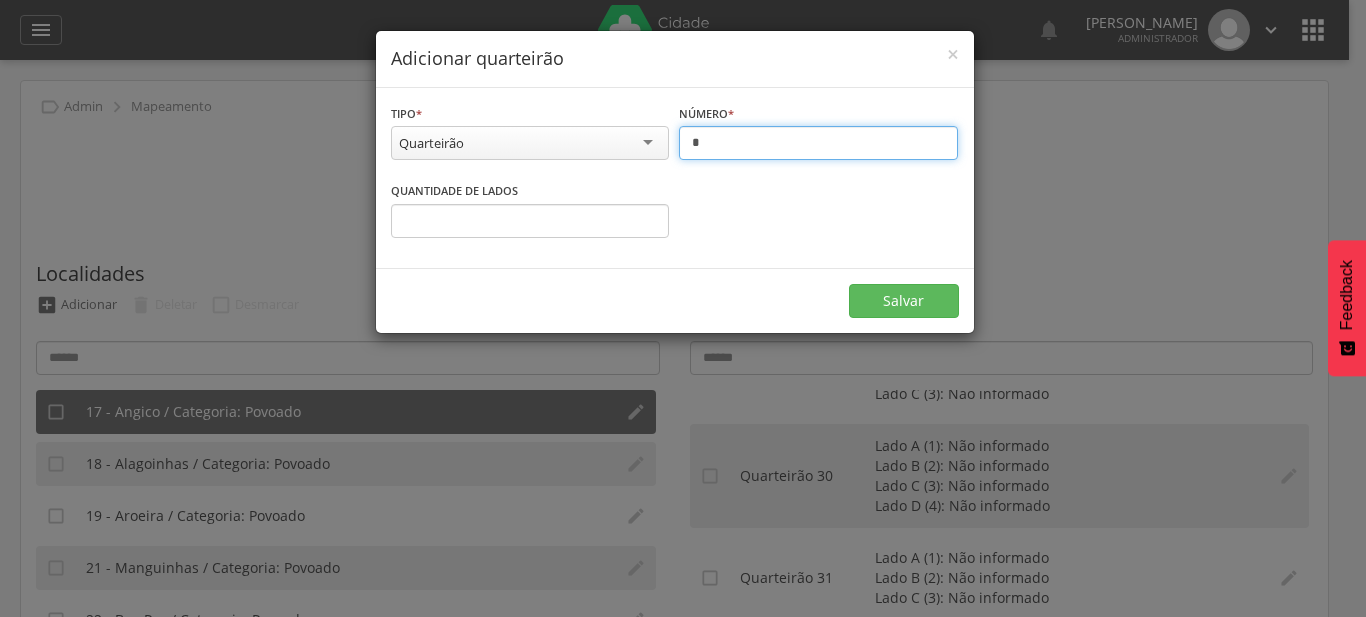 type on "**" 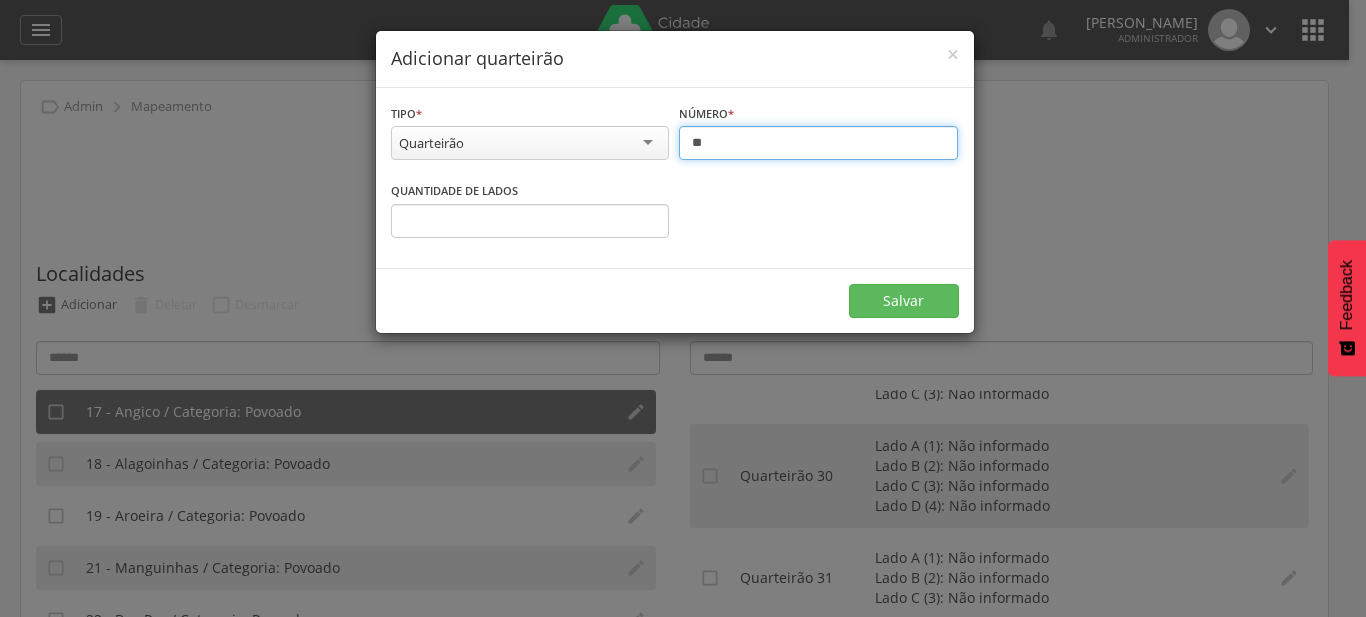 click on "*" at bounding box center (530, 221) 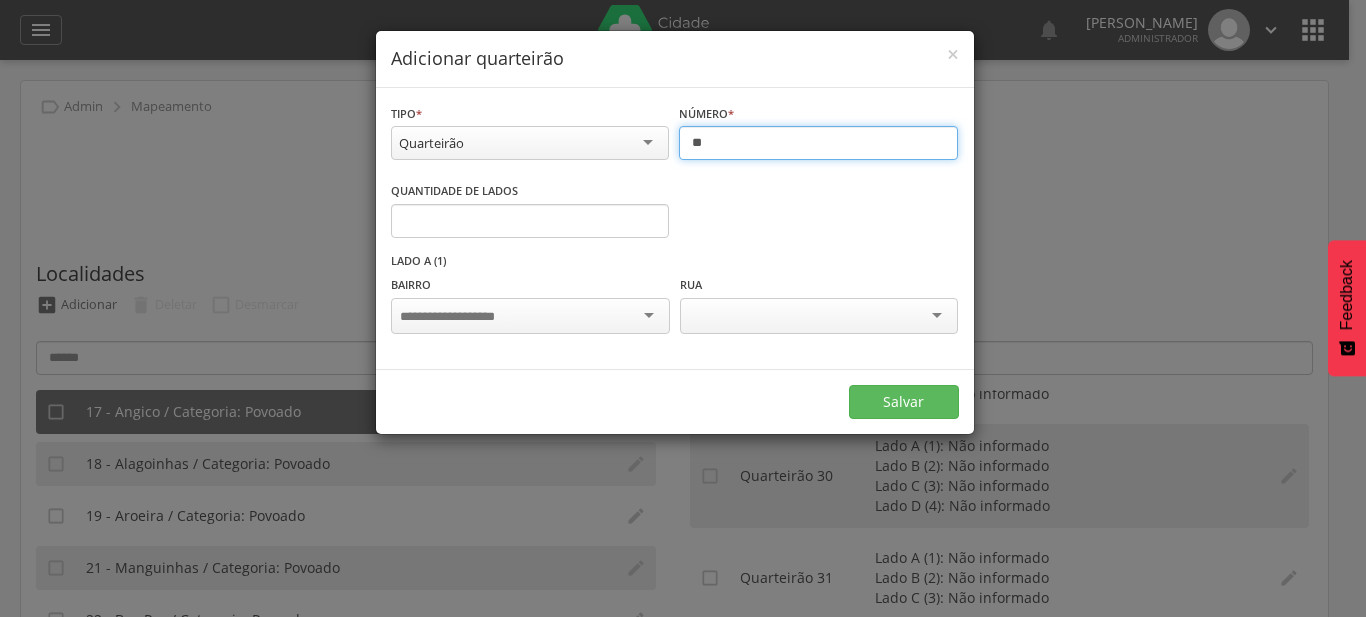 type on "*" 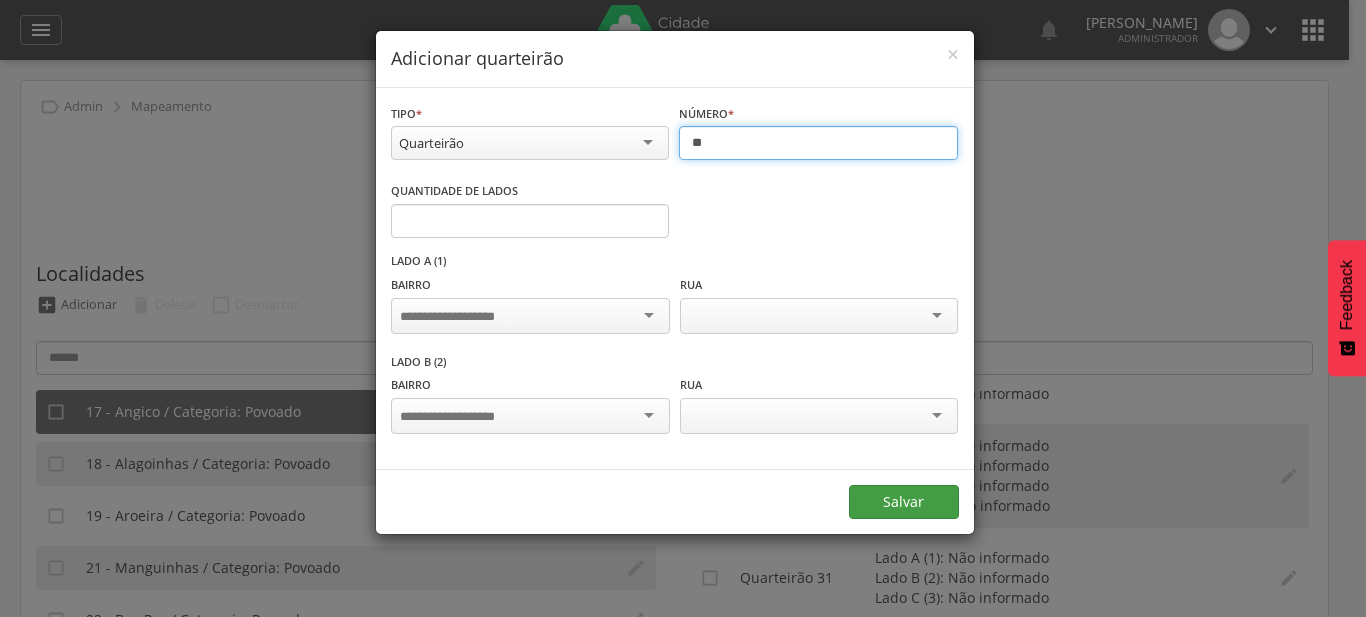 type on "**" 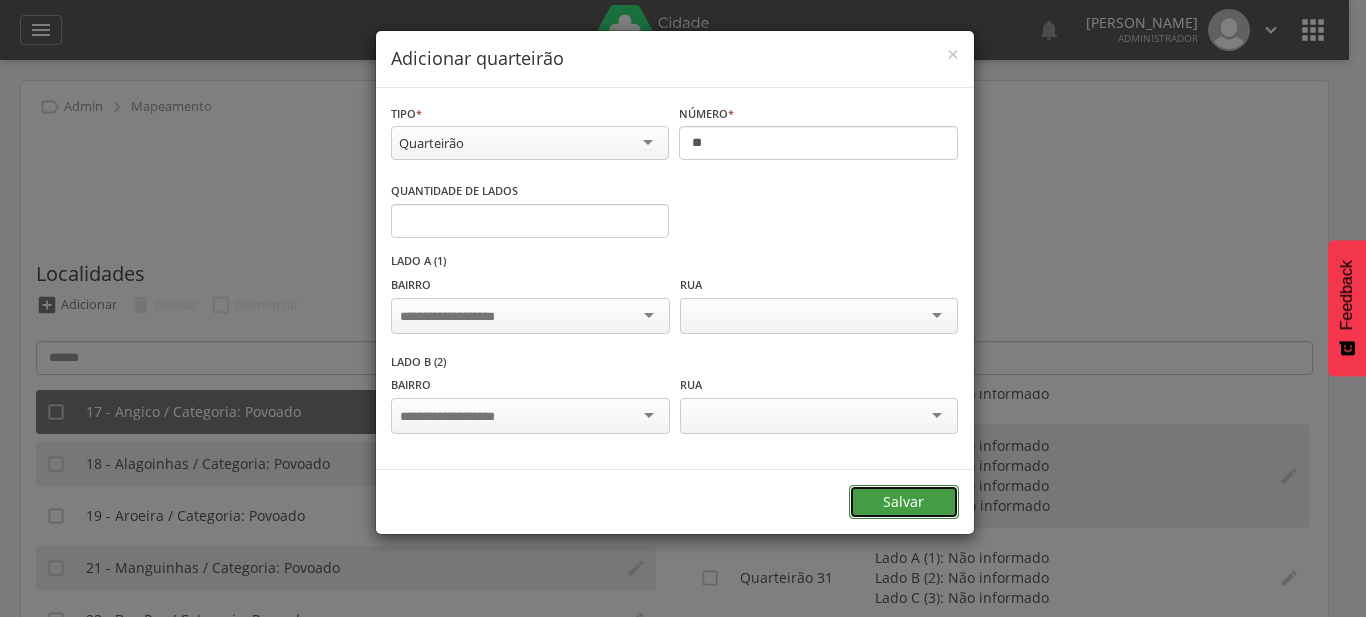 click on "Salvar" at bounding box center (904, 502) 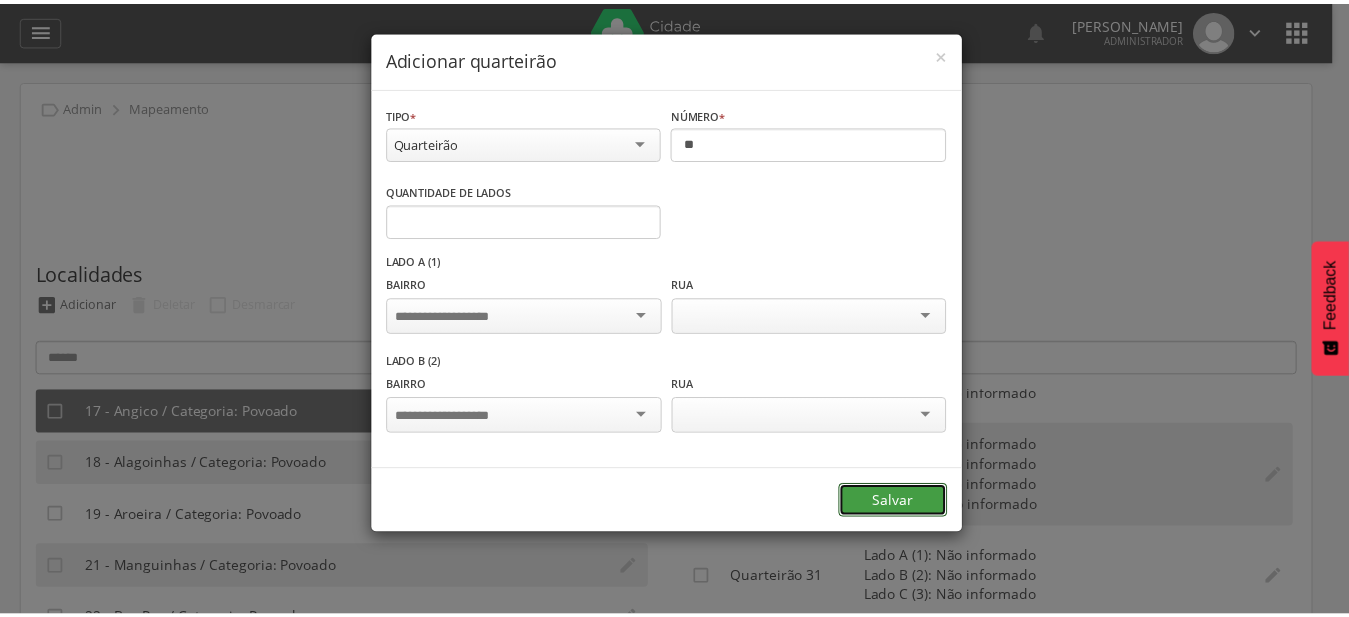 scroll, scrollTop: 0, scrollLeft: 0, axis: both 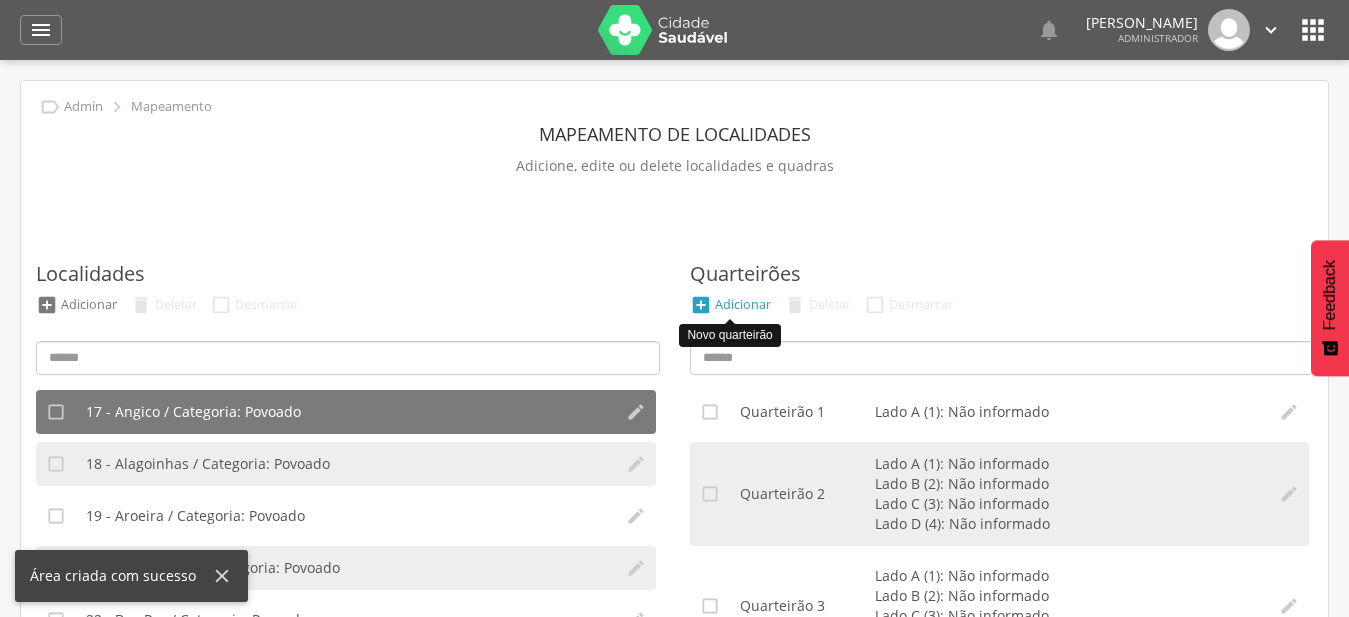 click on "Adicionar" at bounding box center [743, 304] 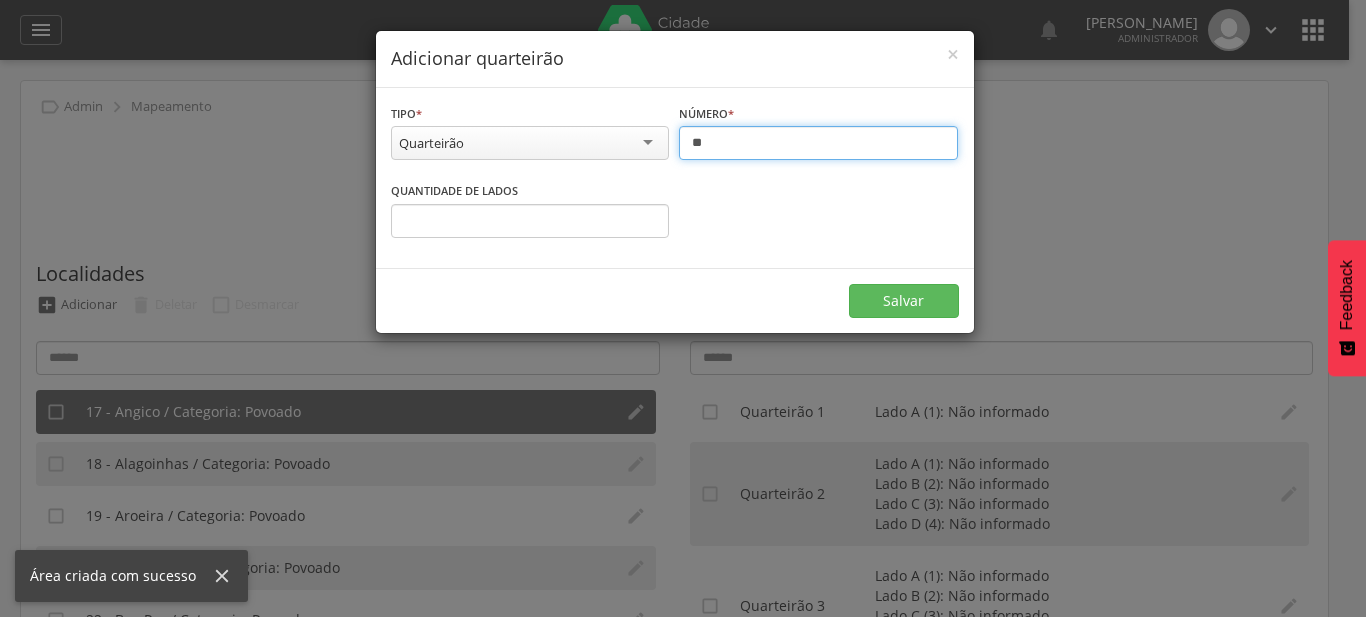 drag, startPoint x: 718, startPoint y: 153, endPoint x: 730, endPoint y: 161, distance: 14.422205 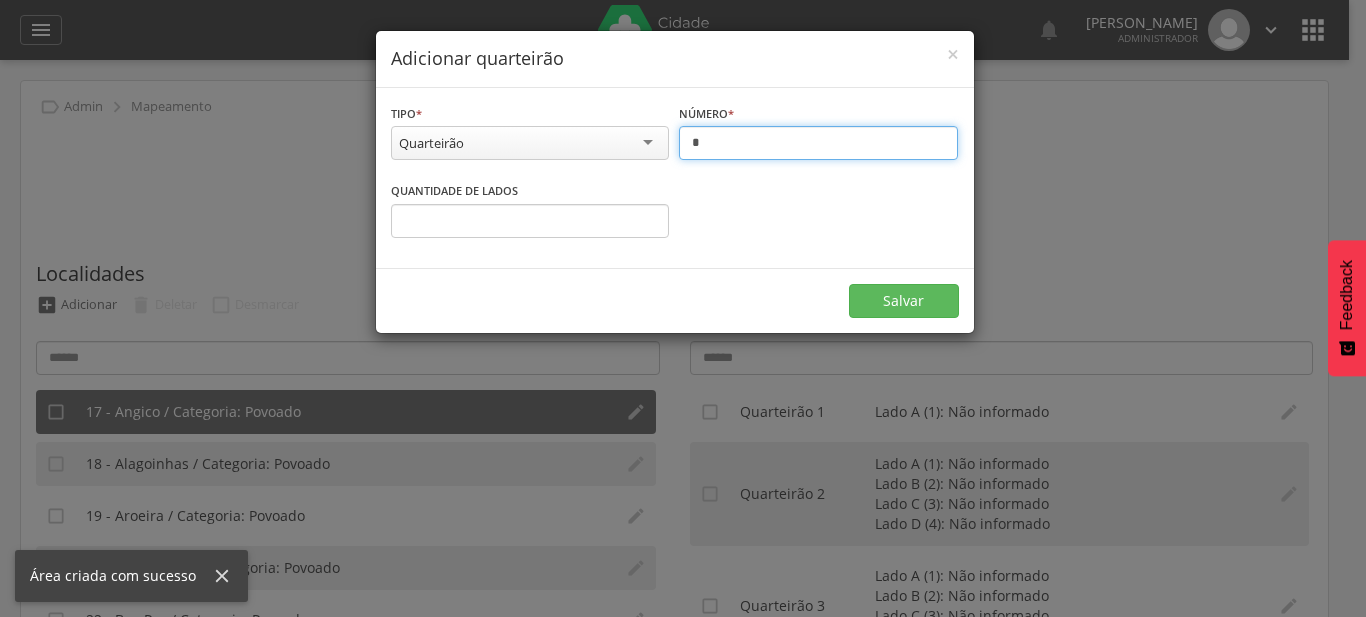 type on "**" 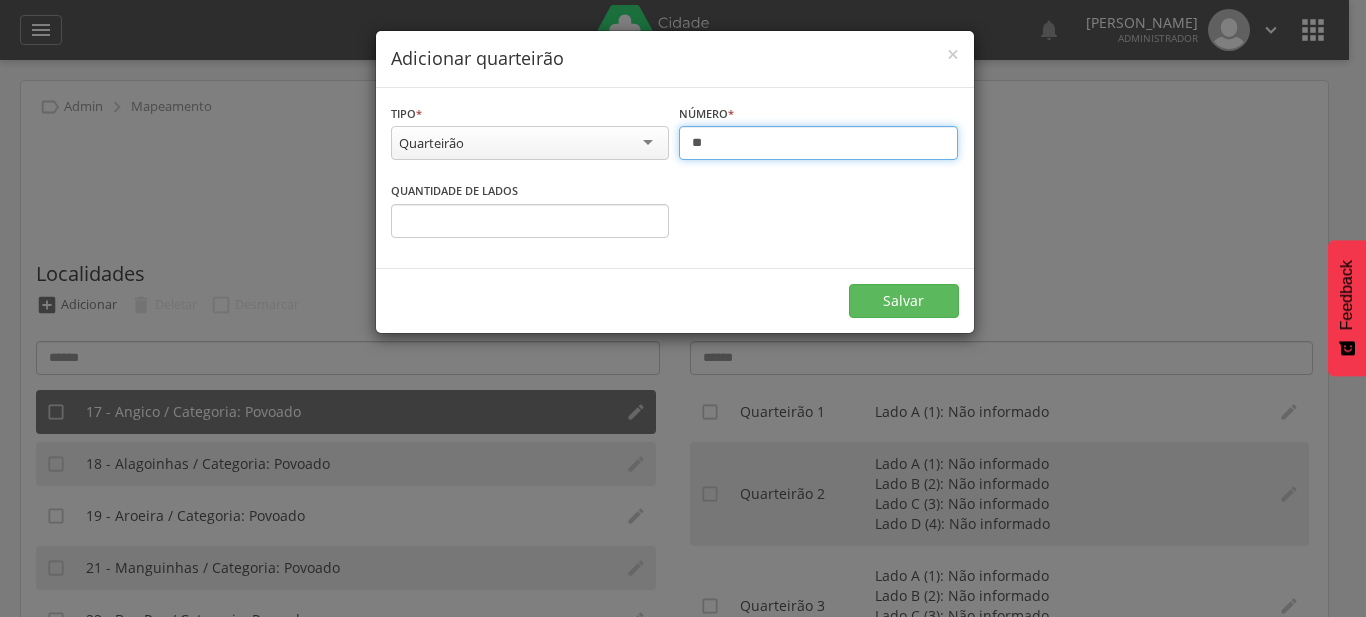 click on "*" at bounding box center (530, 221) 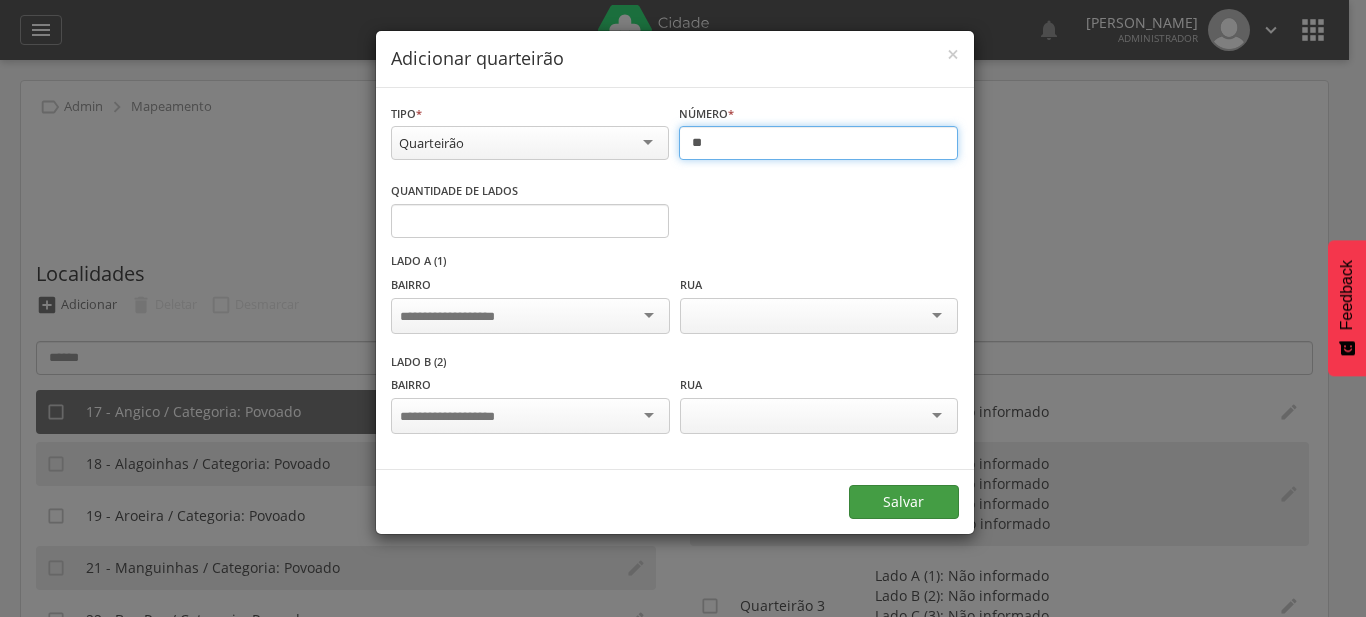 type on "**" 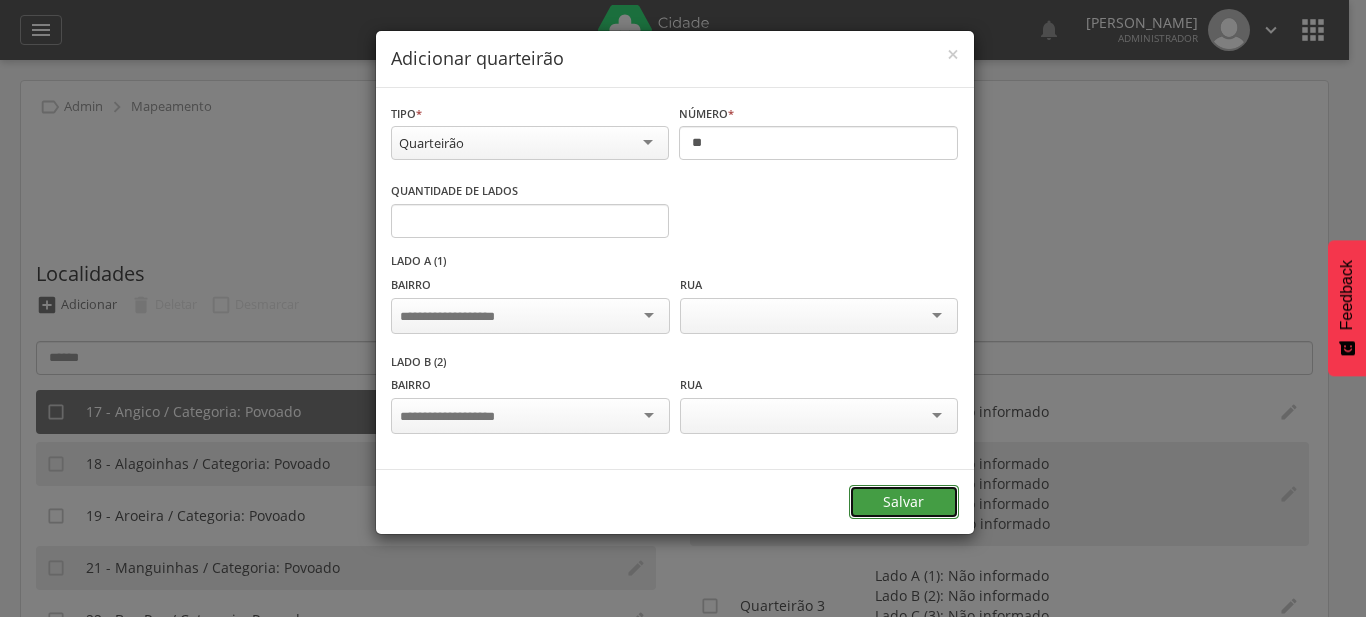 click on "Salvar" at bounding box center (904, 502) 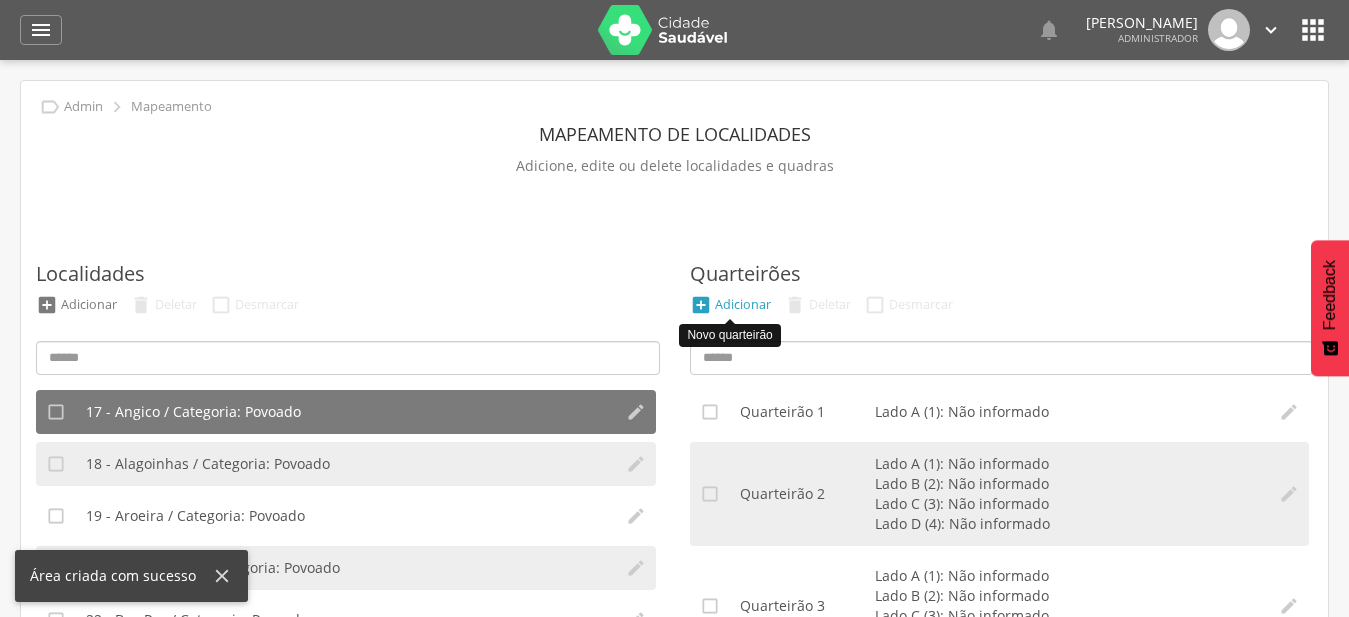 click on "Adicionar" at bounding box center (743, 304) 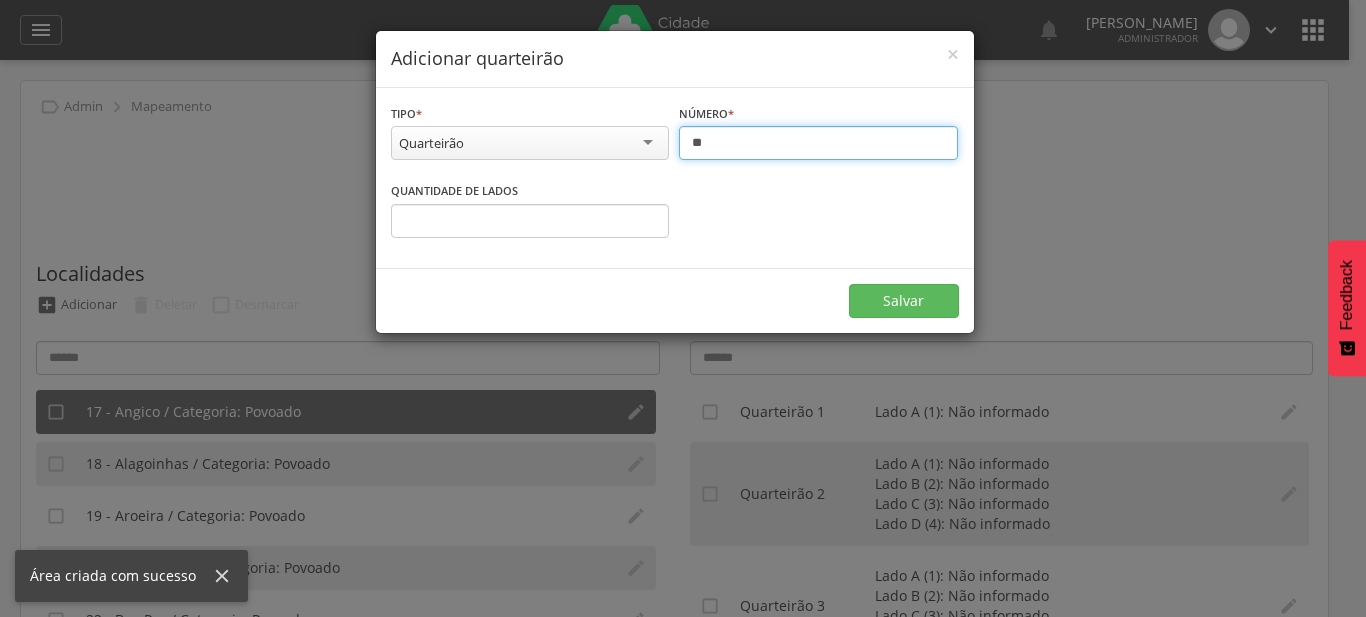 click on "**" at bounding box center [818, 143] 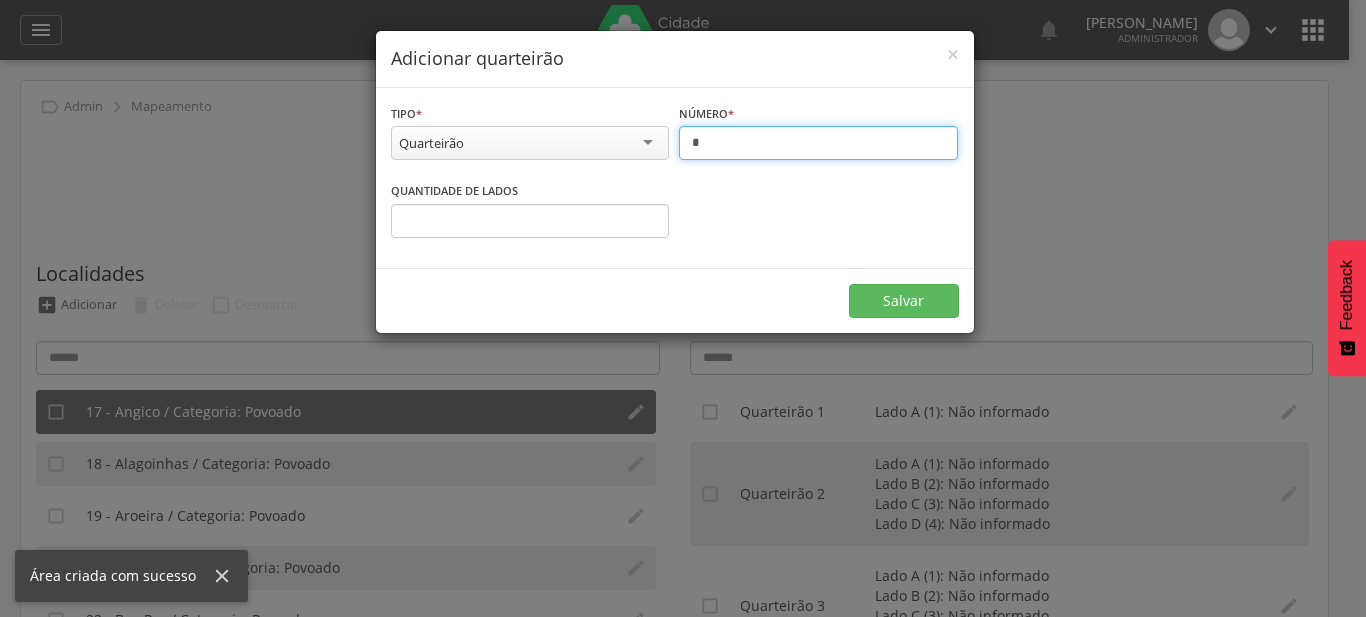 type on "**" 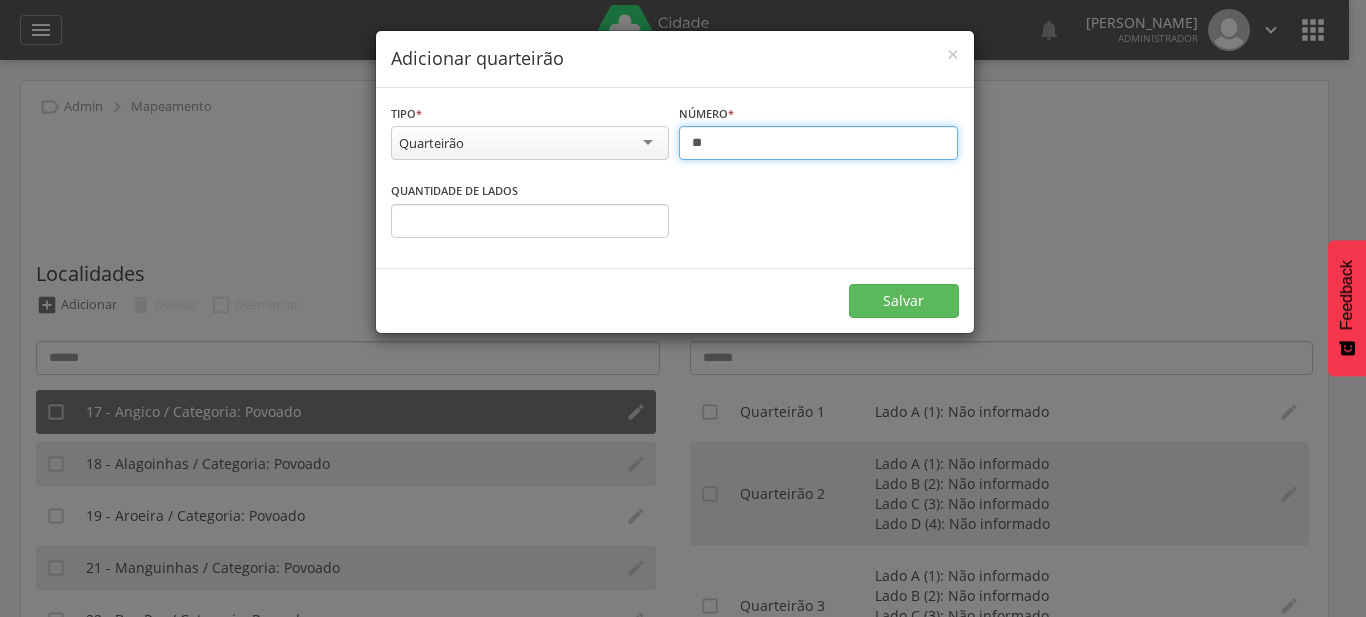 click on "*" at bounding box center (530, 221) 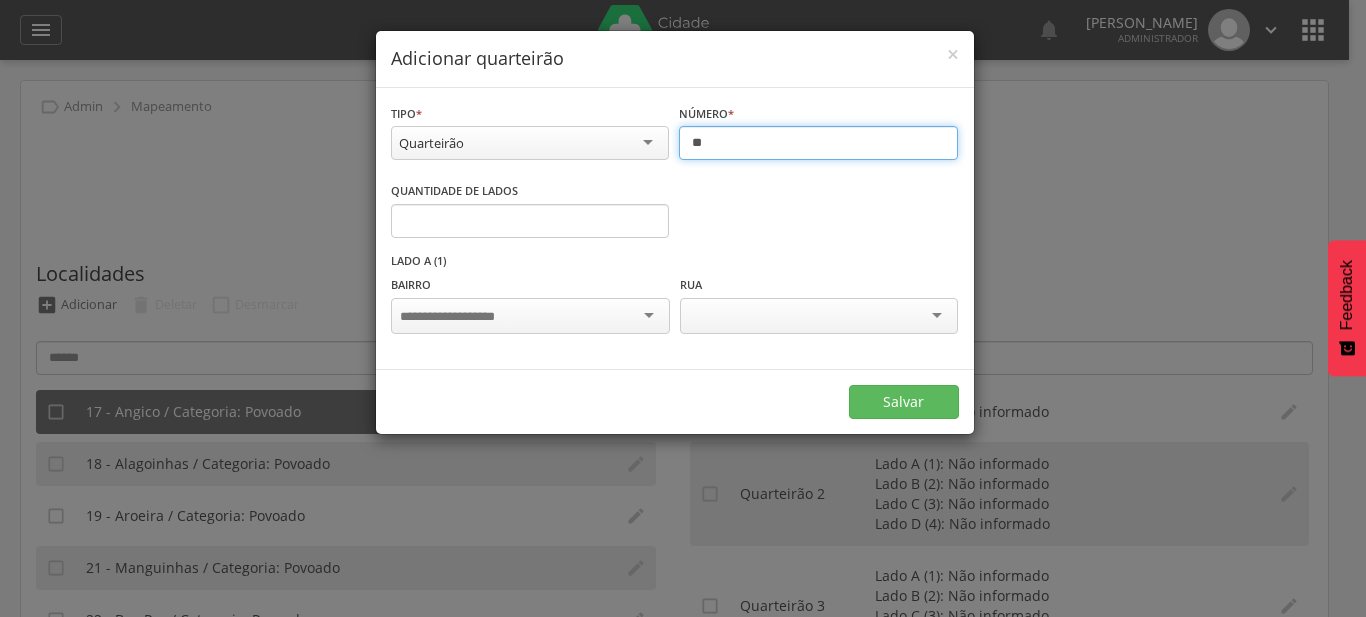 type on "*" 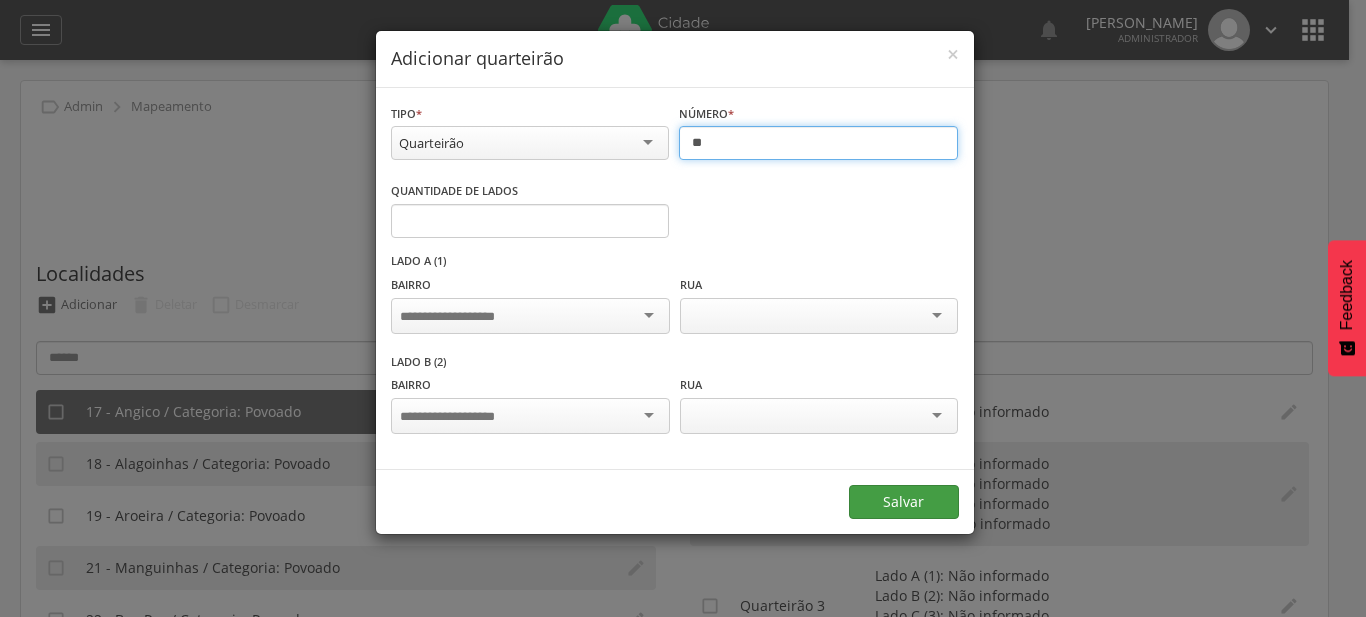 type on "**" 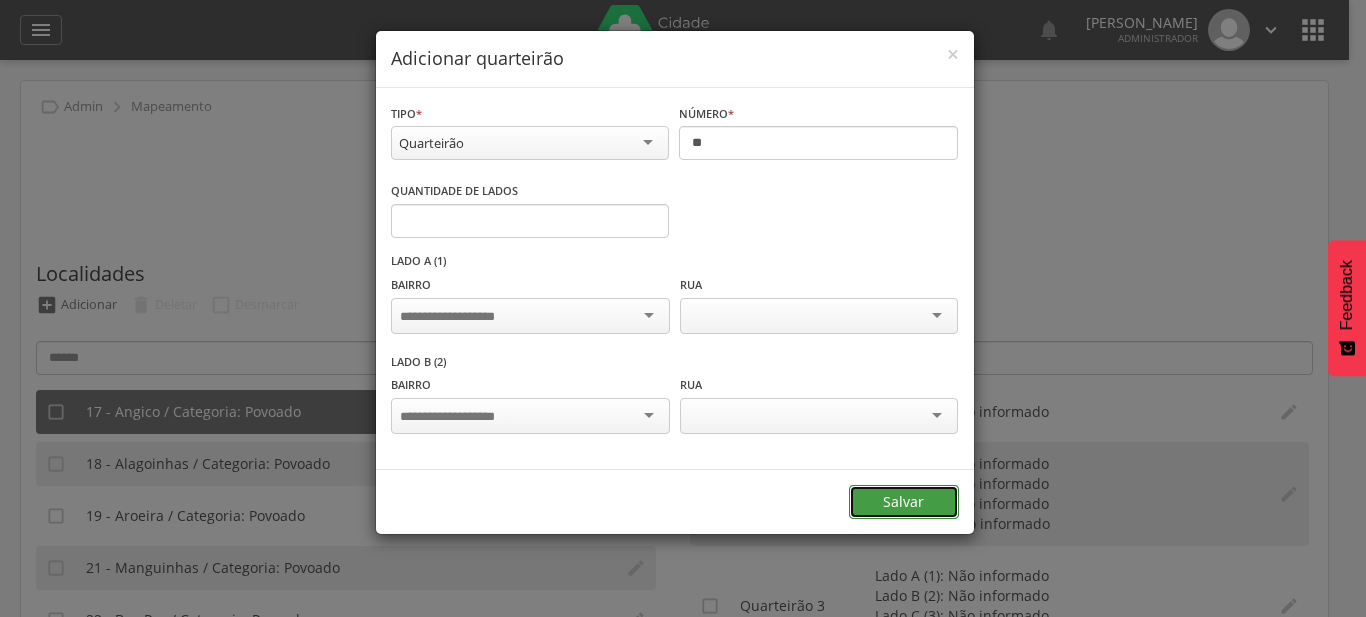 click on "Salvar" at bounding box center [904, 502] 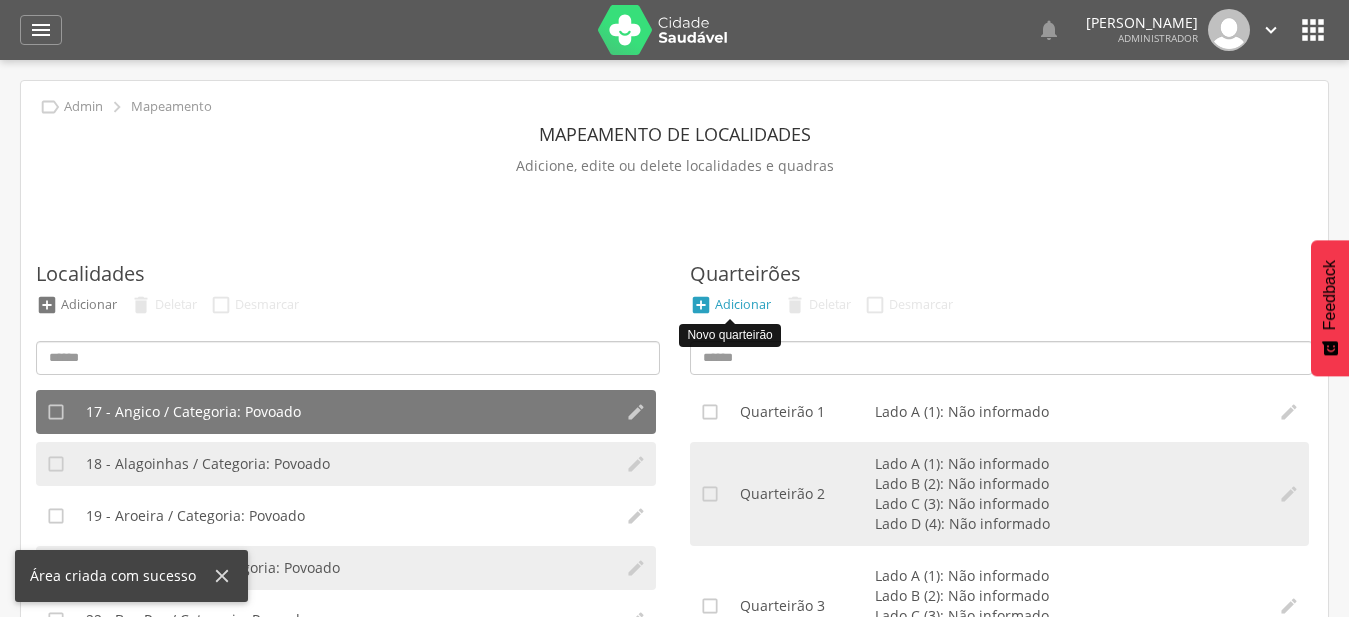 click on "Adicionar" at bounding box center [743, 304] 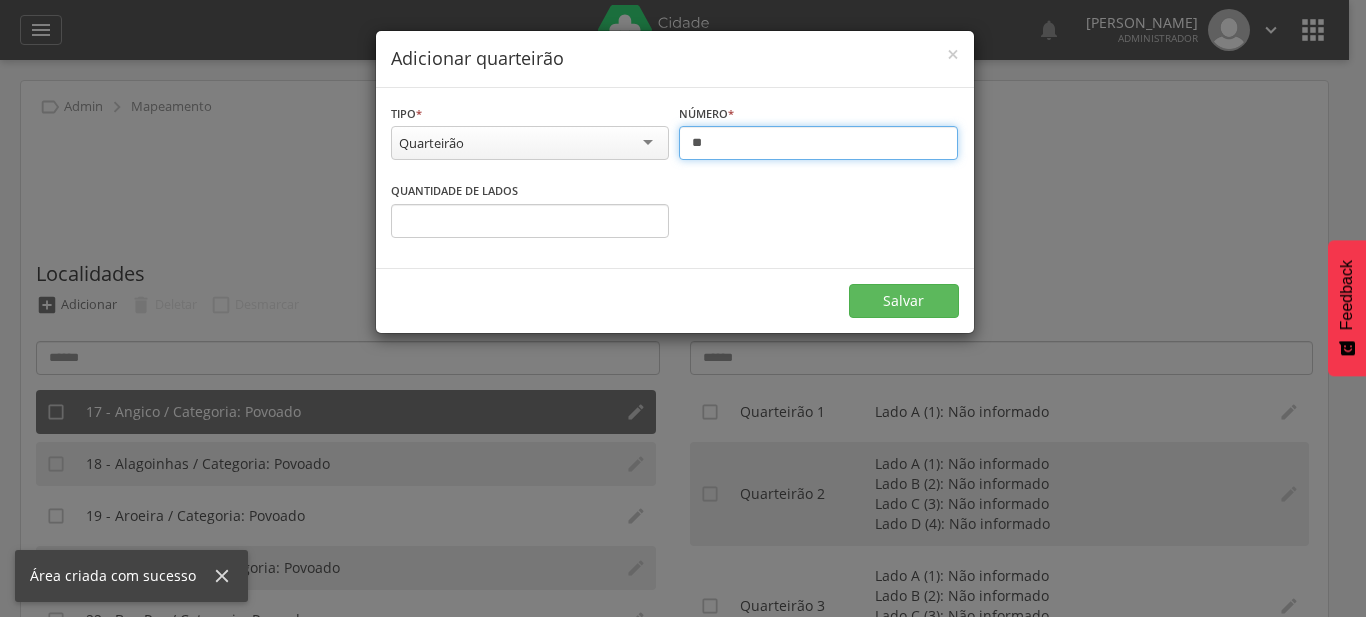 click on "**" at bounding box center (818, 143) 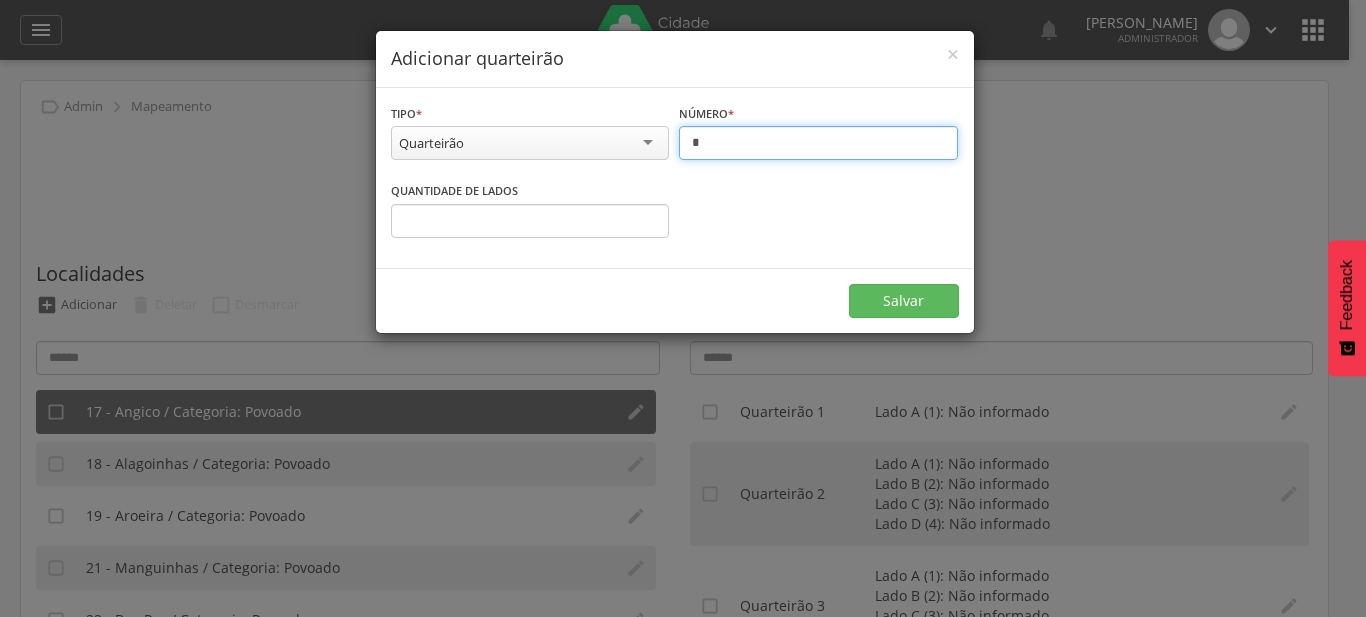 type on "**" 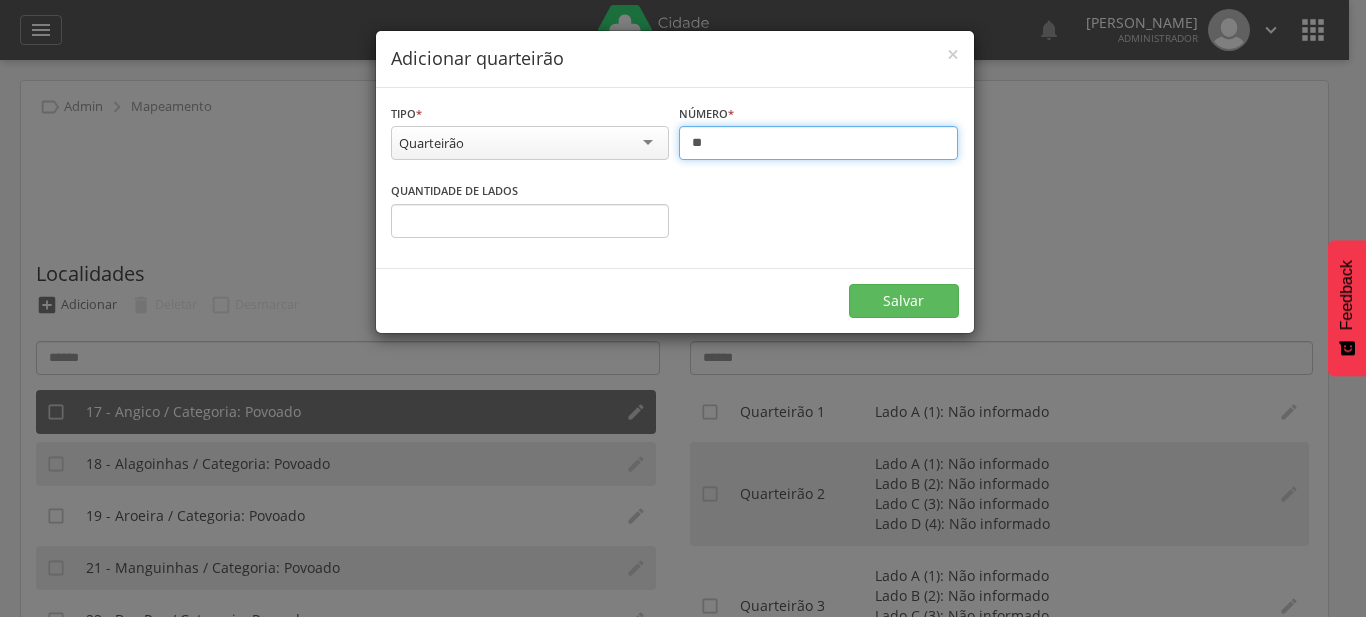 click on "*" at bounding box center [530, 221] 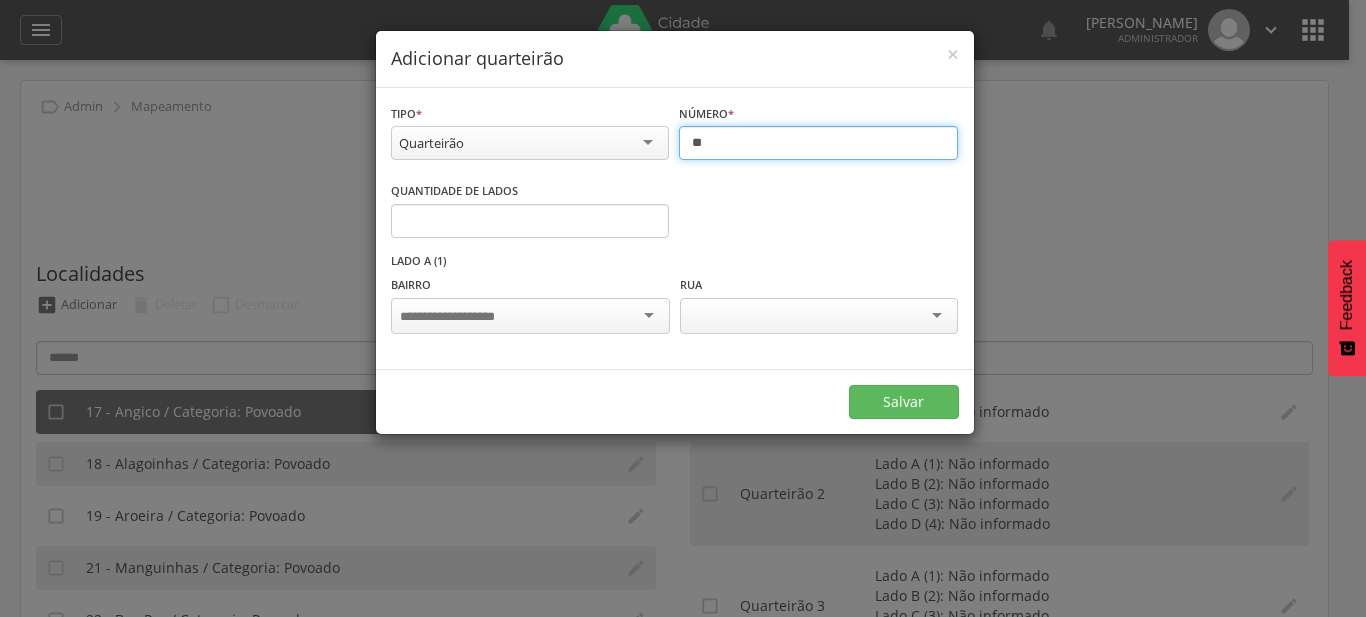 type on "*" 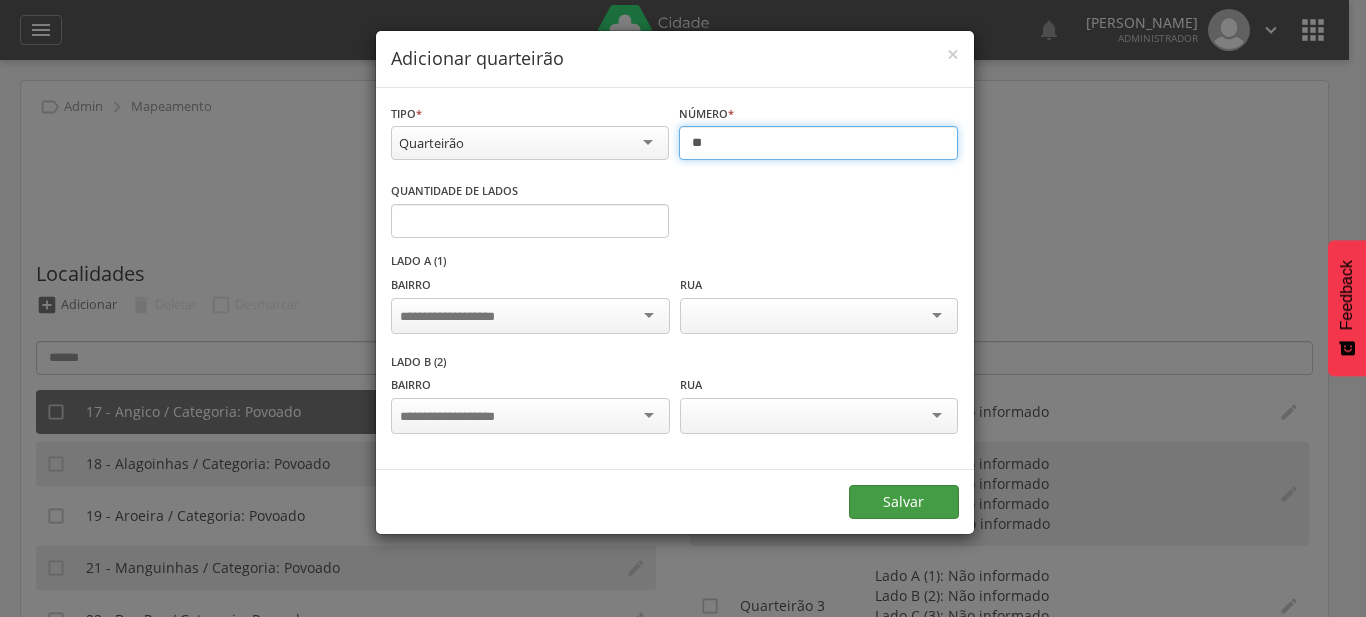 type on "**" 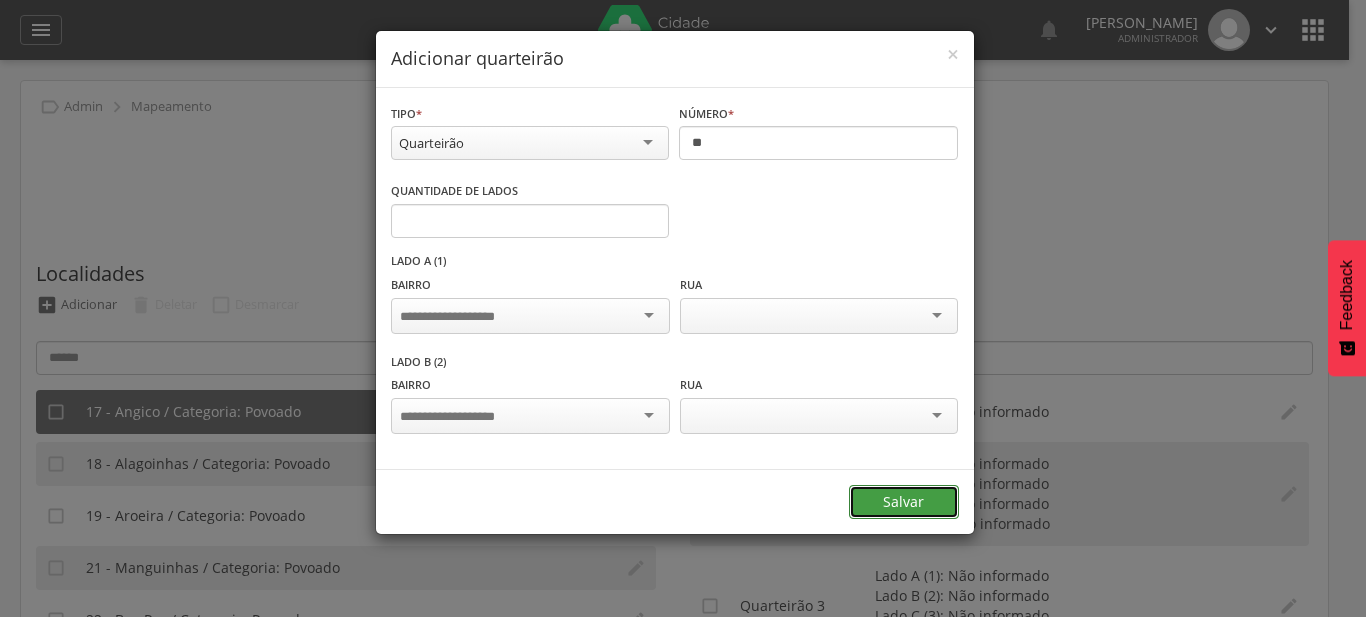 click on "Salvar" at bounding box center (904, 502) 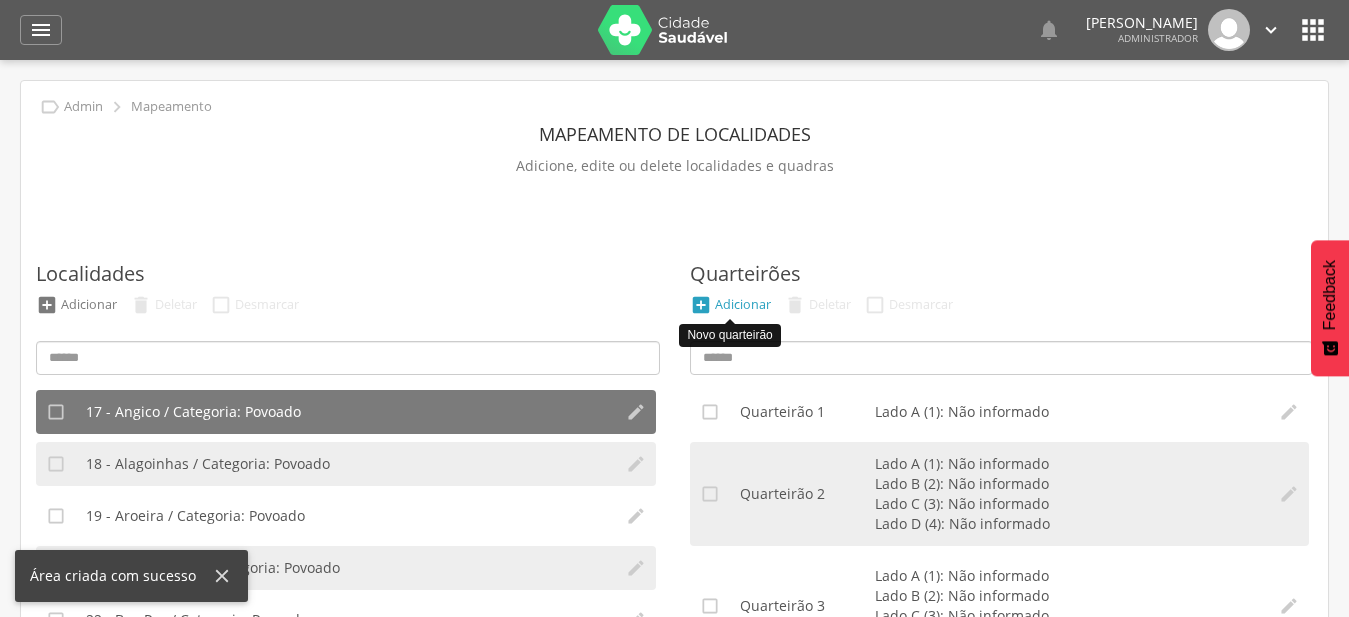click on "Adicionar" at bounding box center (743, 304) 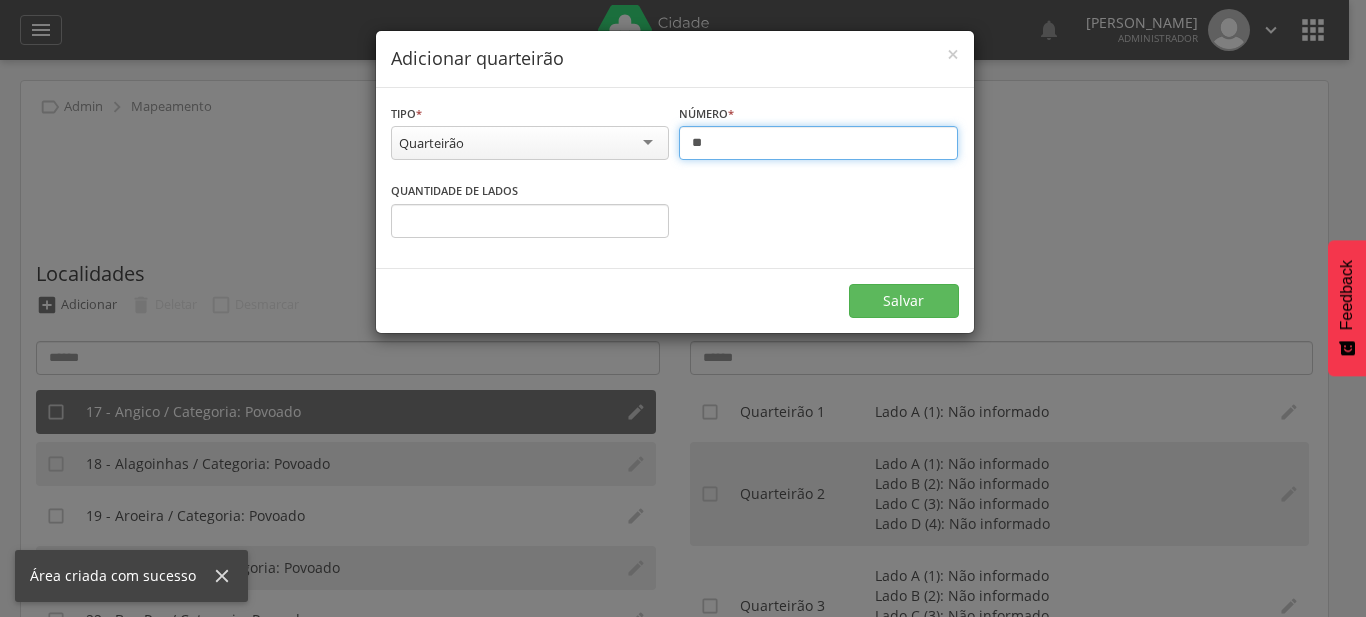 click on "**" at bounding box center [818, 143] 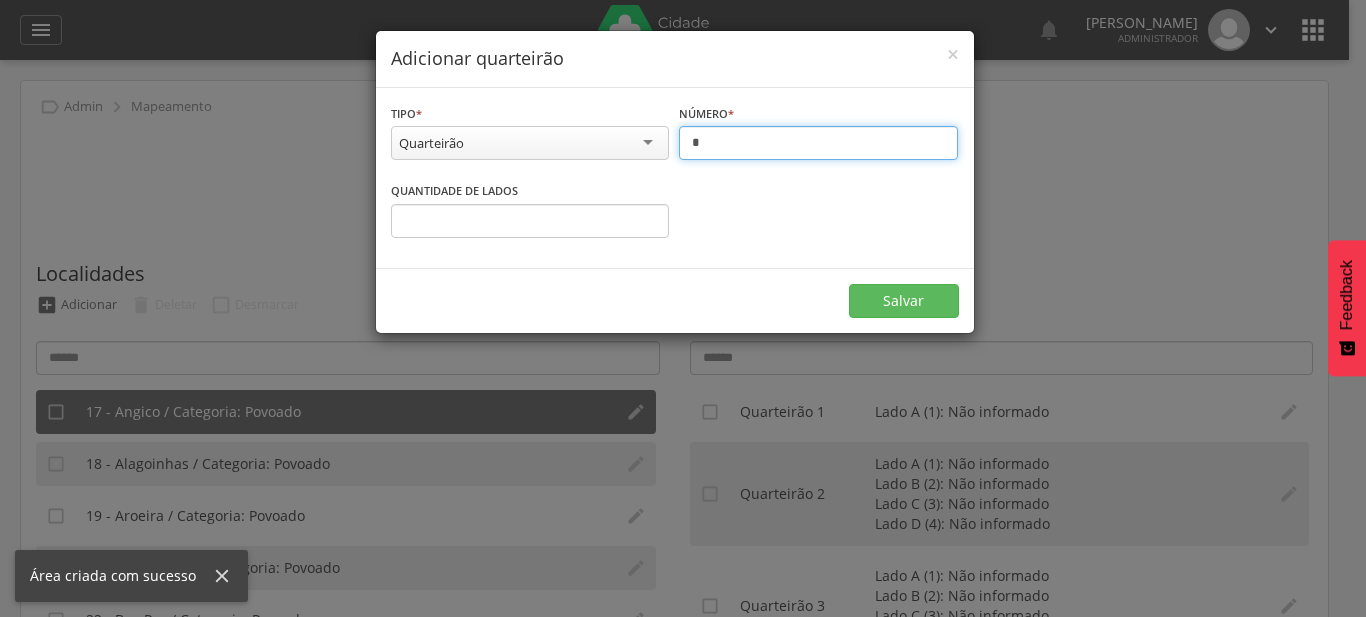 type on "**" 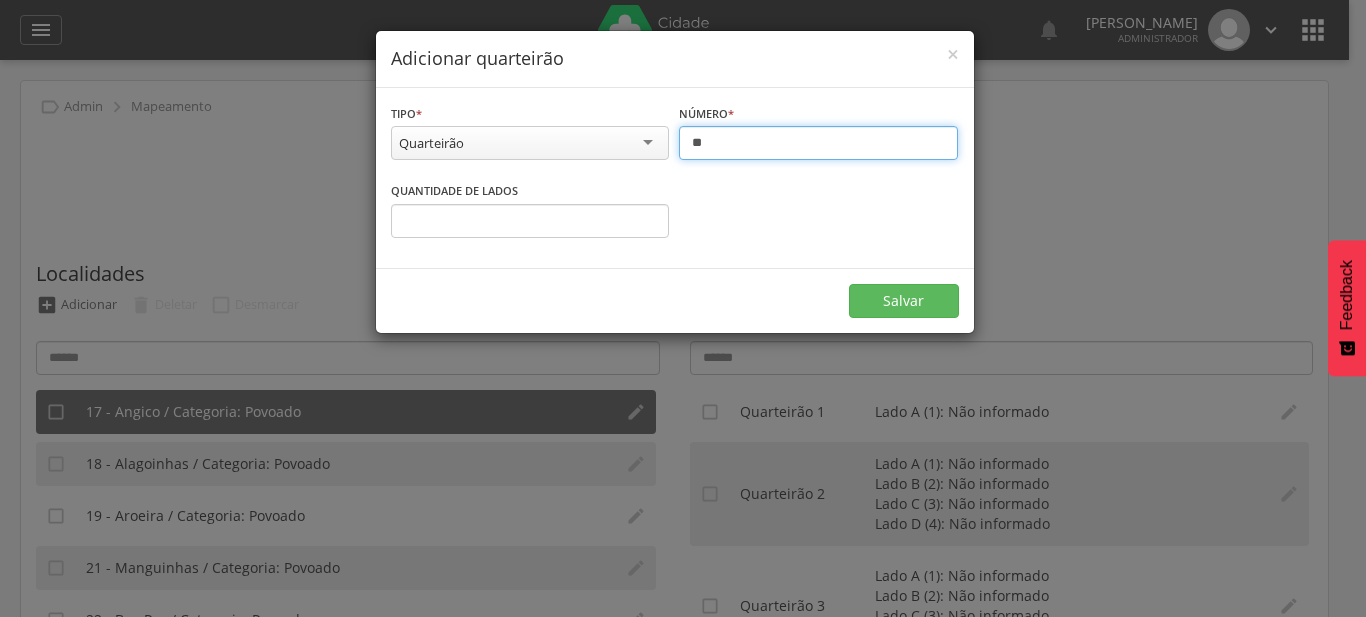 click on "*" at bounding box center (530, 221) 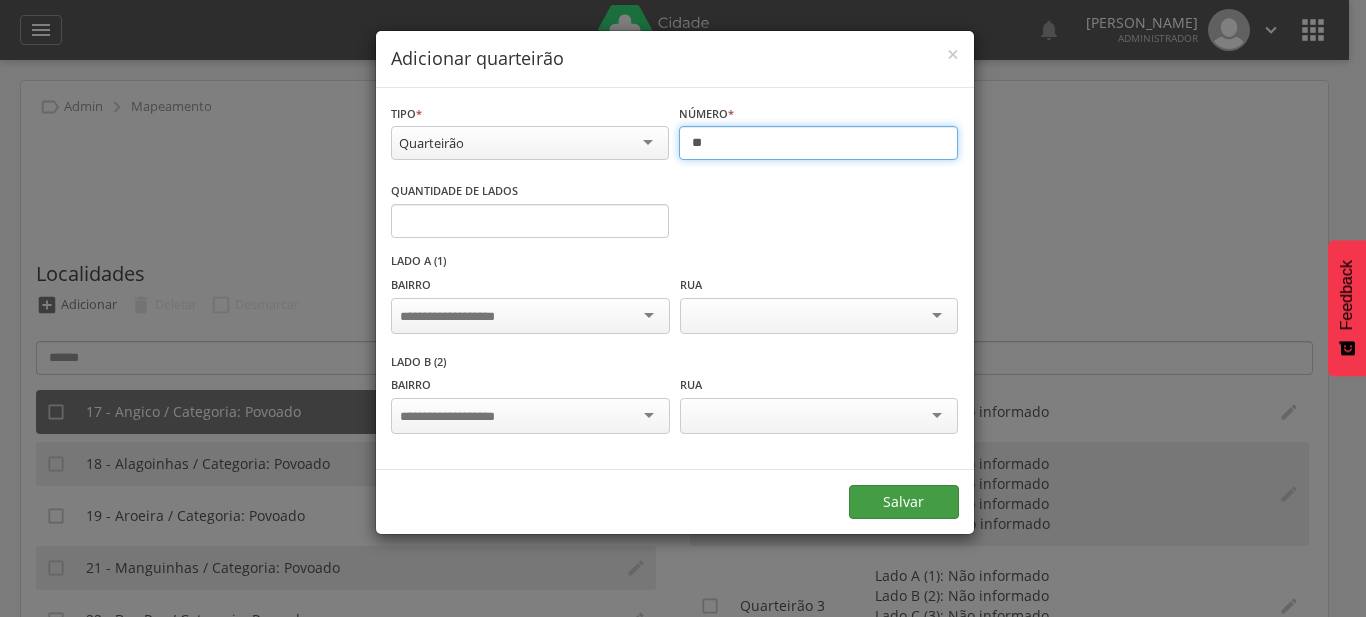 type on "**" 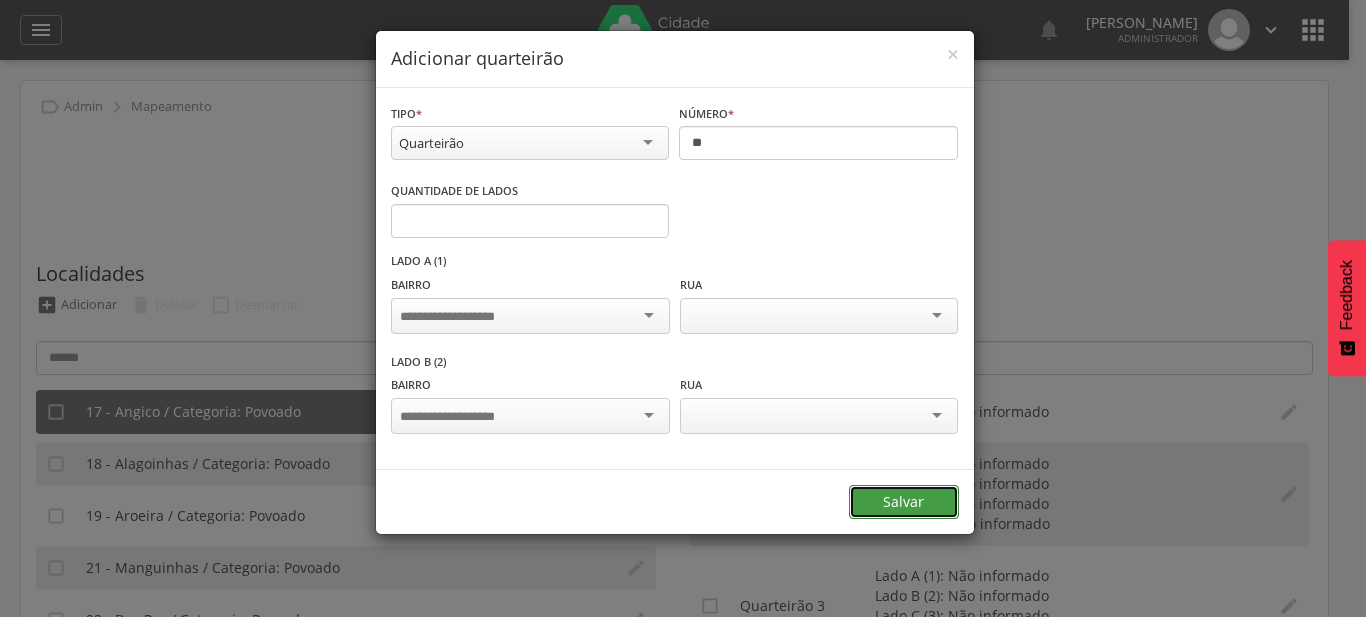 click on "Salvar" at bounding box center [904, 502] 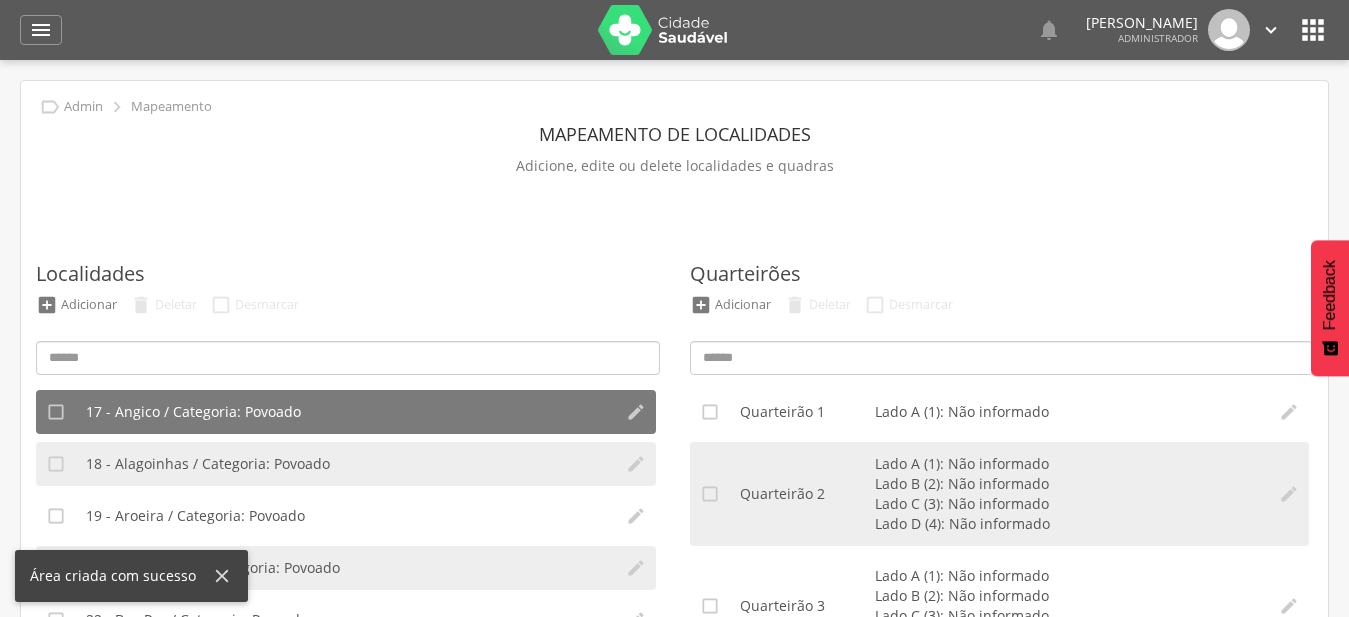 click on "
Adicionar

Deletar

Desmarcar" at bounding box center (1002, 310) 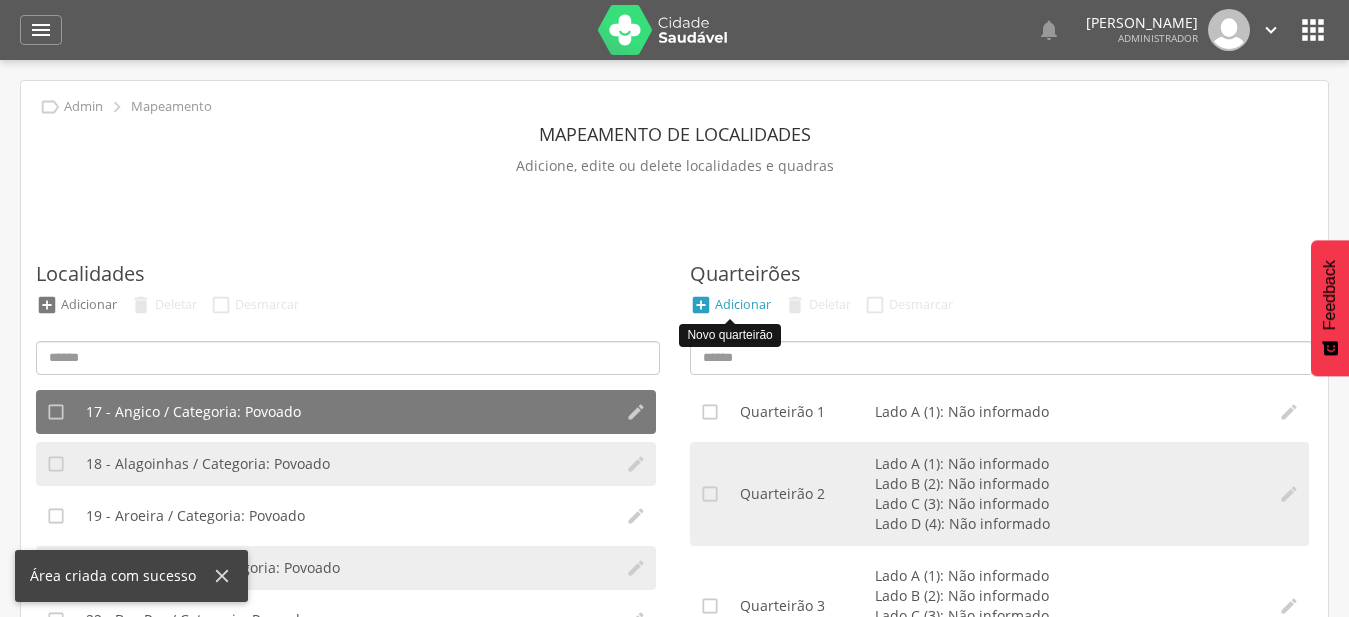 click on "Adicionar" at bounding box center (743, 304) 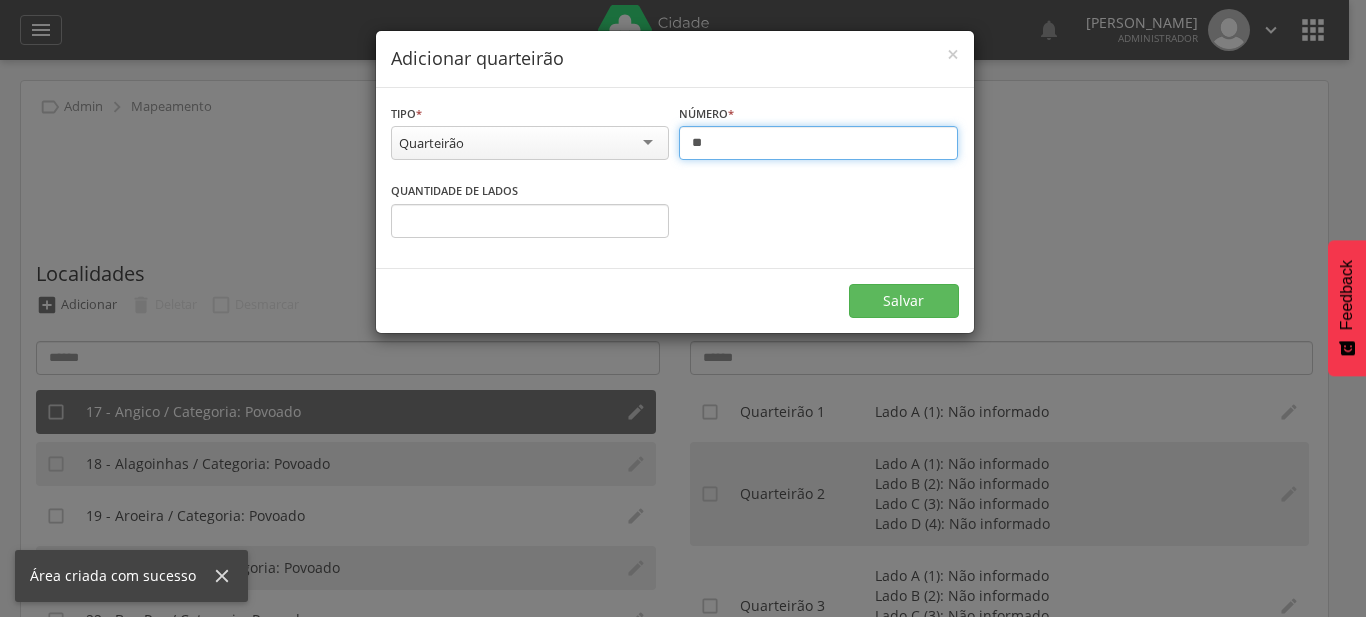click on "**" at bounding box center [818, 143] 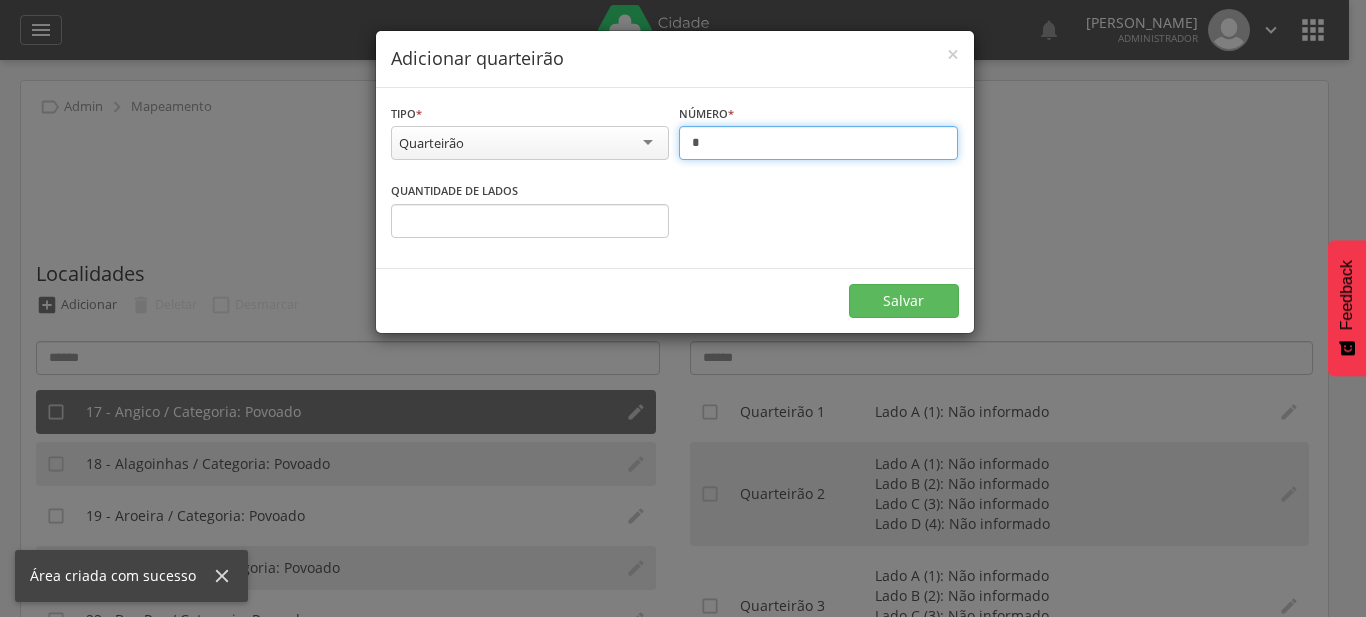 type on "**" 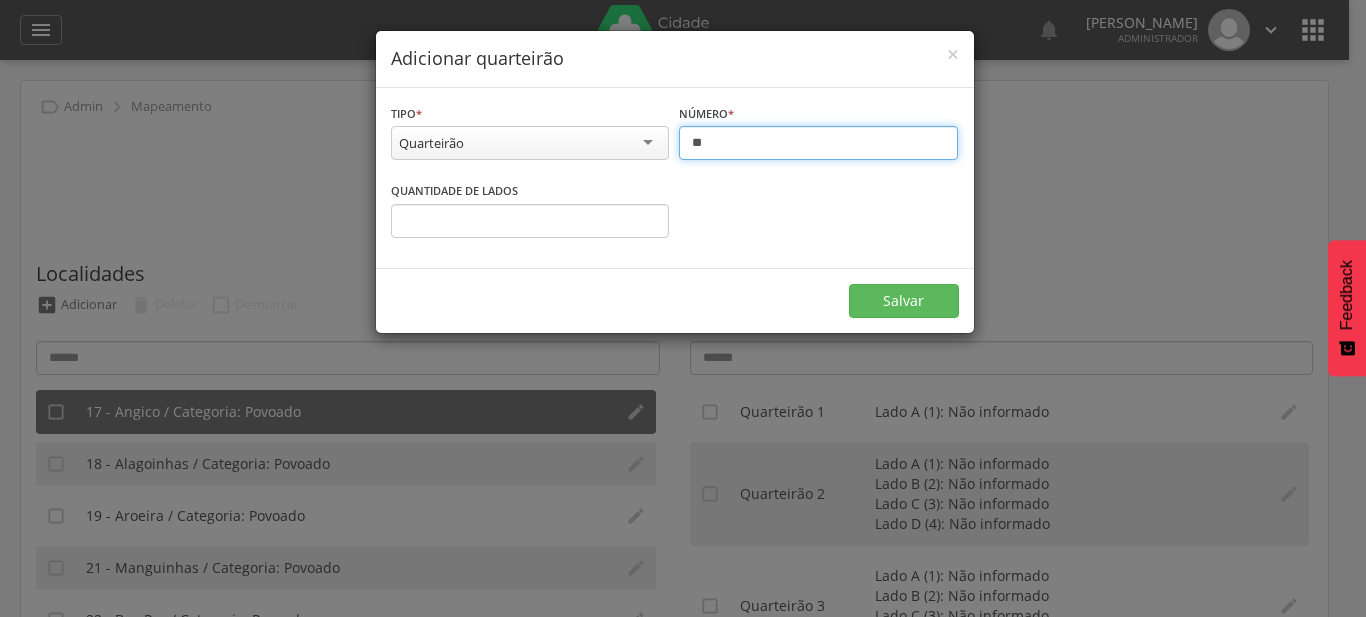 click on "*" at bounding box center (530, 221) 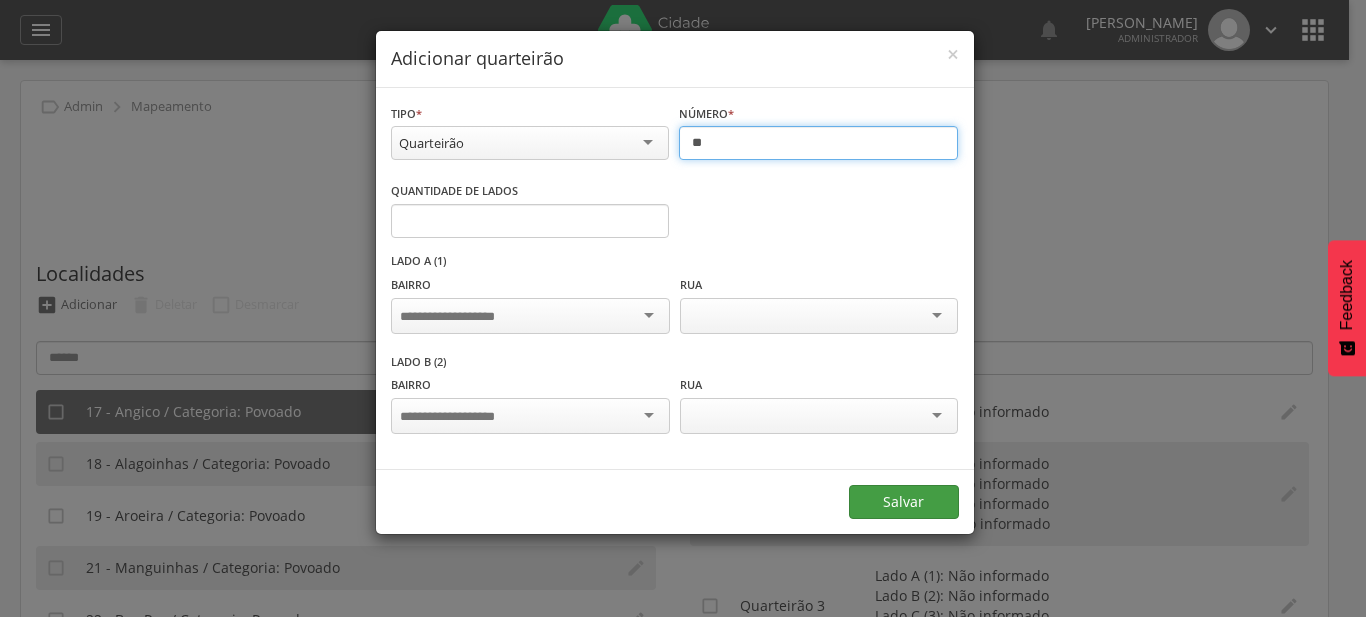 type on "**" 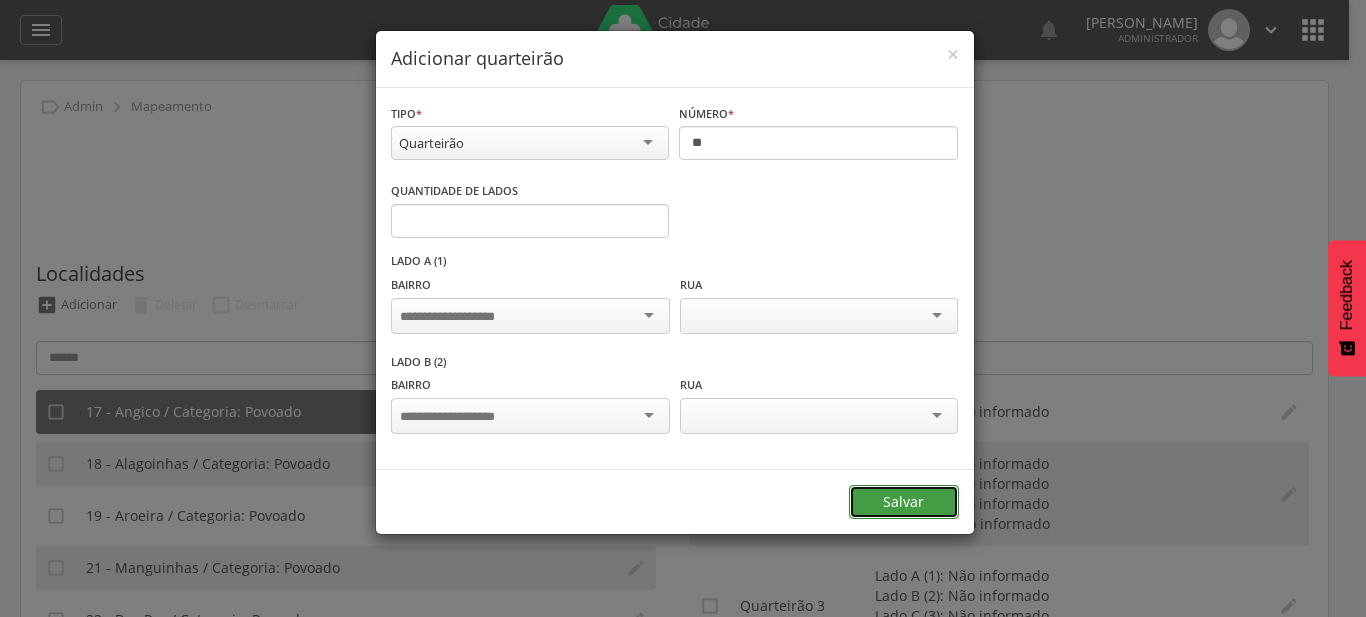 click on "Salvar" at bounding box center [904, 502] 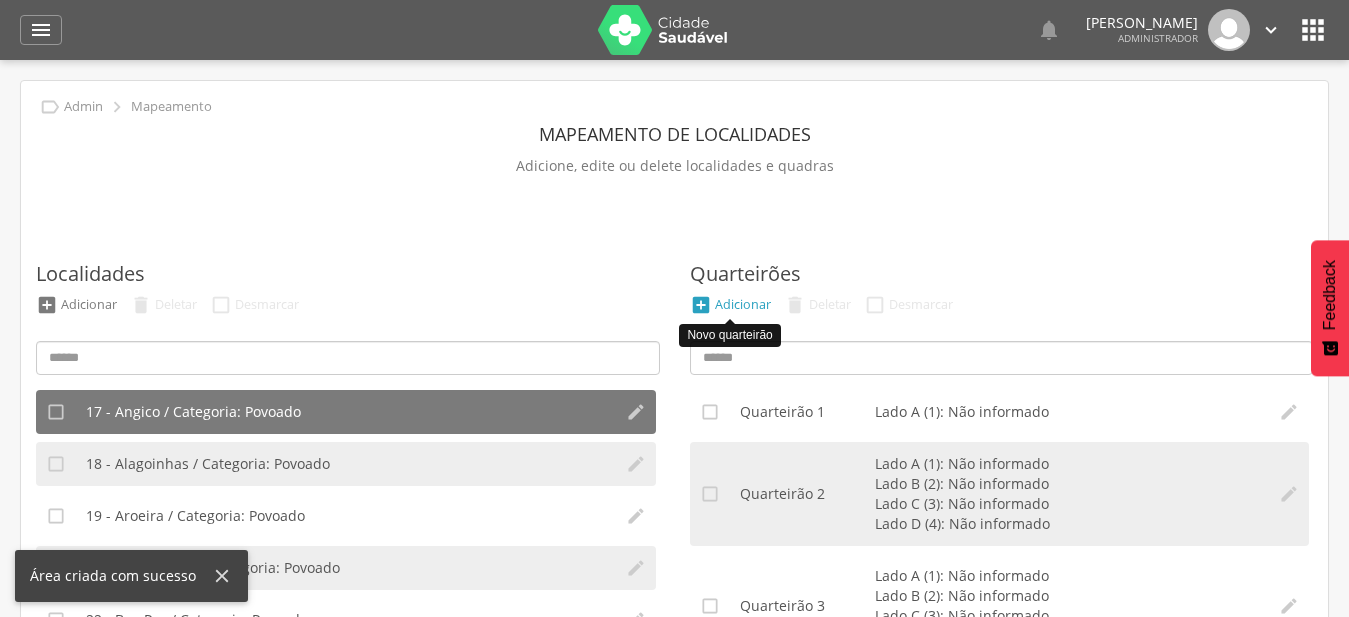 click on "Adicionar" at bounding box center (743, 304) 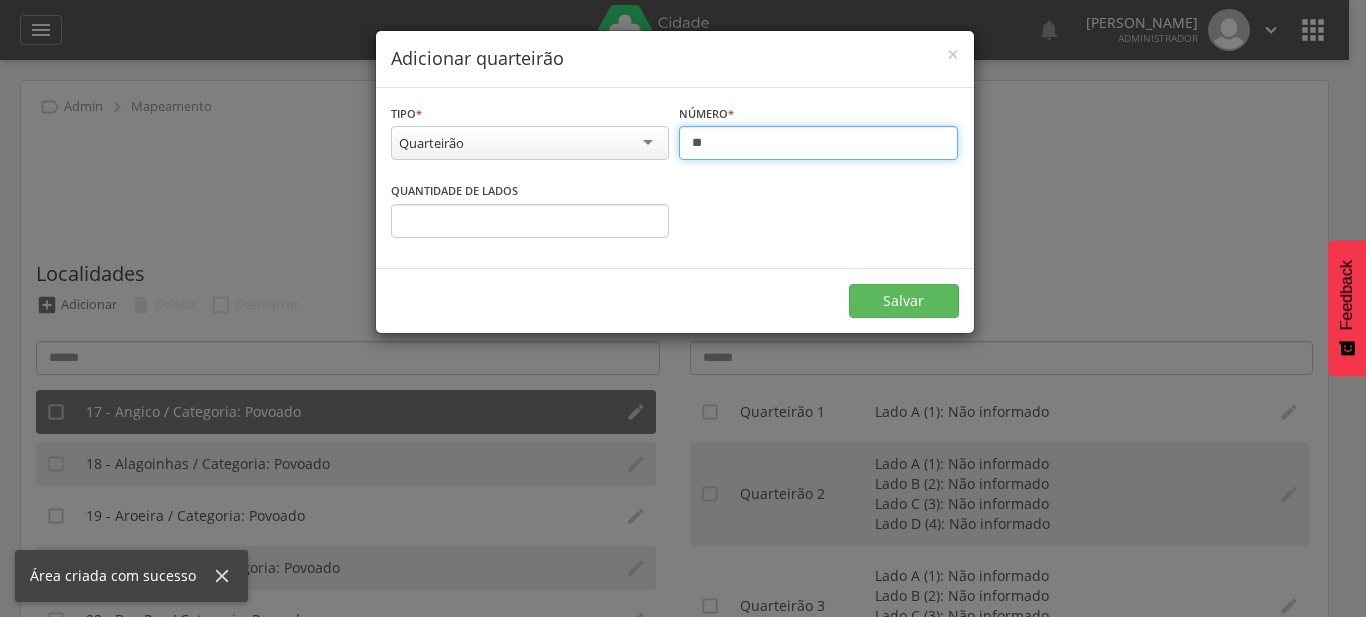 click on "**" at bounding box center [818, 143] 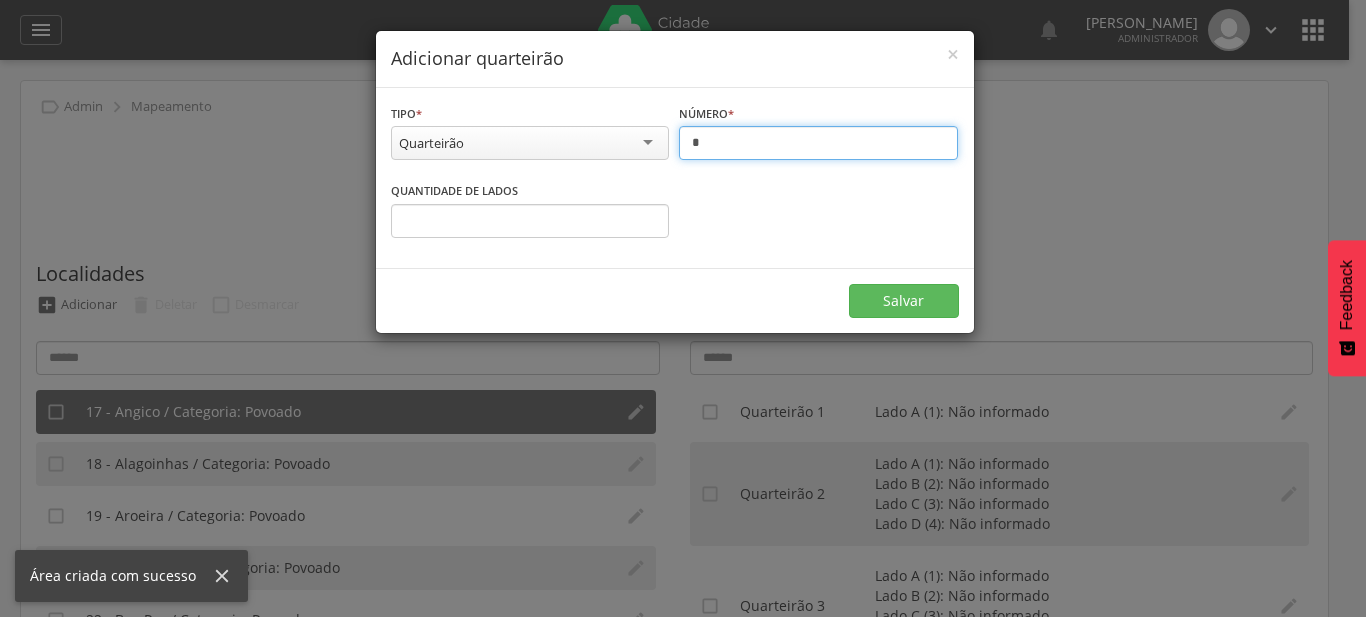 type on "**" 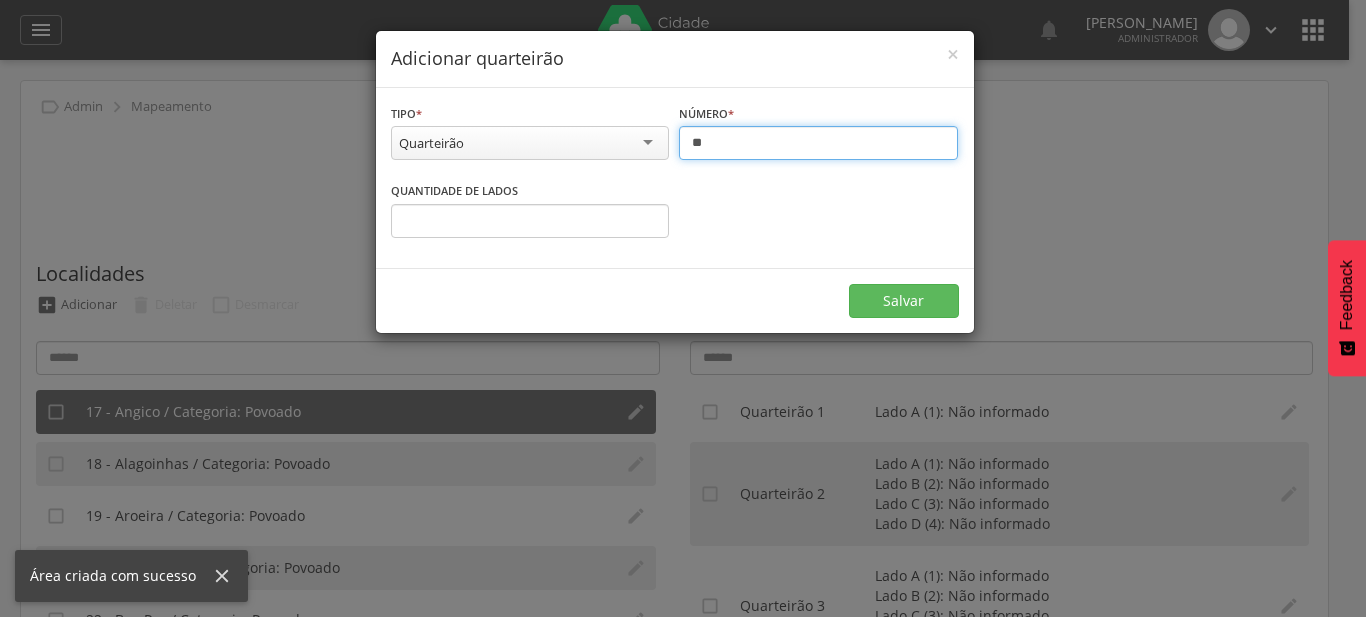 click on "*" at bounding box center [530, 221] 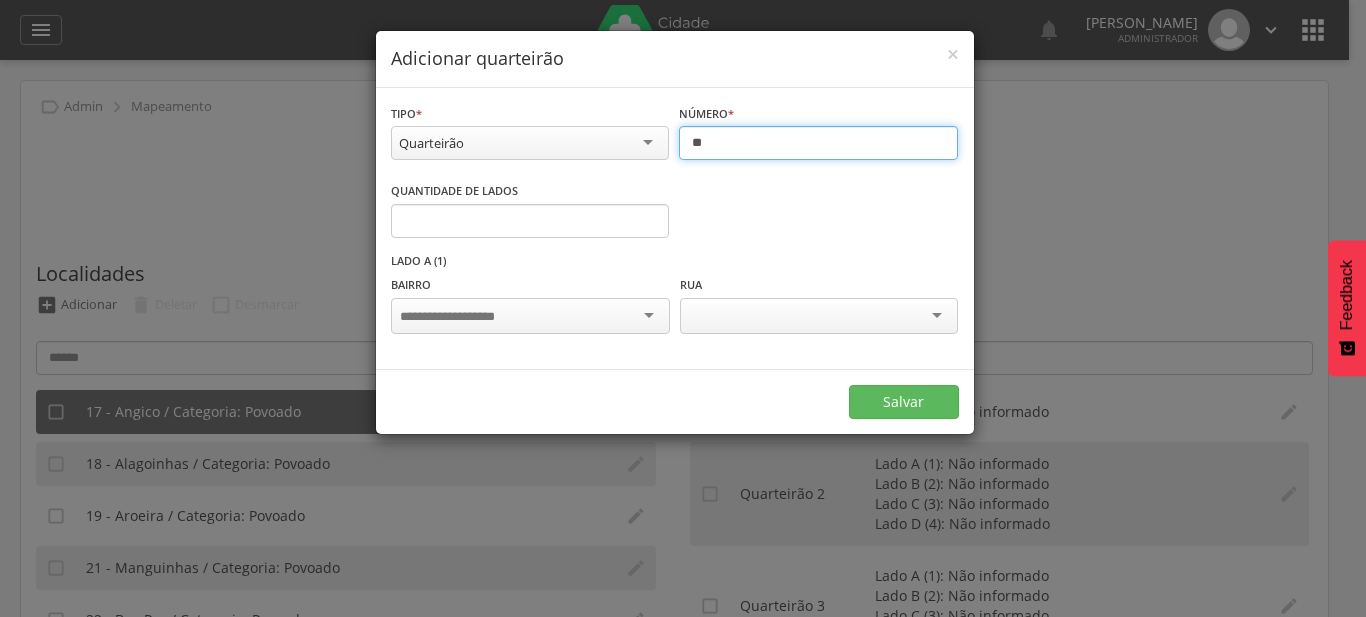 type on "*" 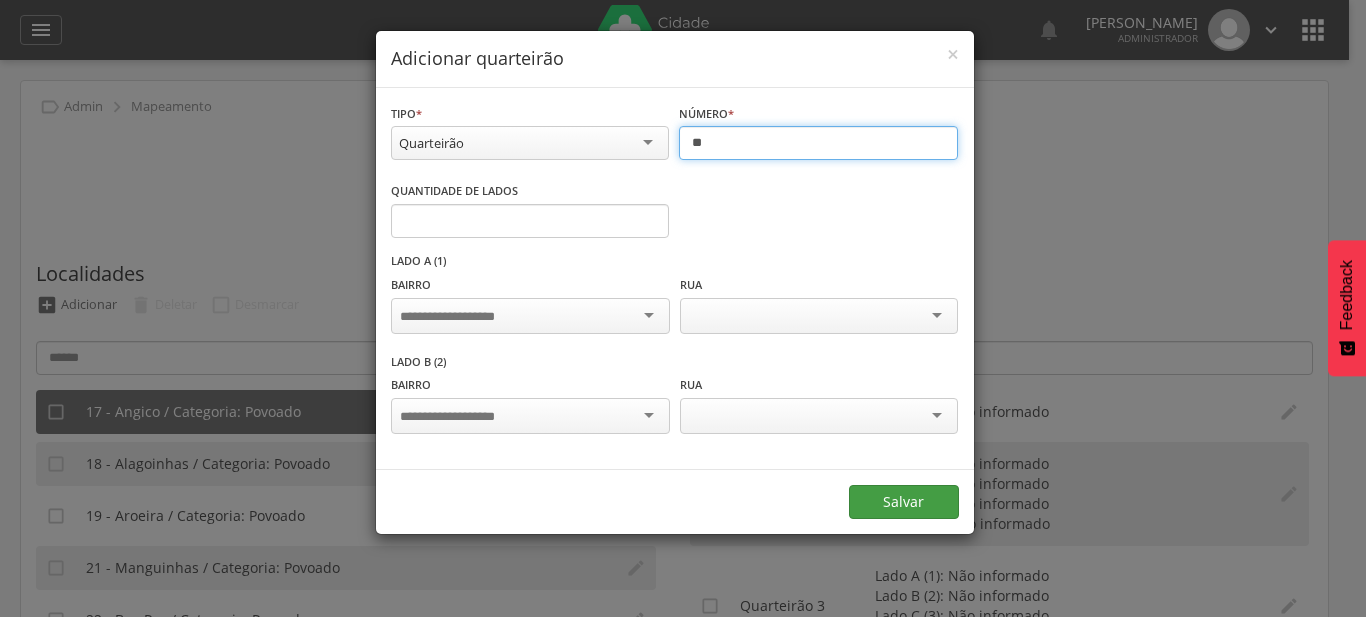 type on "**" 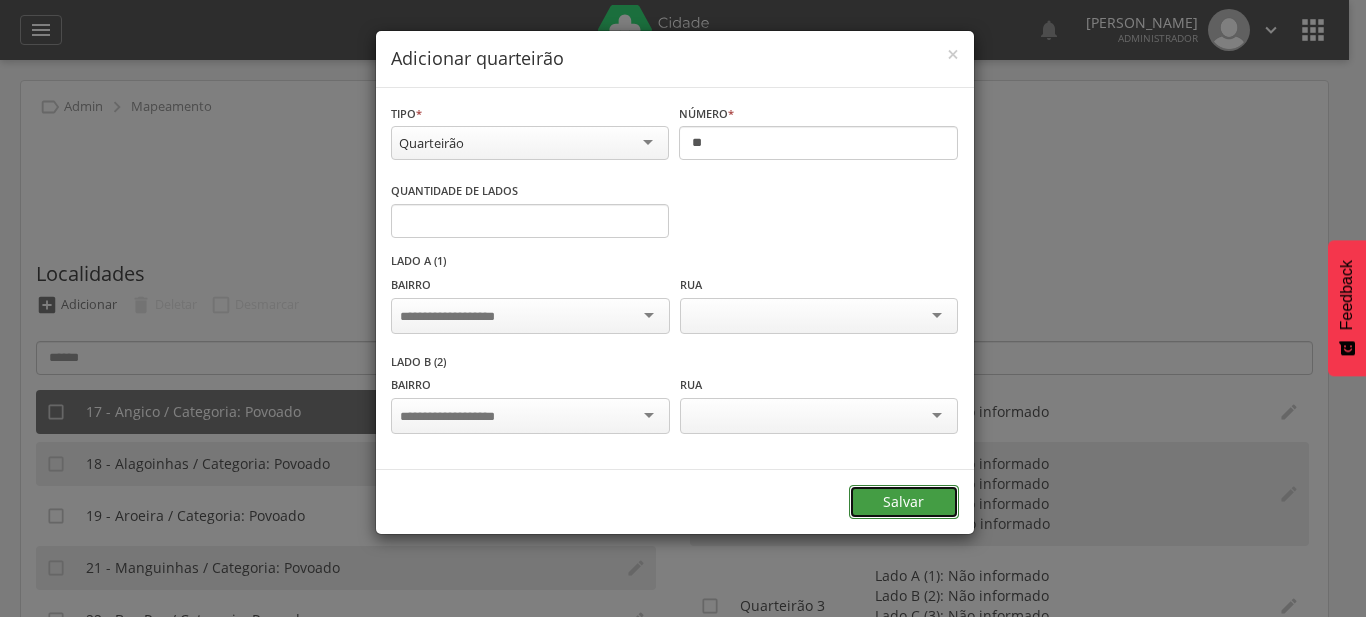 click on "Salvar" at bounding box center (904, 502) 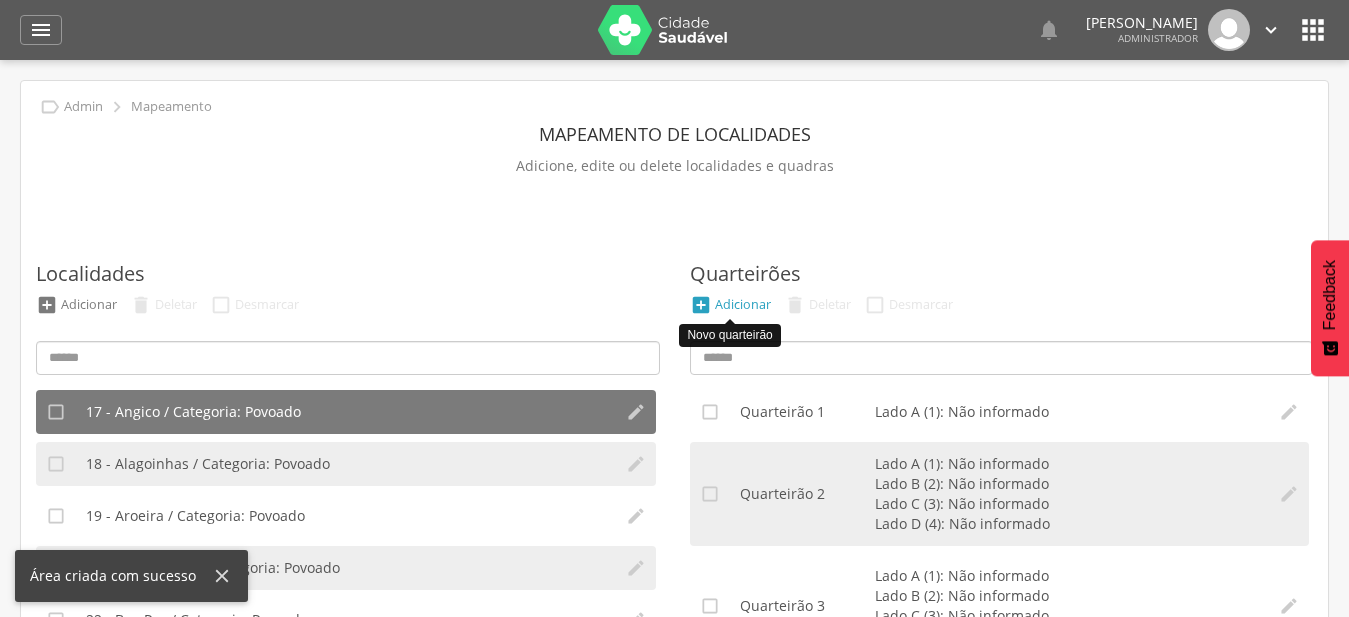 click on "Adicionar" at bounding box center (743, 304) 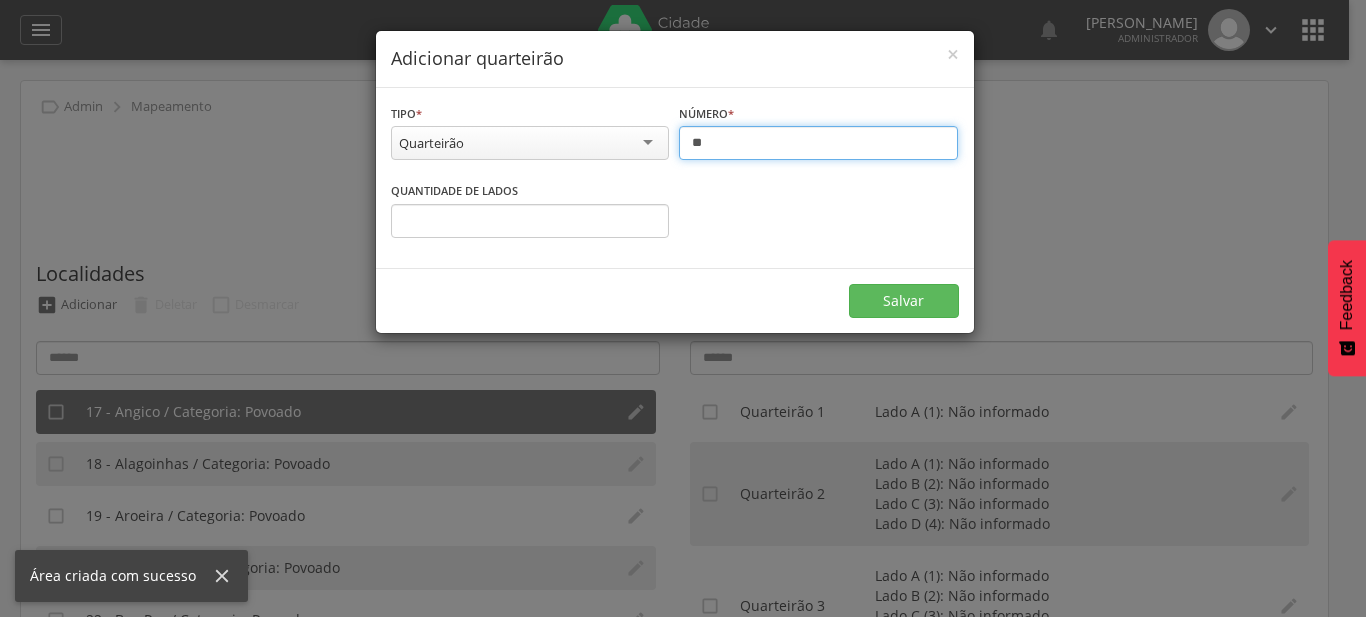 click on "**" at bounding box center [818, 143] 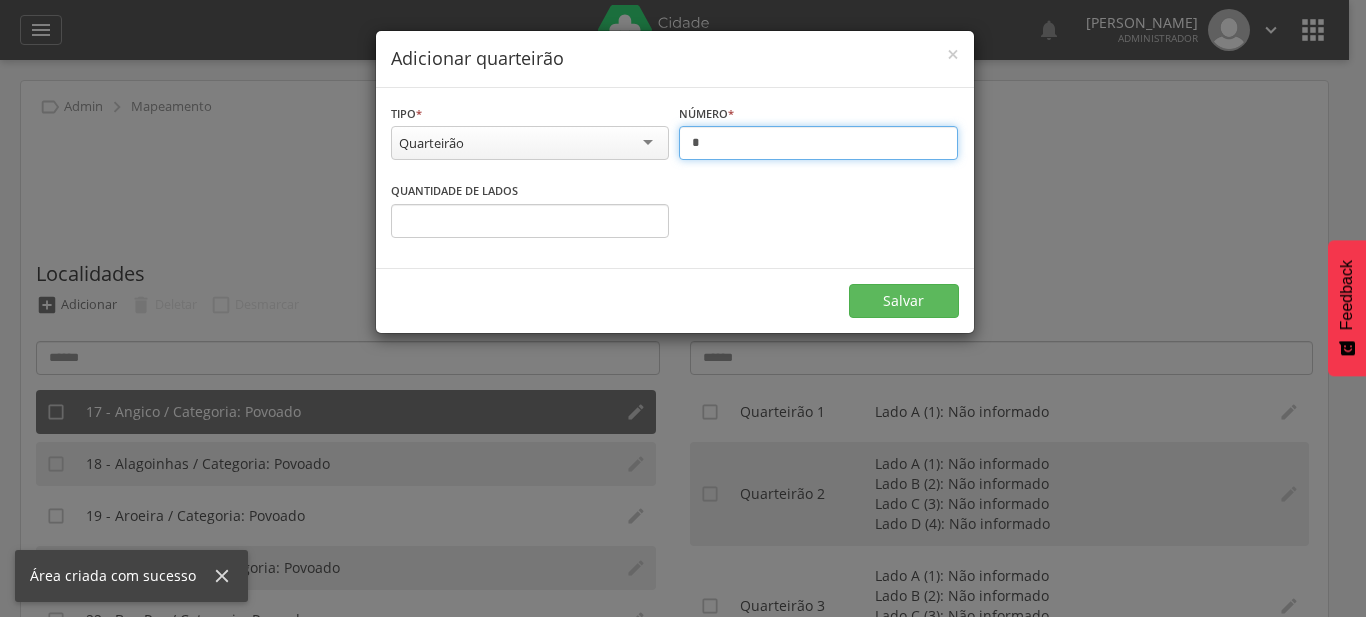 type on "**" 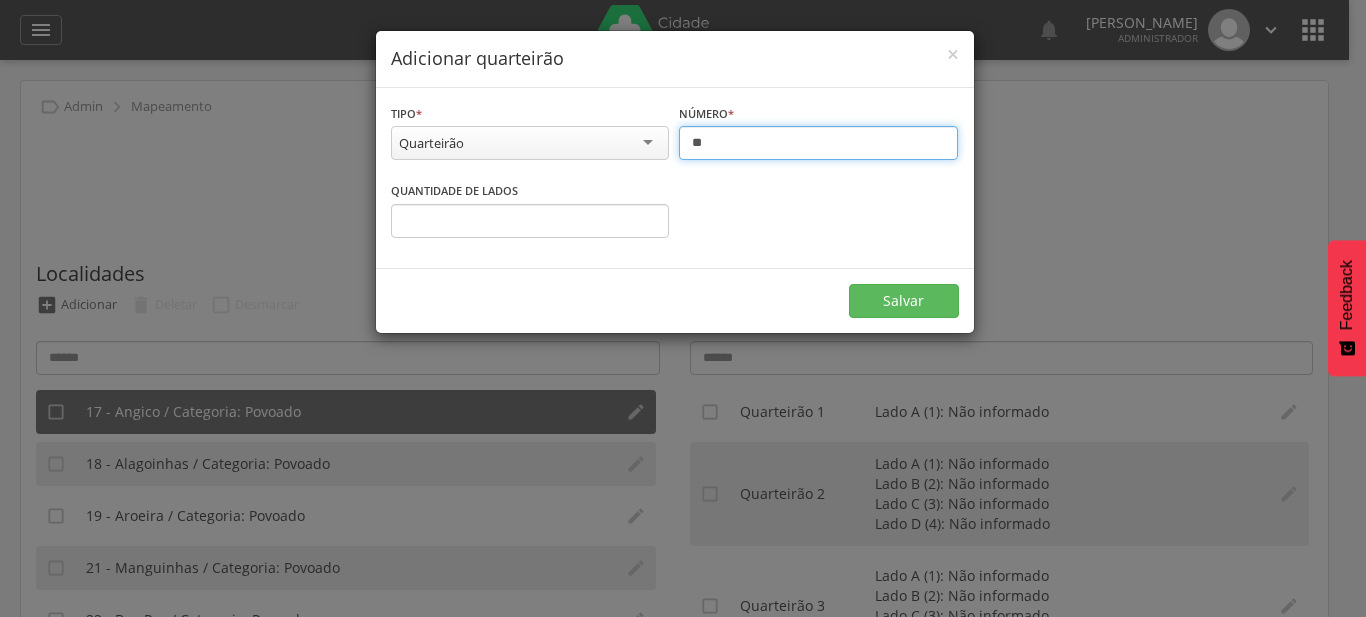 click on "*" at bounding box center (530, 221) 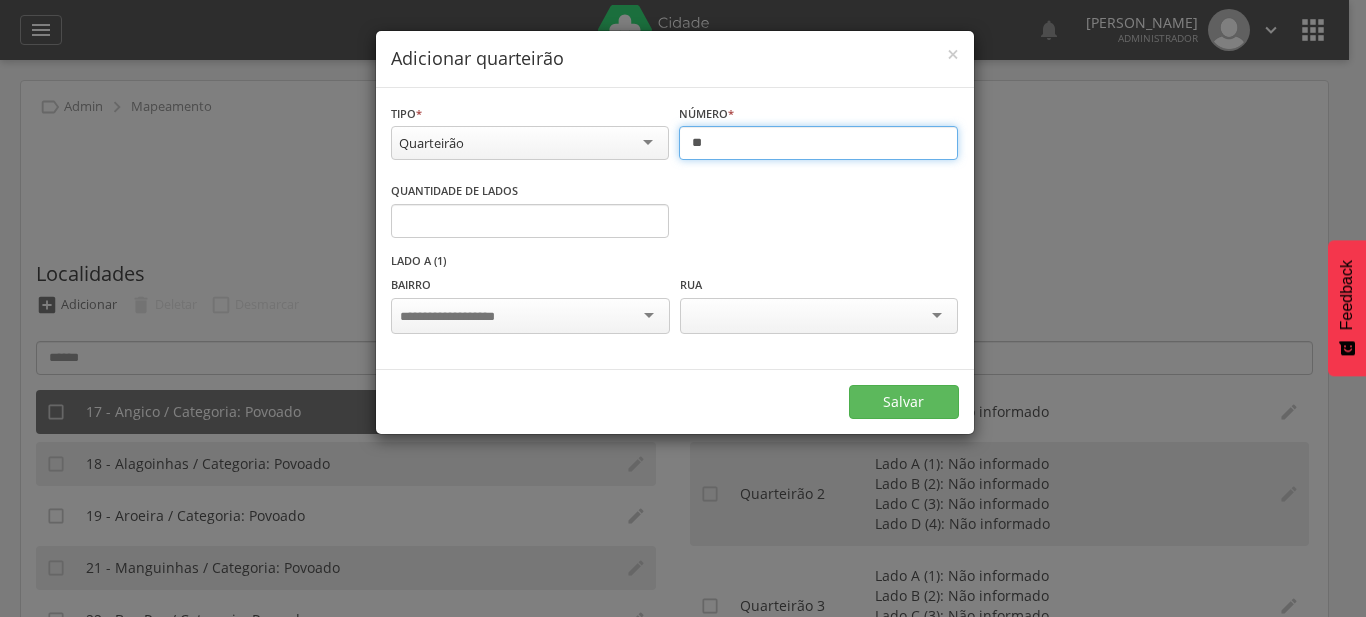 type on "*" 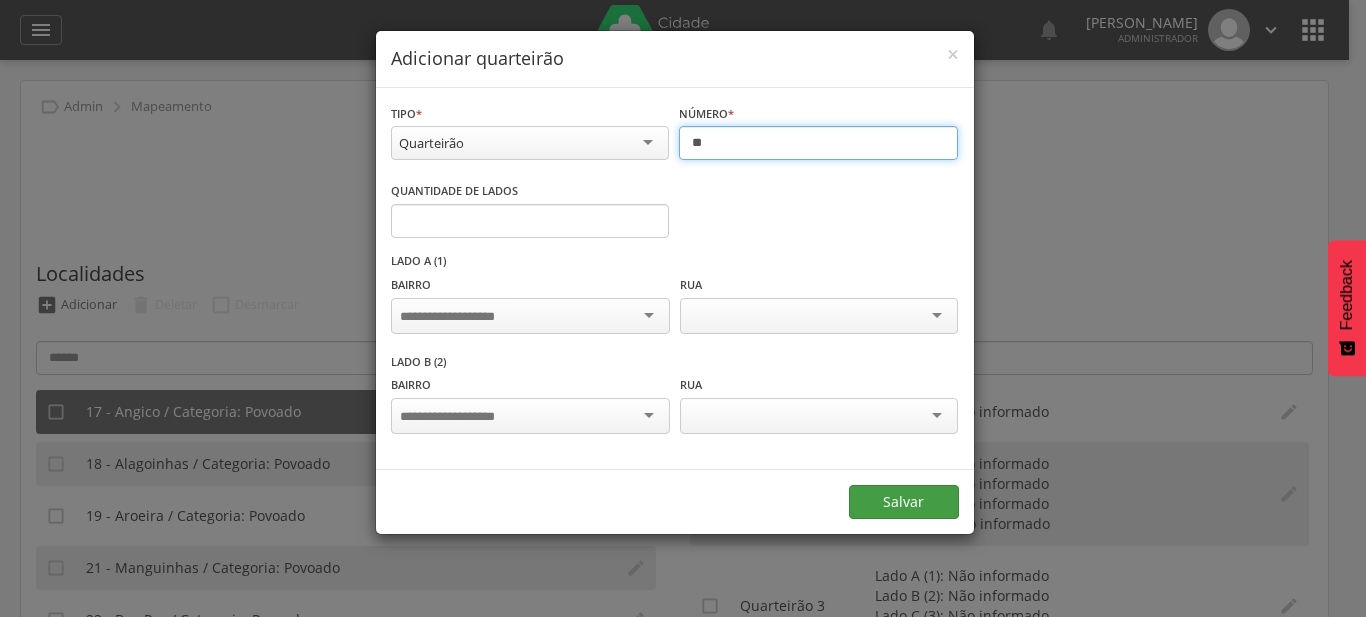 type on "**" 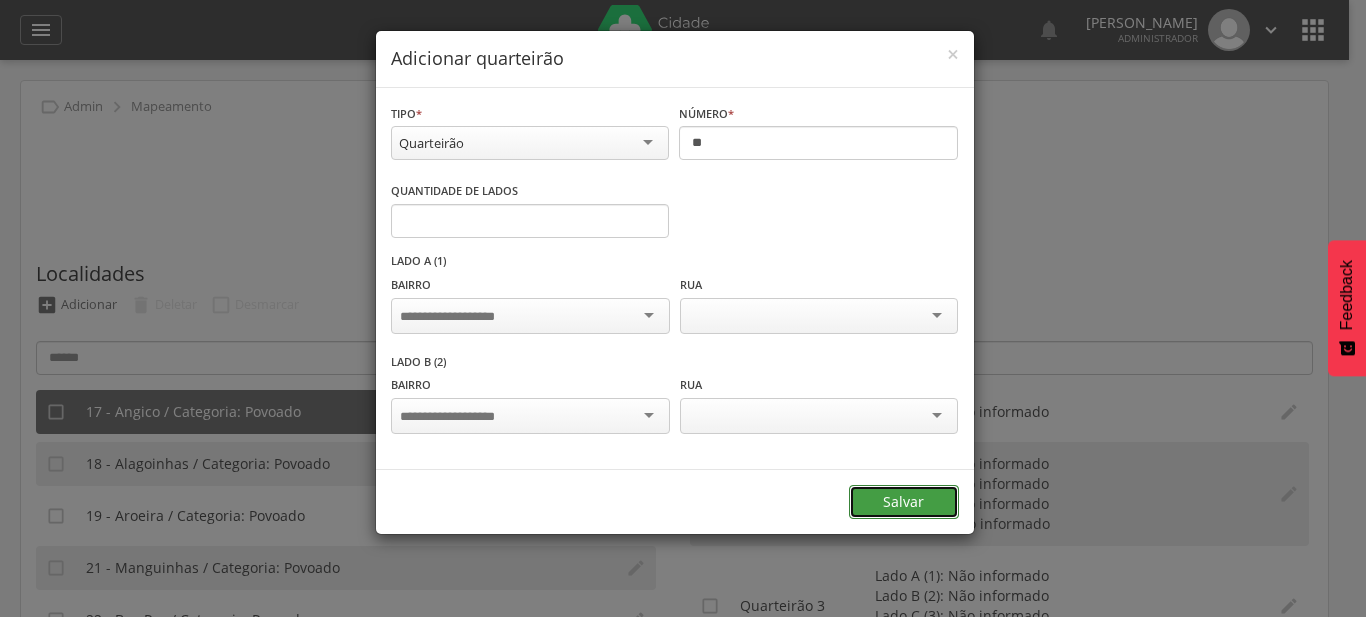 click on "Salvar" at bounding box center (904, 502) 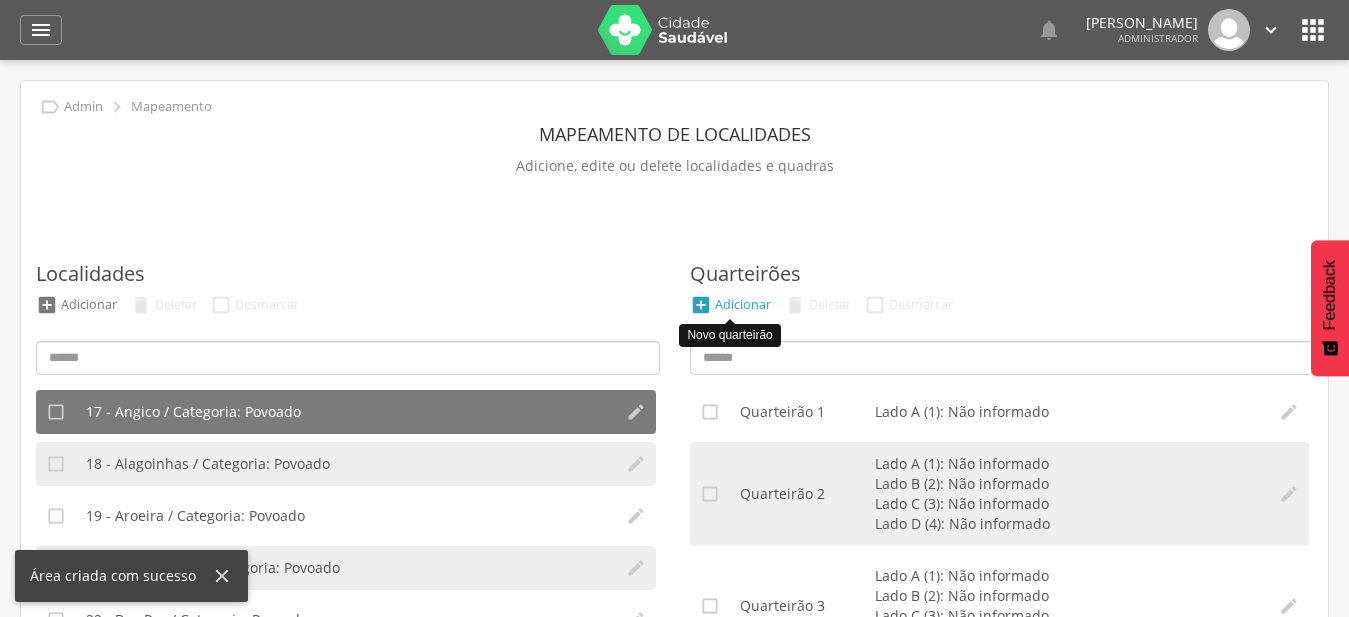 click on "Adicionar" at bounding box center [743, 304] 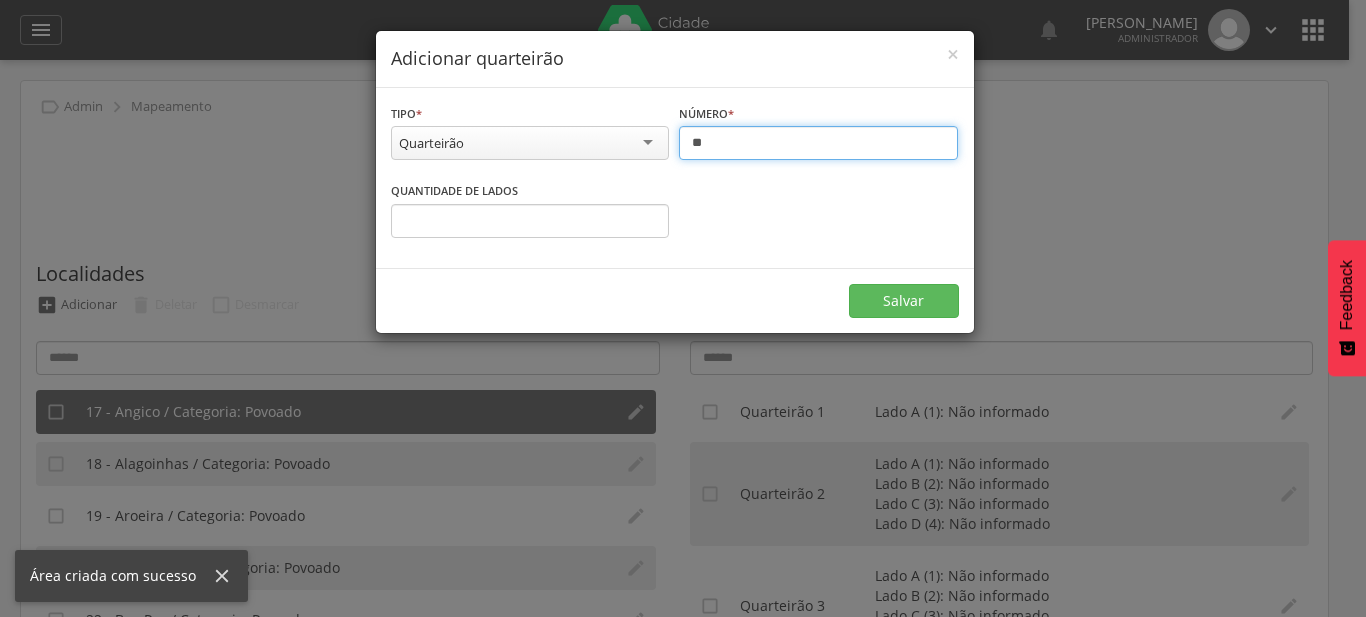 click on "**" at bounding box center (818, 143) 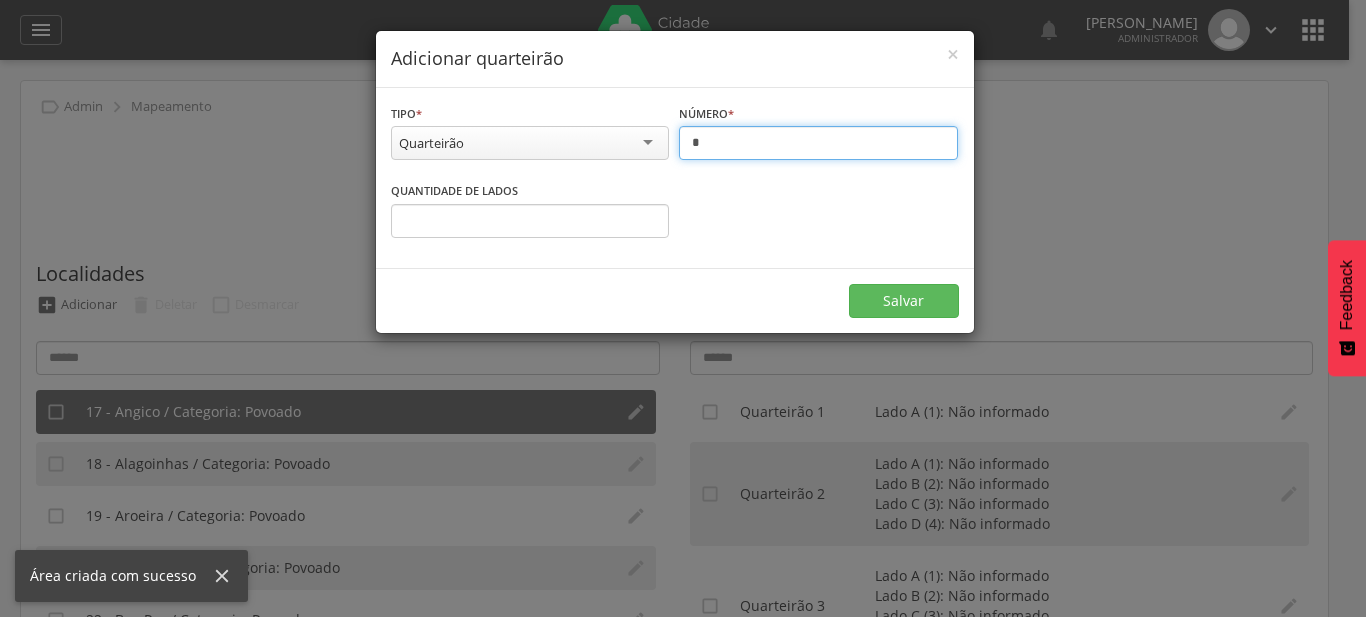 type on "**" 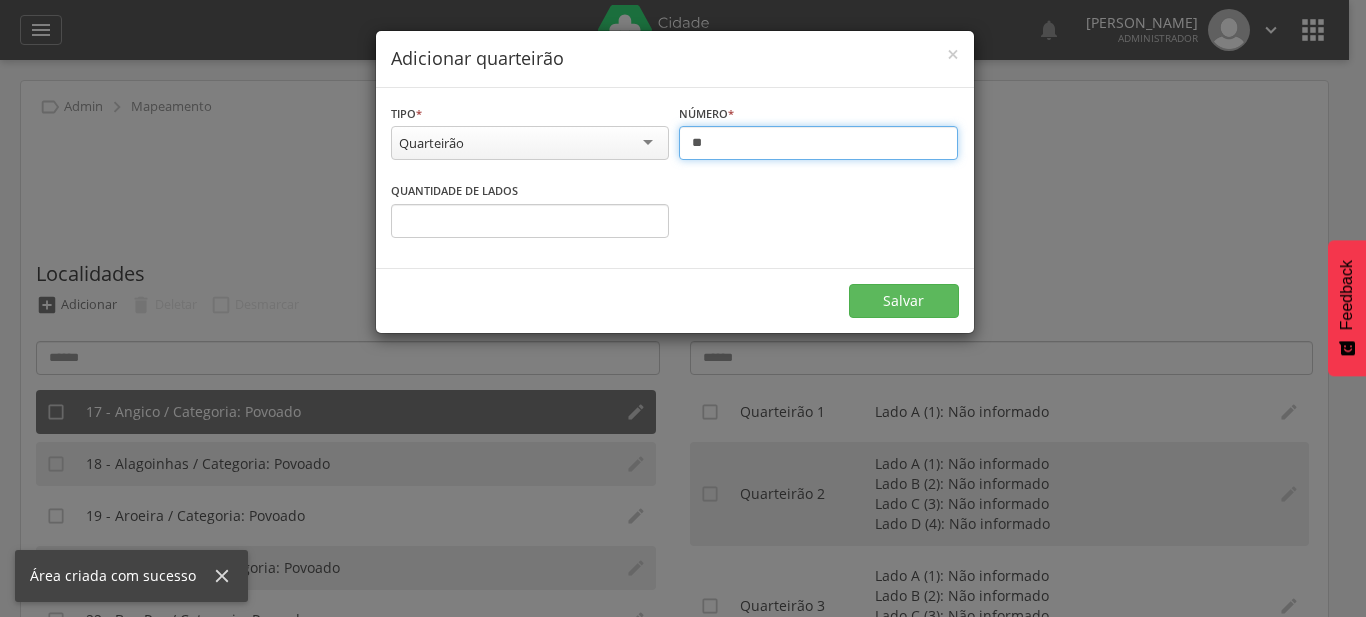 click on "*" at bounding box center (530, 221) 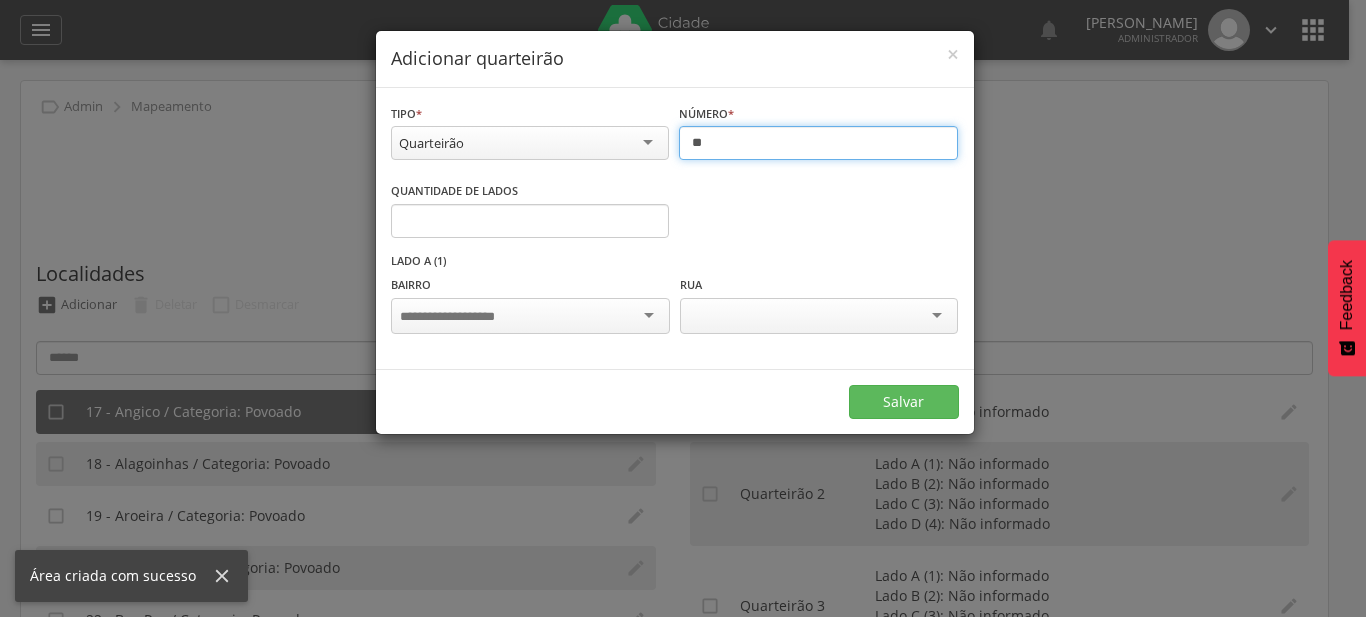 type on "*" 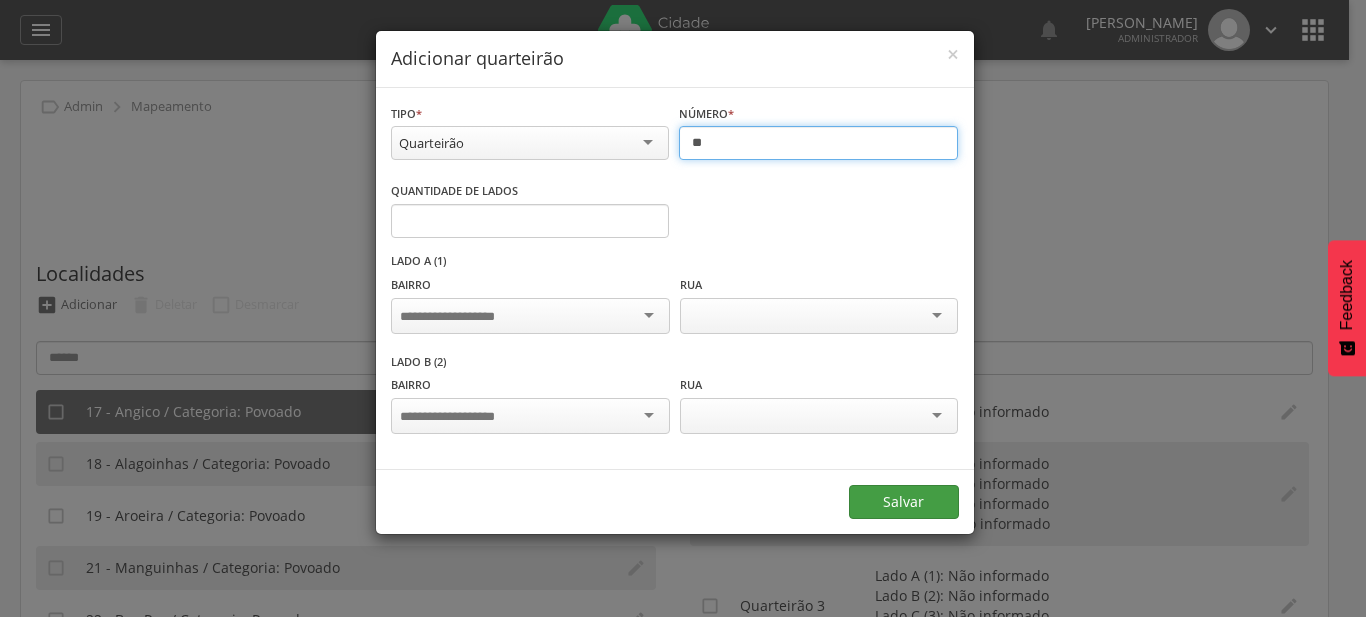 type on "**" 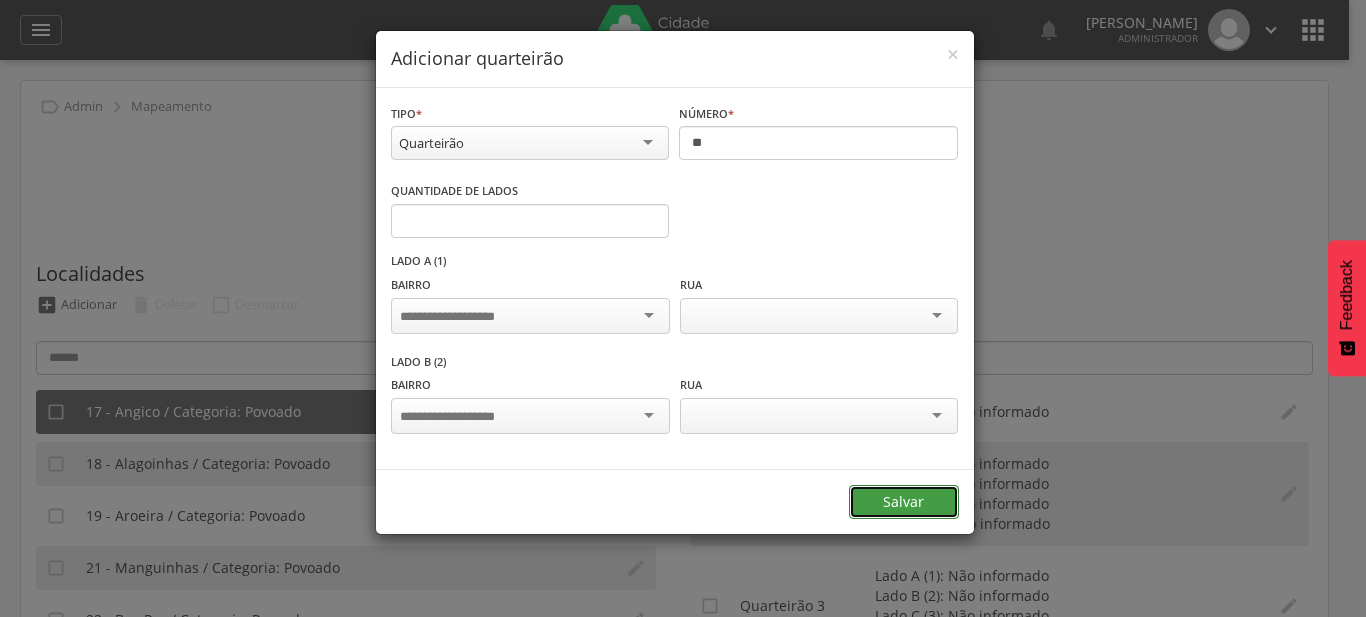 click on "Salvar" at bounding box center (904, 502) 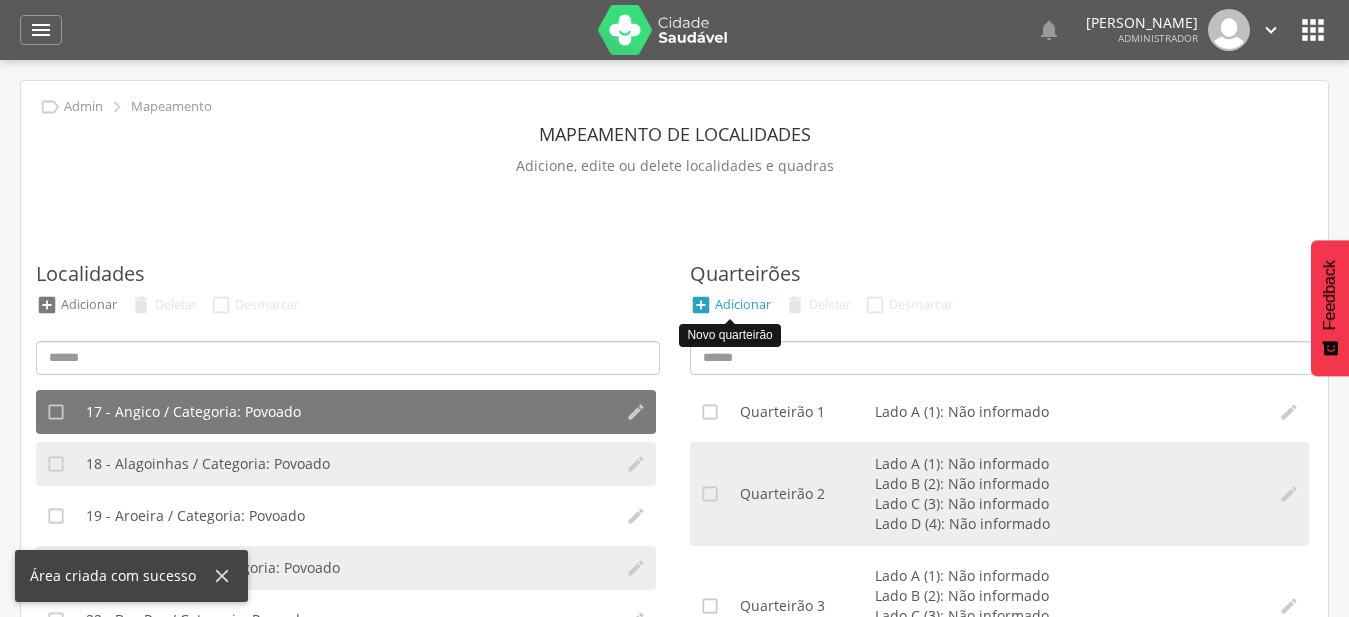click on "Adicionar" at bounding box center (743, 304) 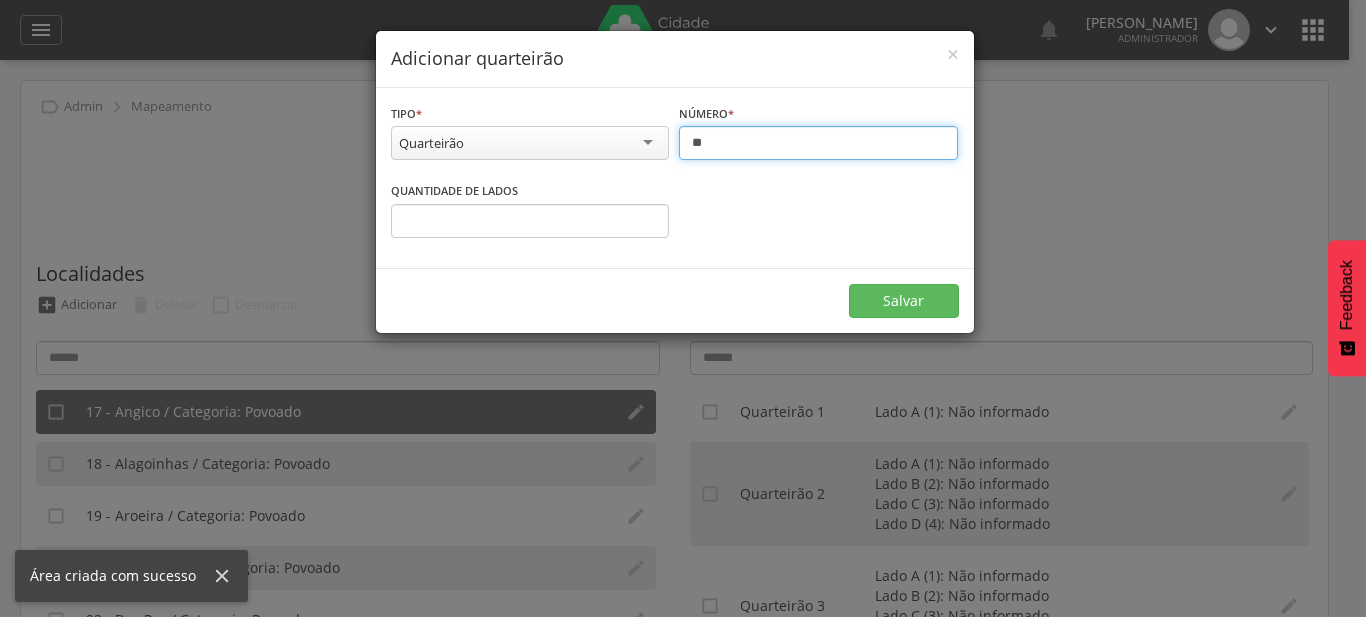 click on "**" at bounding box center (818, 143) 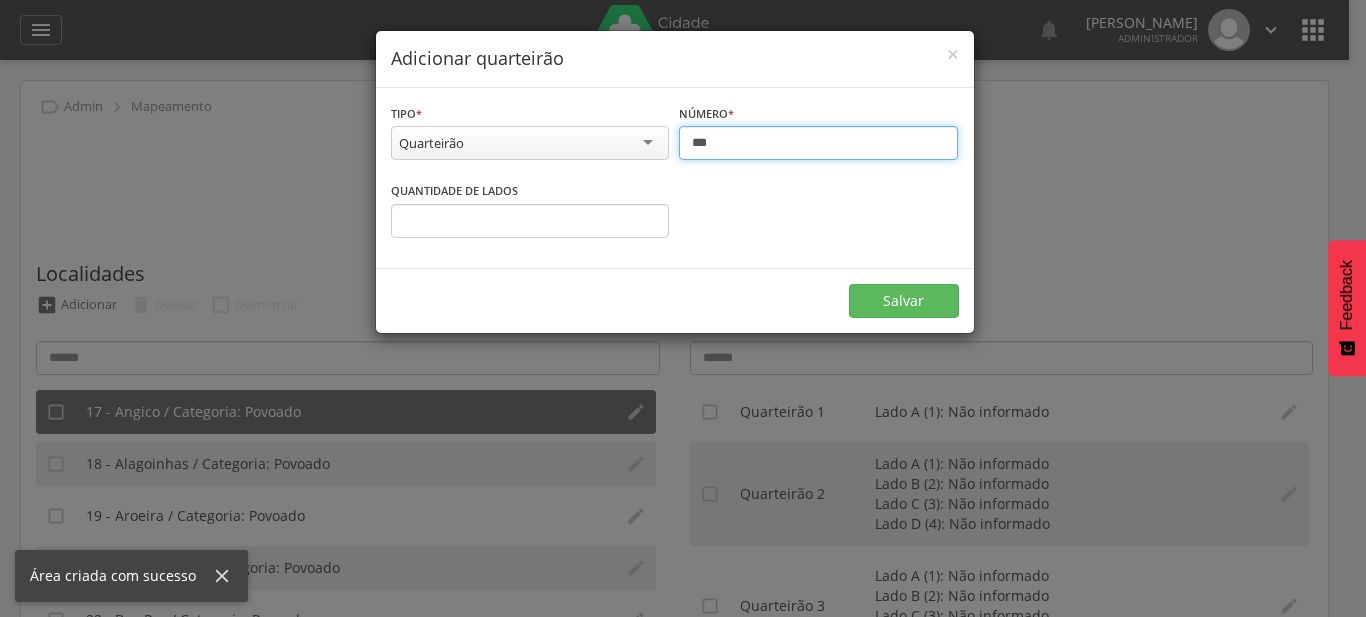 click on "*" at bounding box center (530, 221) 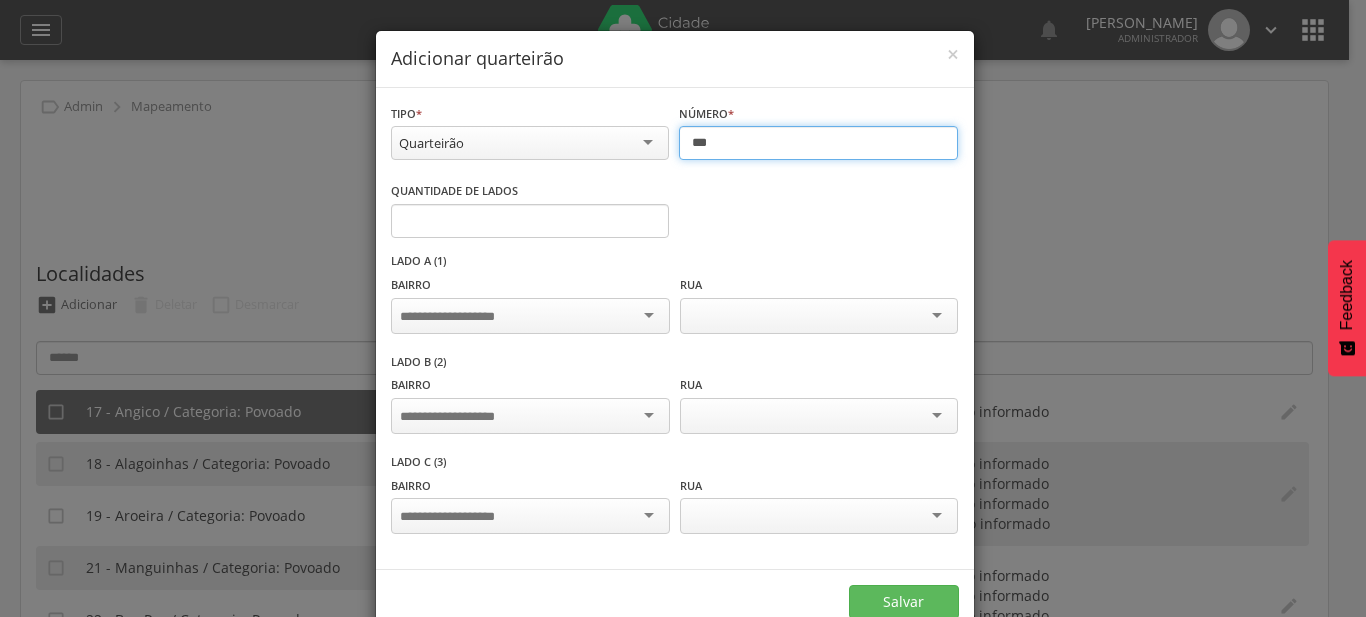 type on "*" 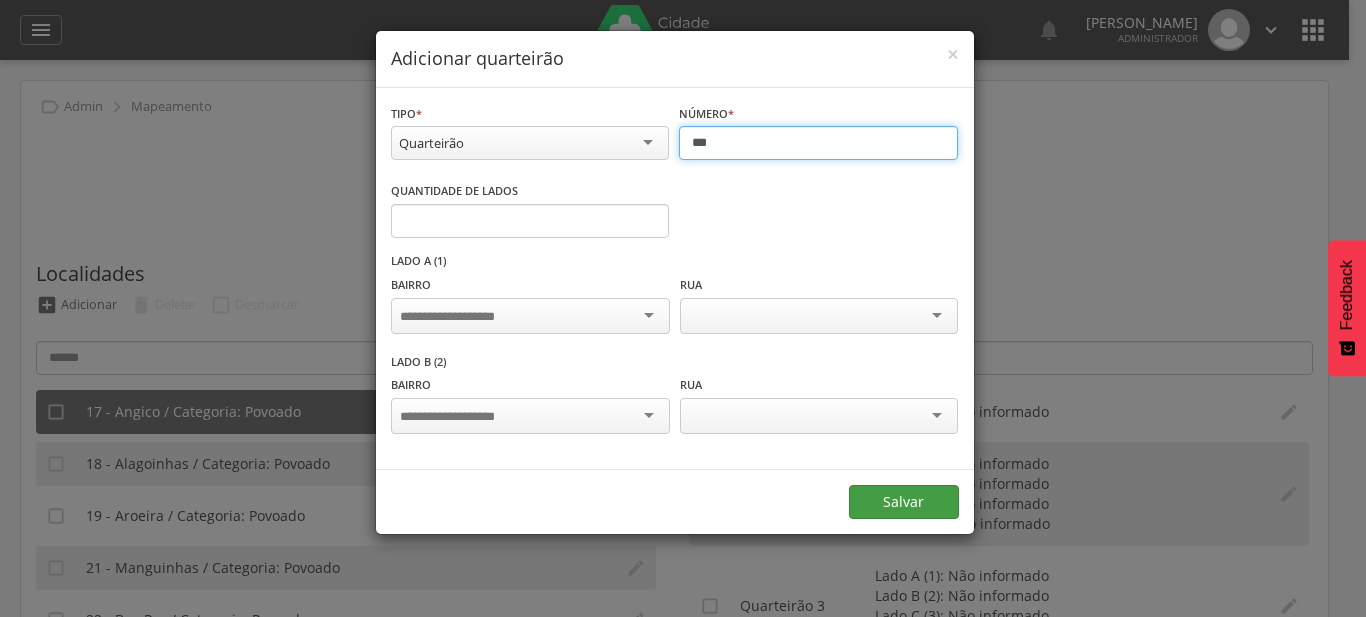 type on "***" 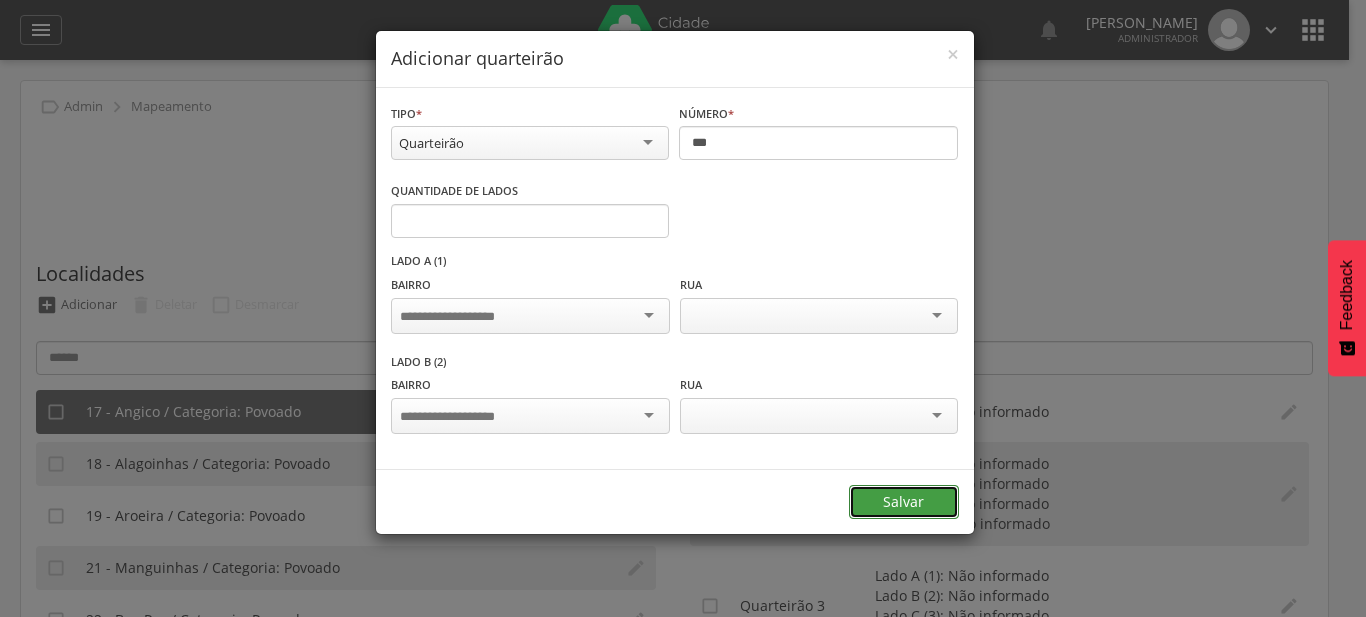 click on "Salvar" at bounding box center [904, 502] 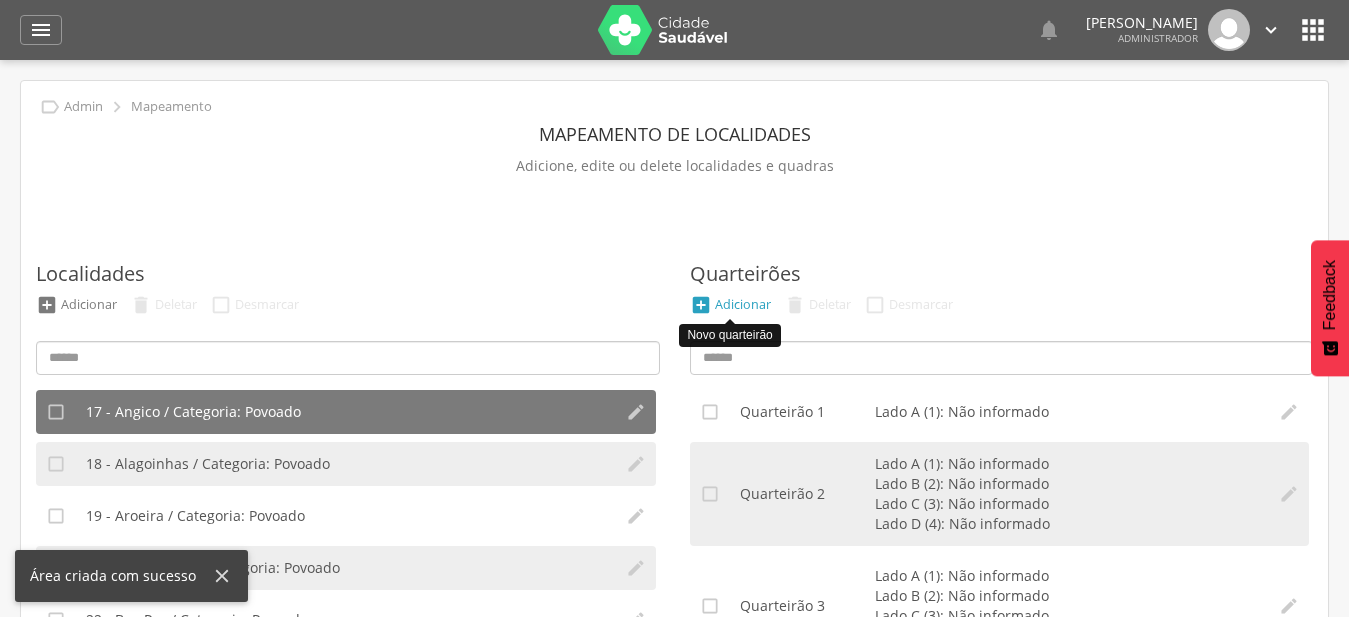 click on "Adicionar" at bounding box center (743, 304) 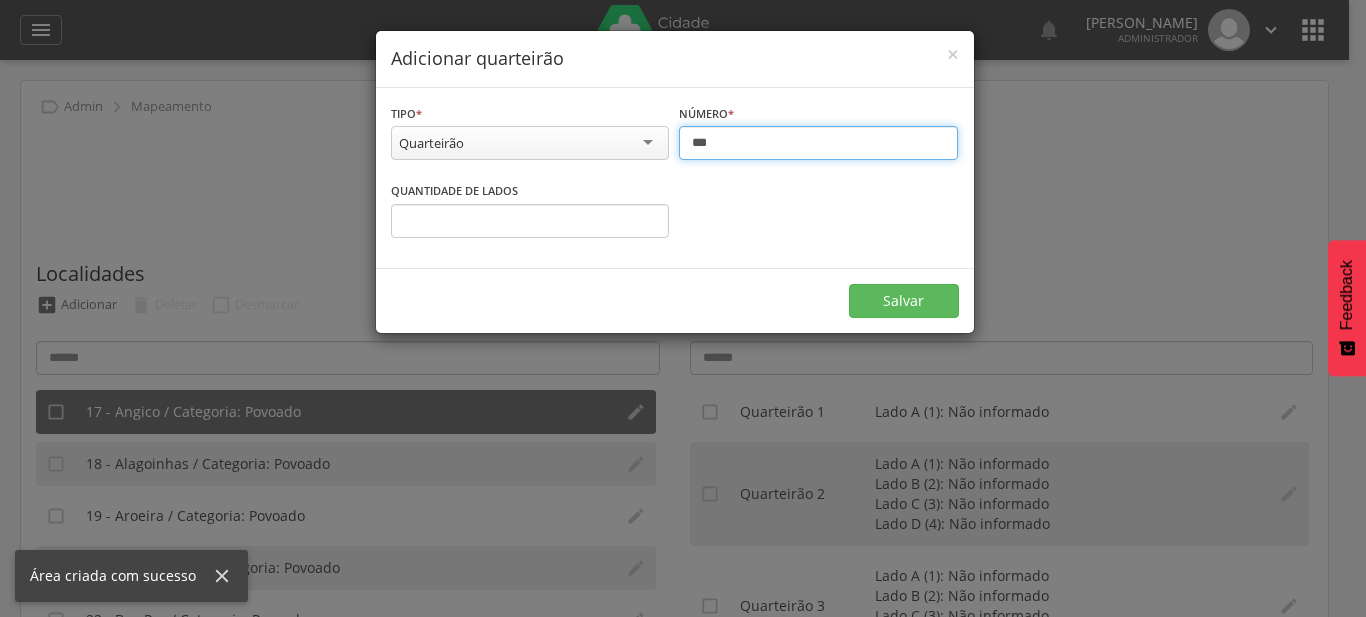 click on "***" at bounding box center [818, 143] 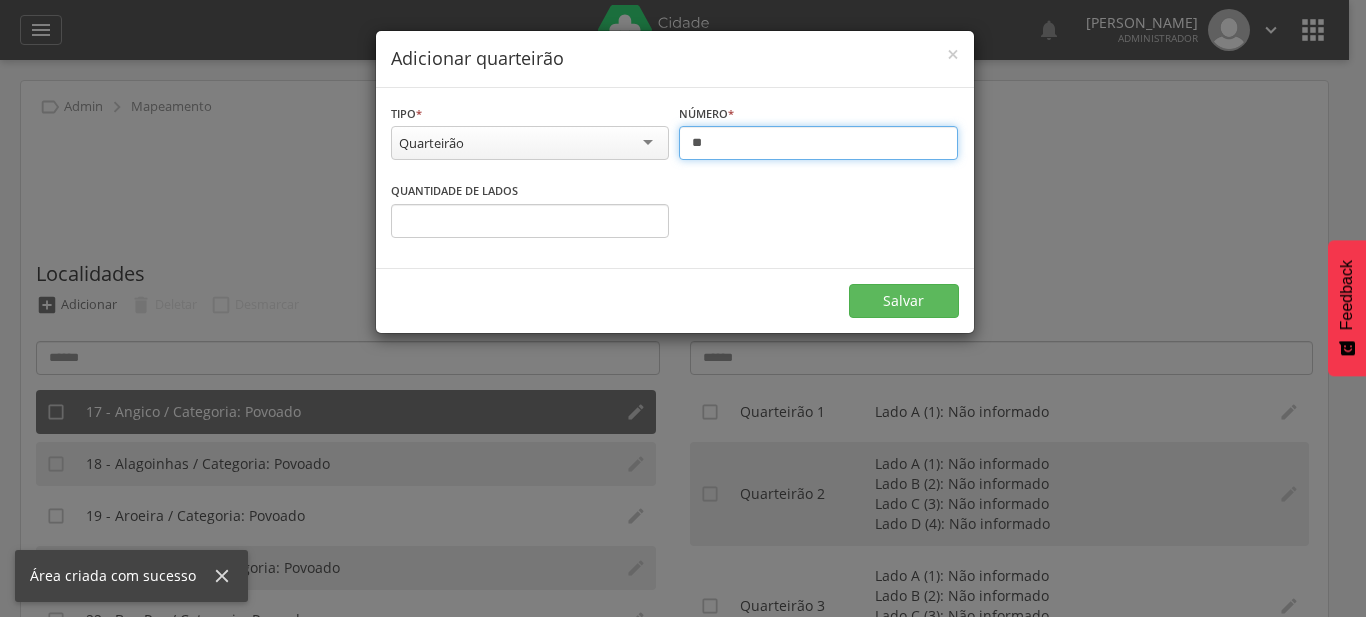 type on "***" 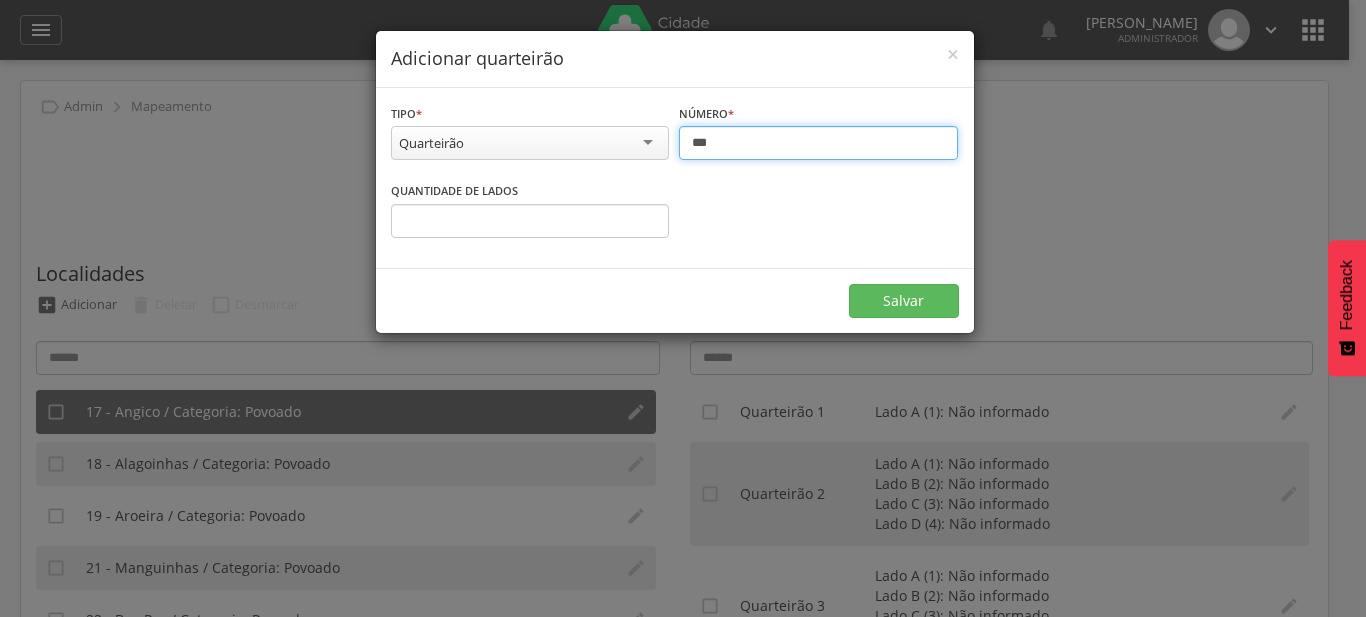 click on "*" at bounding box center (530, 221) 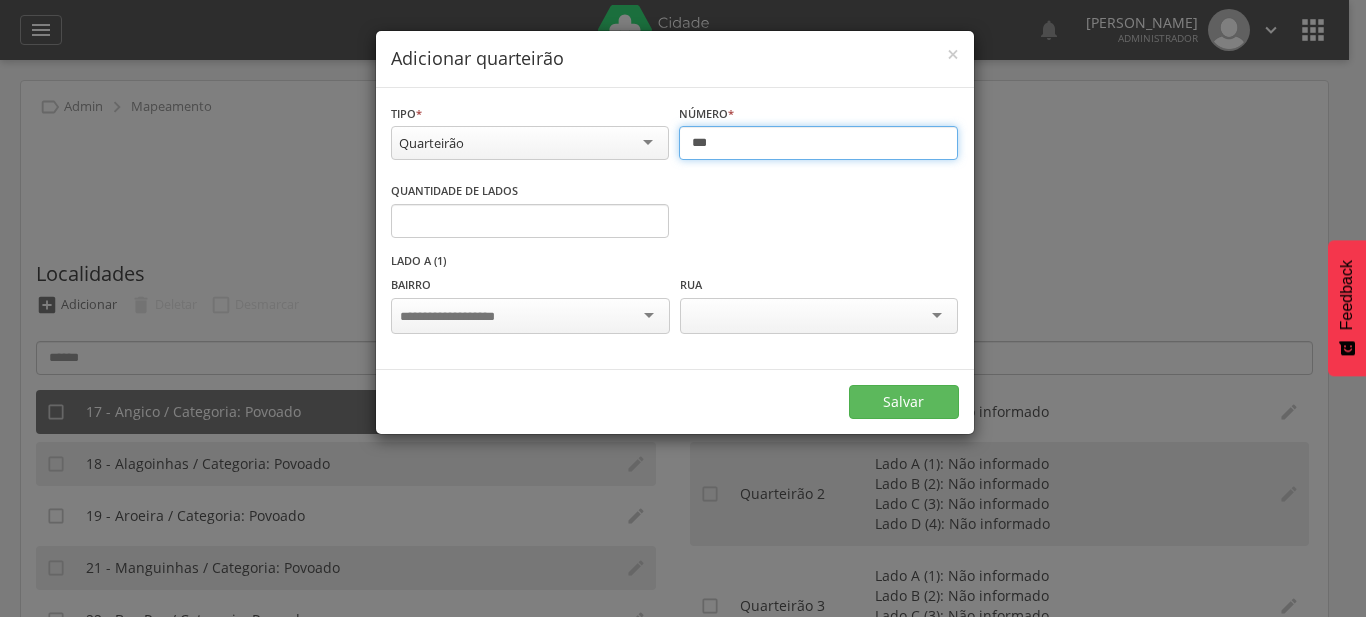 type on "*" 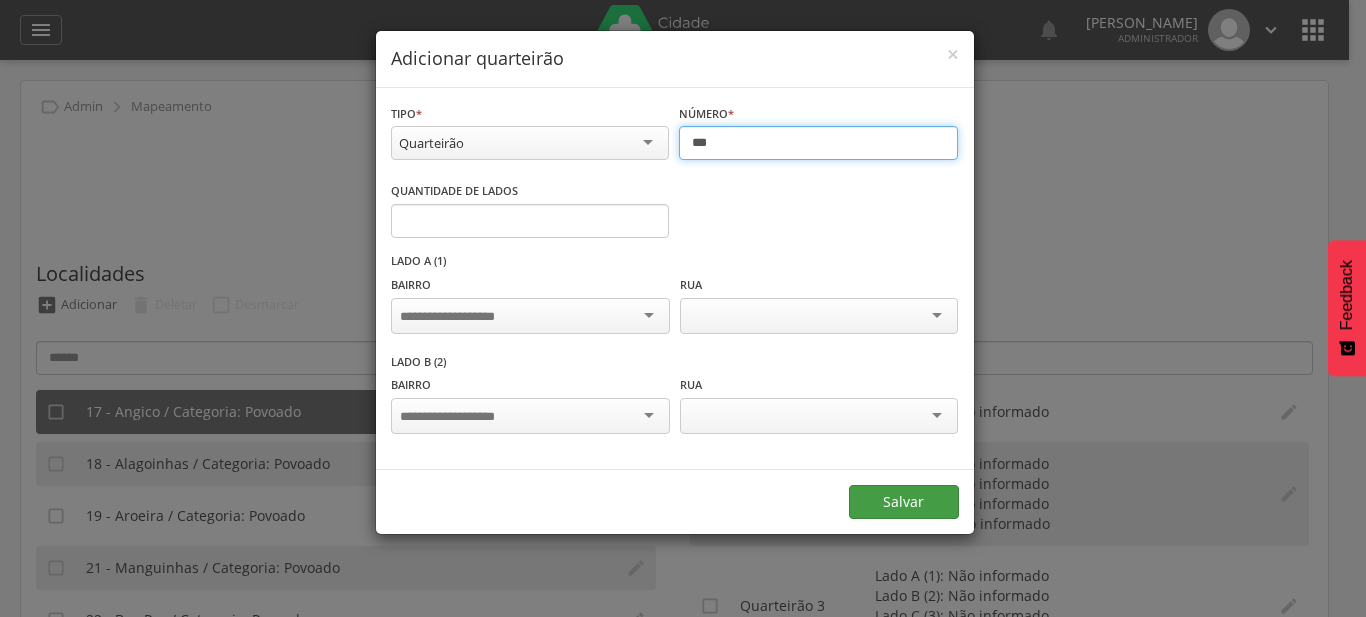 type on "***" 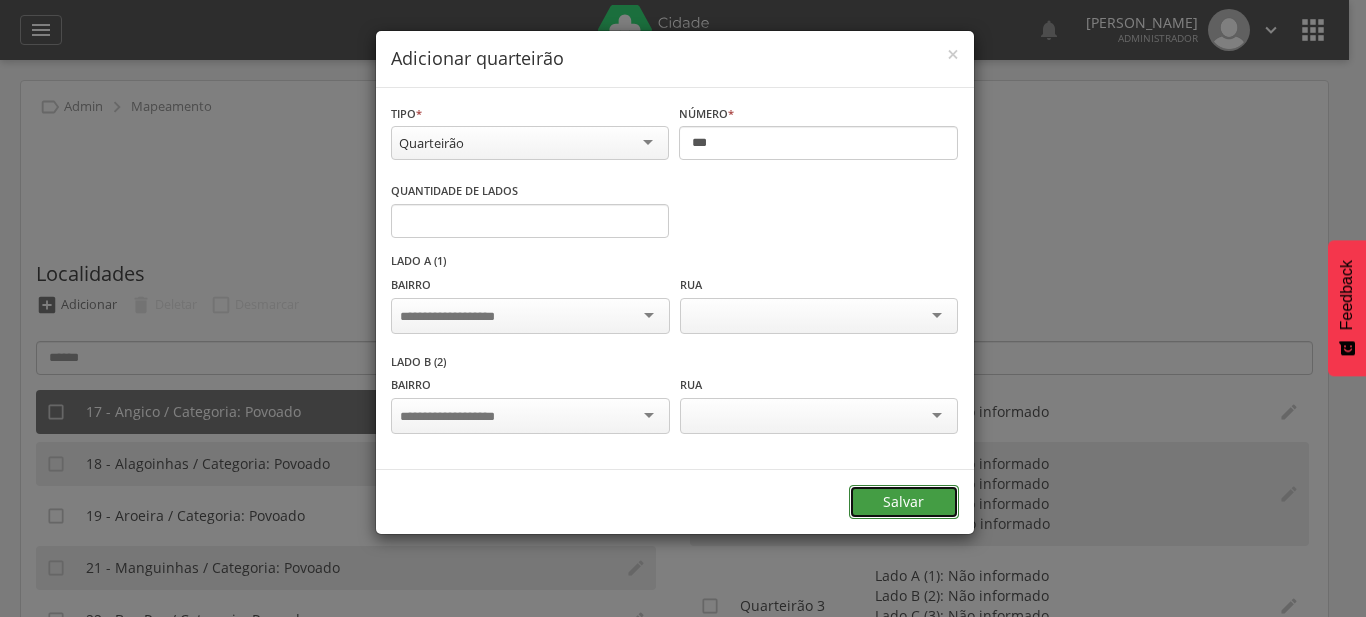 click on "Salvar" at bounding box center [904, 502] 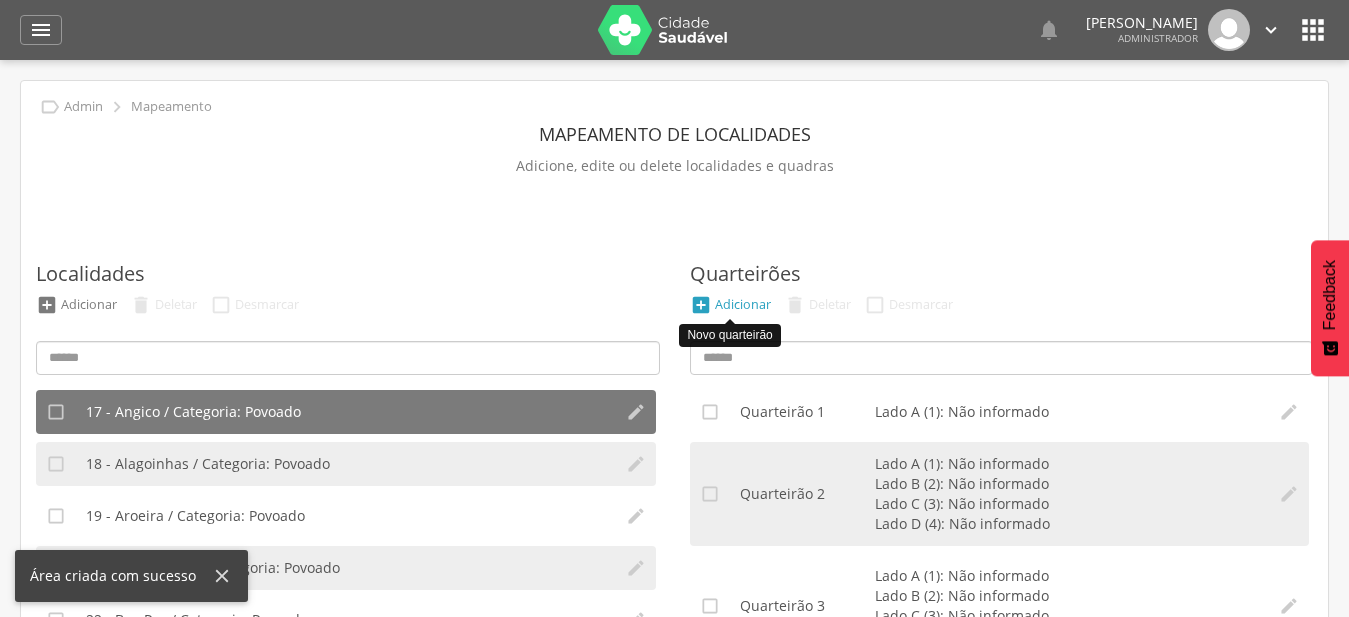 click on "Adicionar" at bounding box center [743, 304] 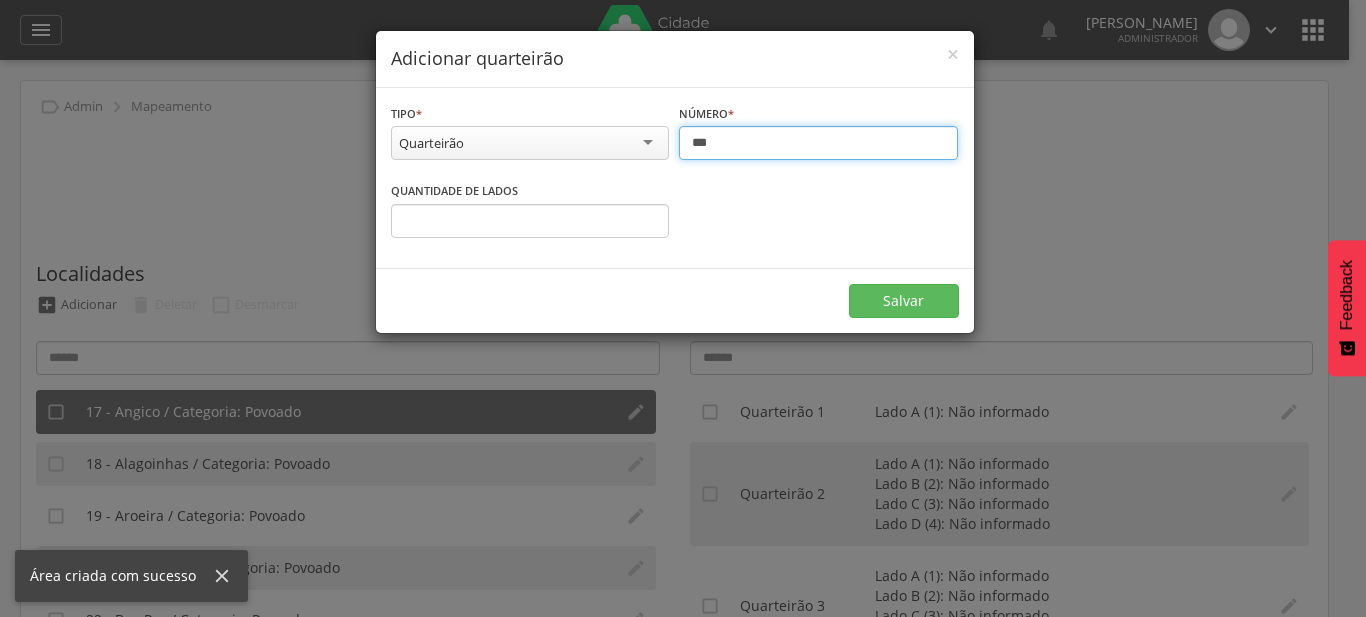 click on "***" at bounding box center [818, 143] 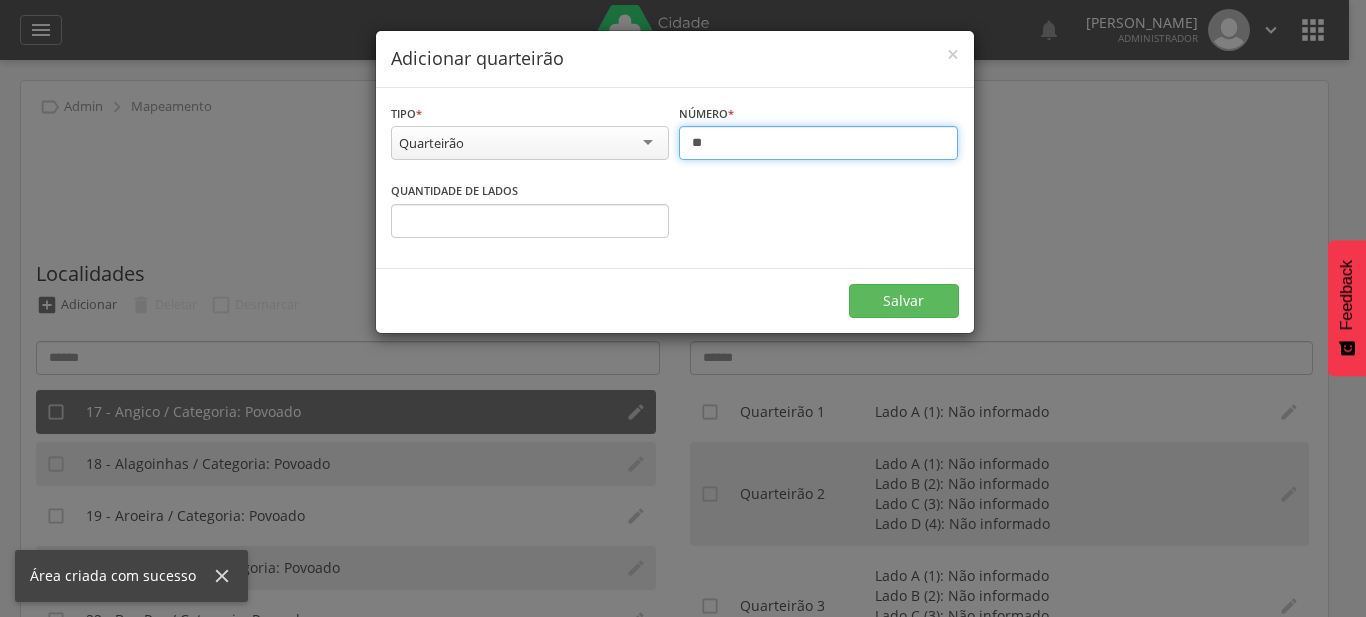 type on "***" 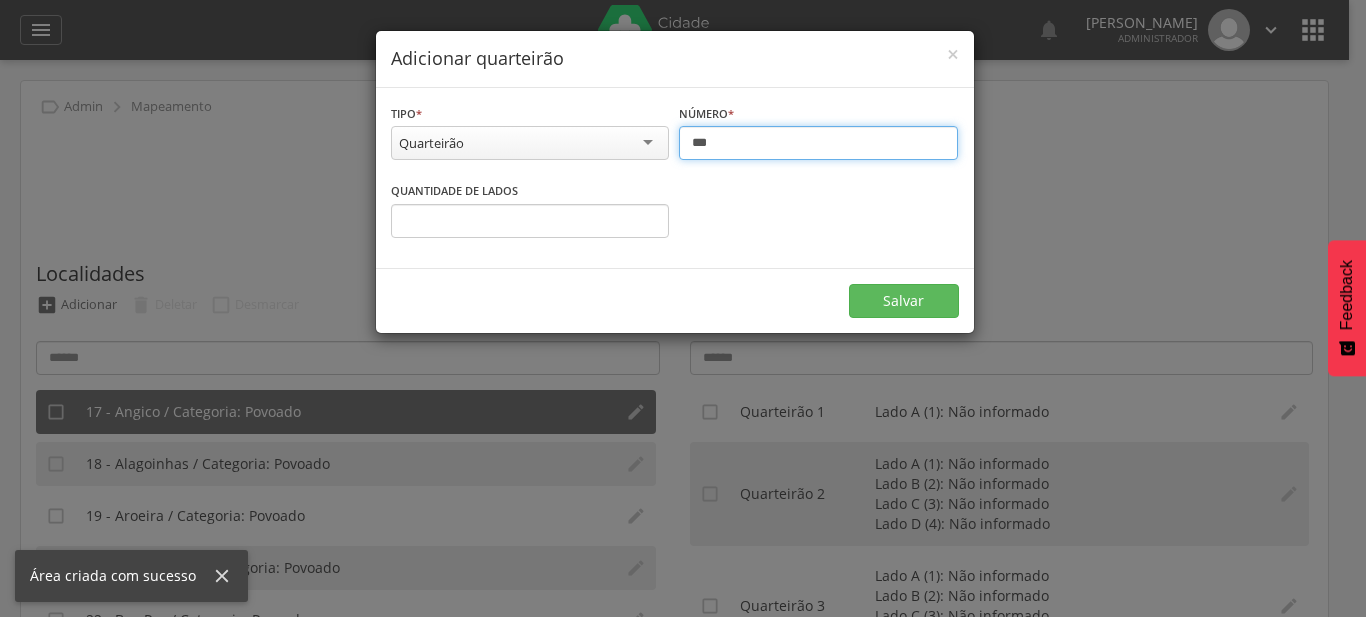 click on "*" at bounding box center (530, 221) 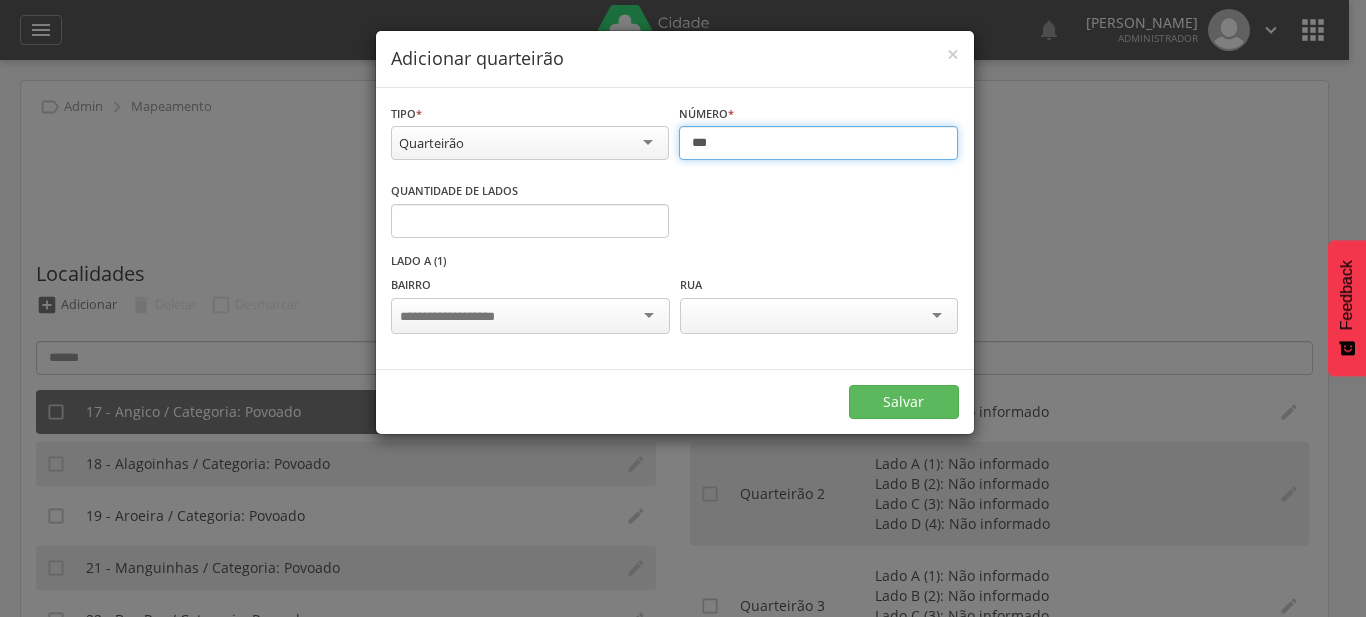 type on "*" 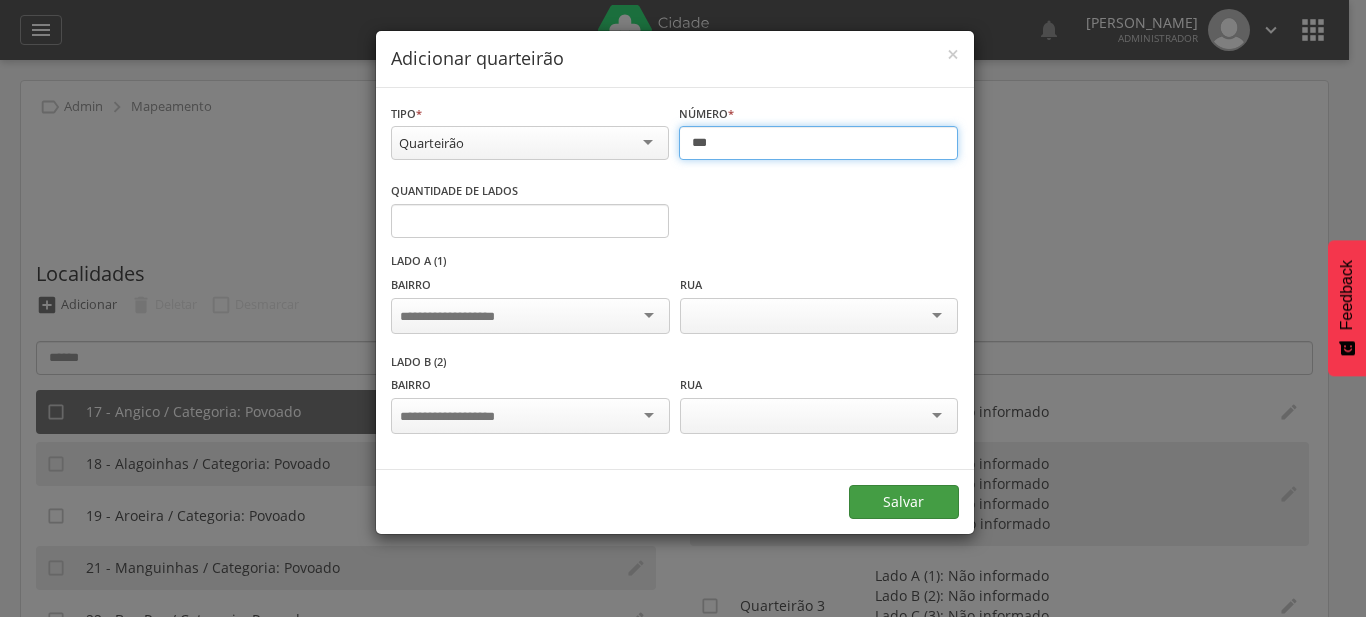 type on "***" 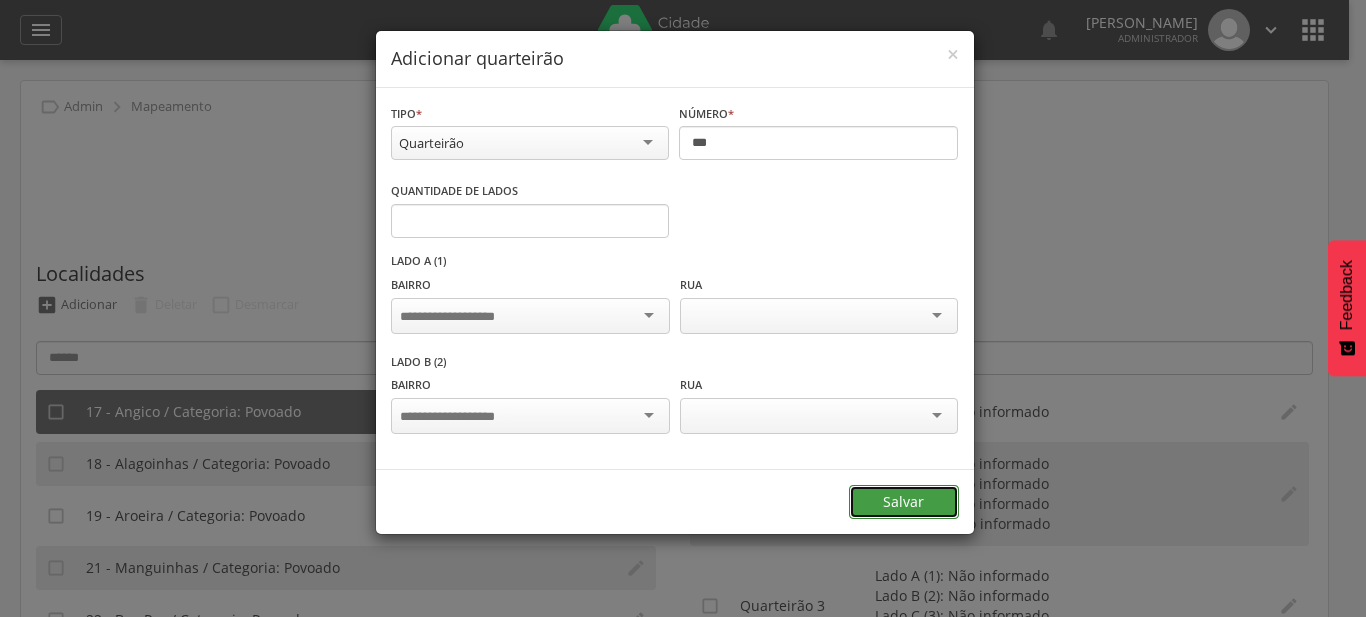 click on "Salvar" at bounding box center [904, 502] 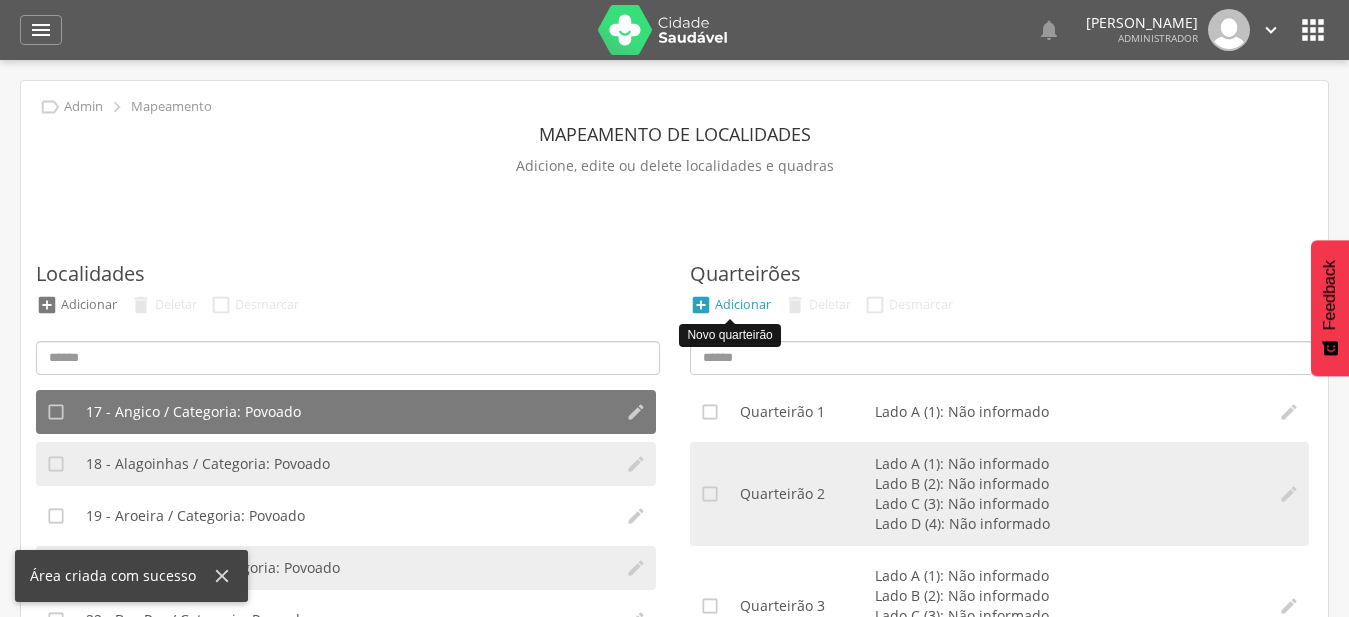click on "Adicionar" at bounding box center [743, 304] 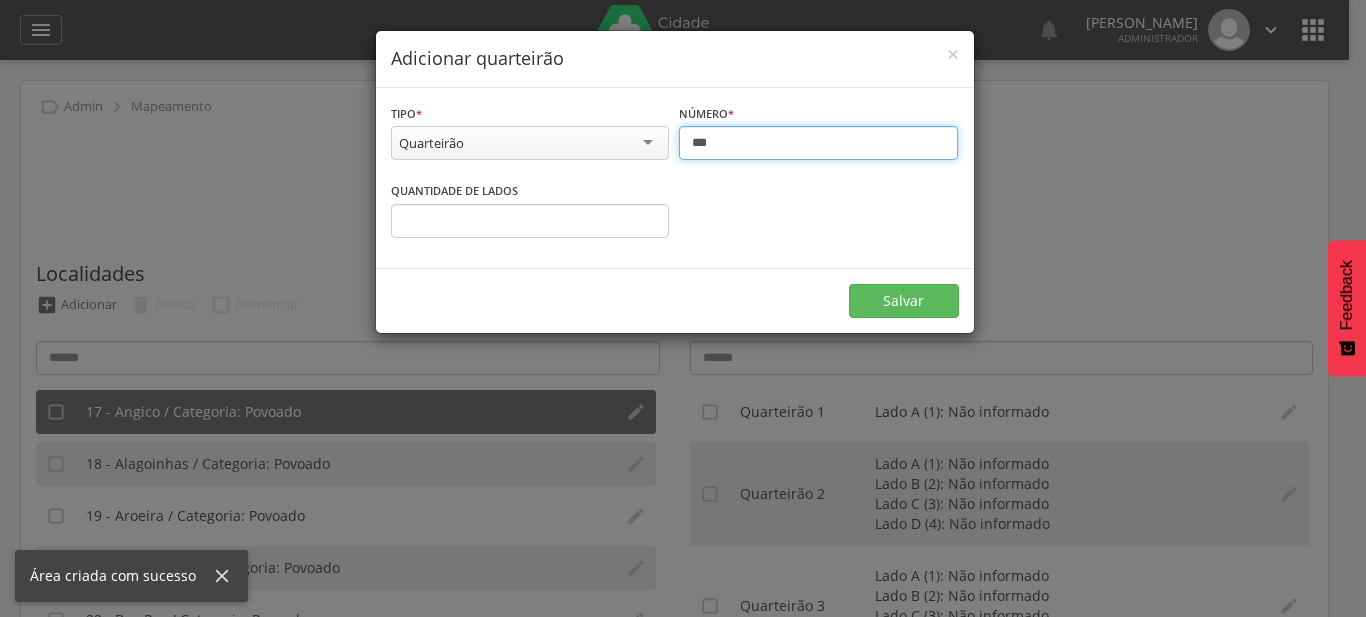 click on "***" at bounding box center (818, 143) 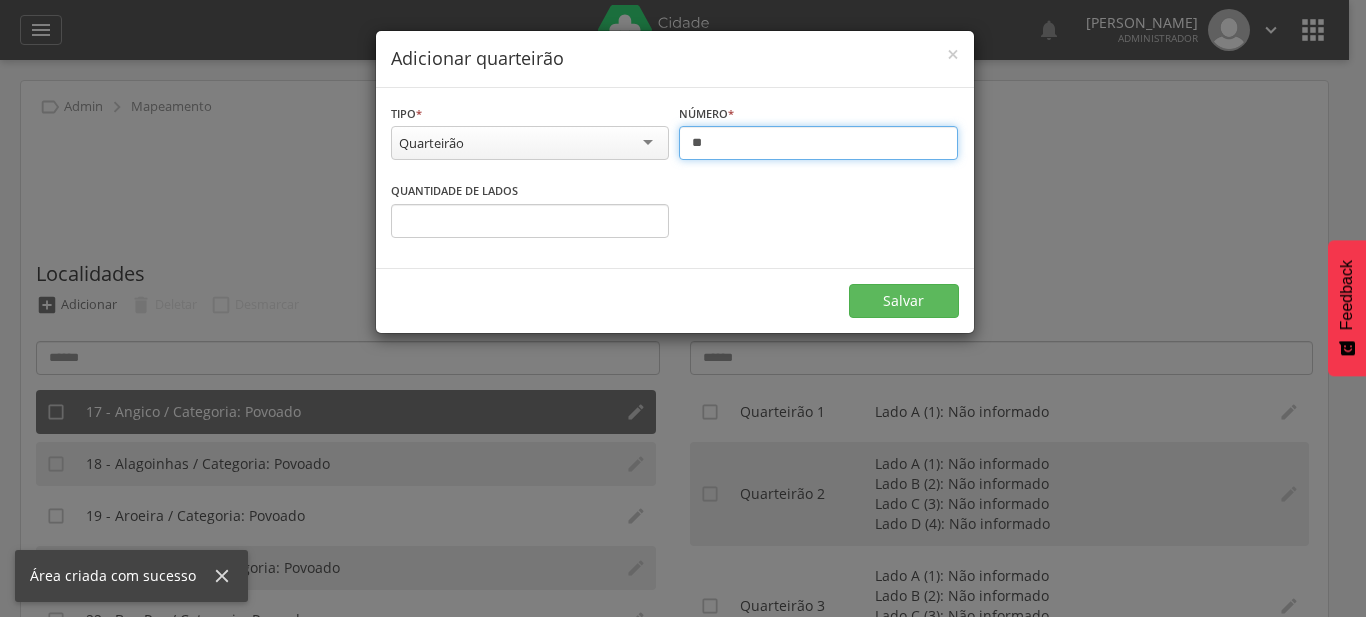 type on "***" 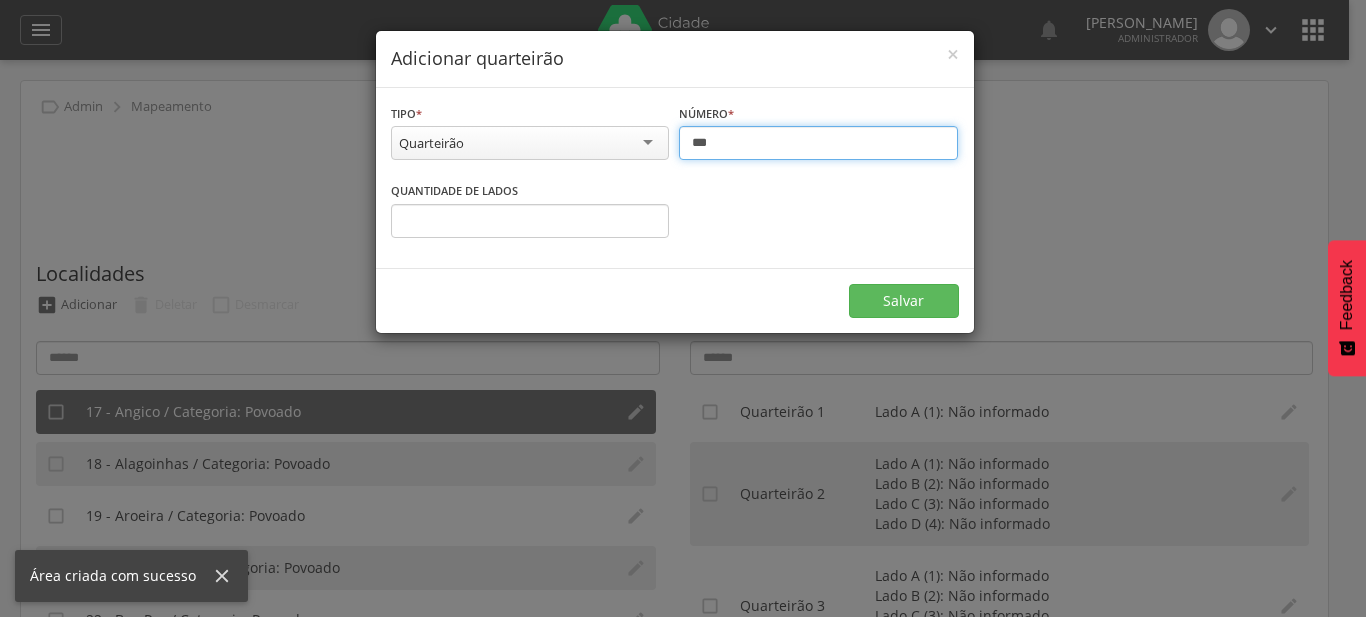click on "*" at bounding box center (530, 221) 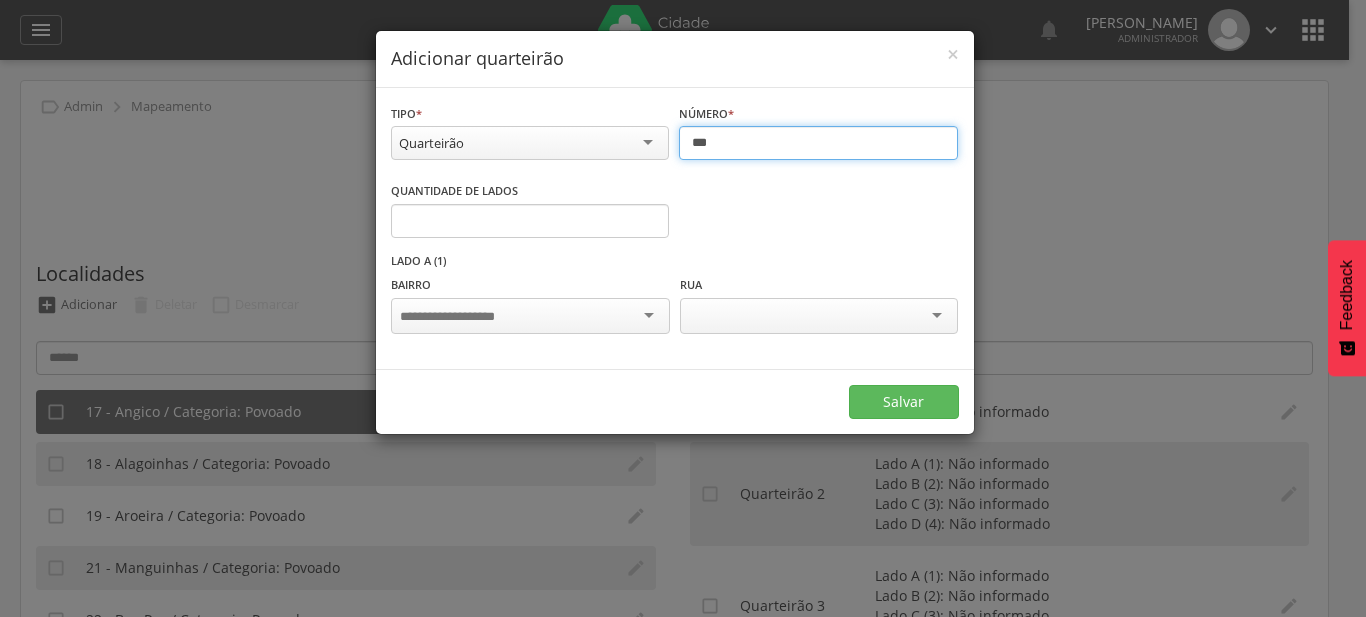 type on "*" 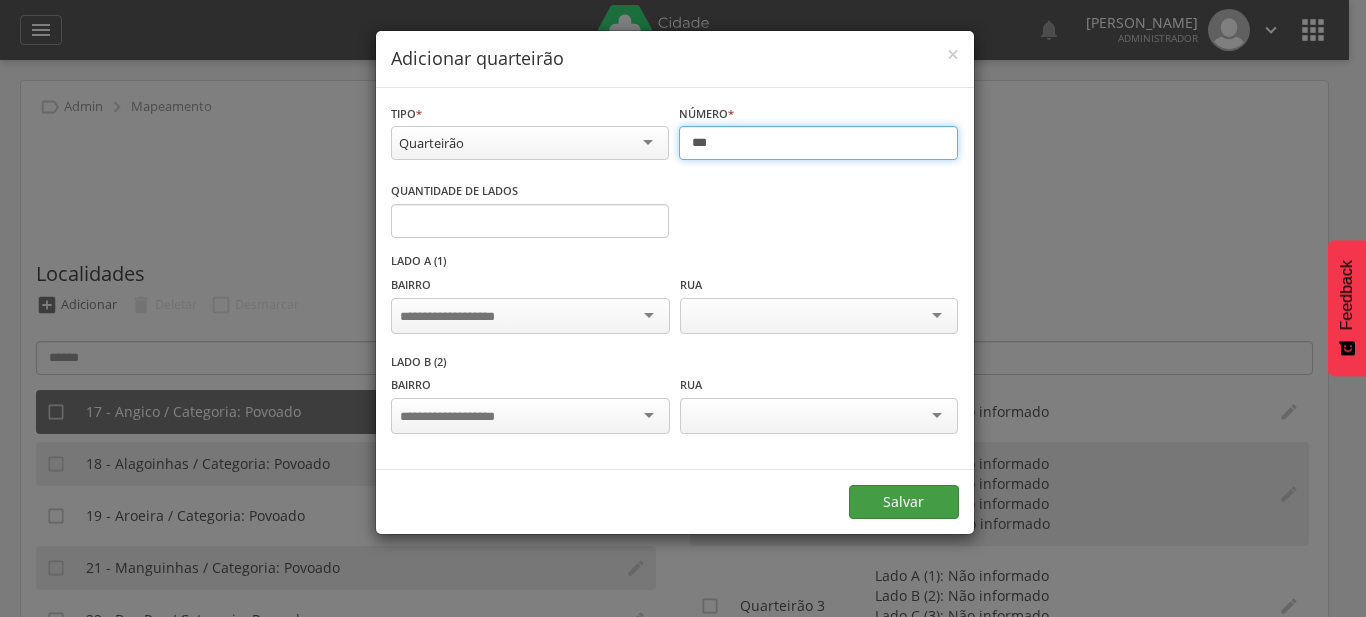 type on "***" 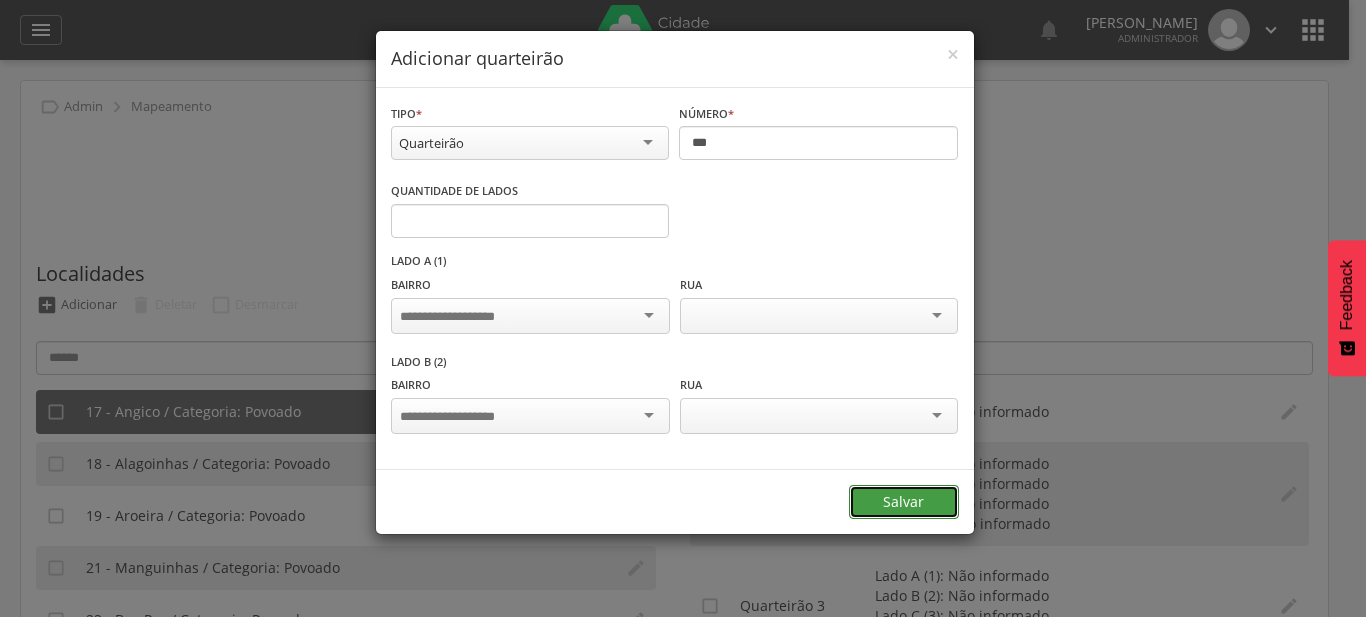 click on "Salvar" at bounding box center (904, 502) 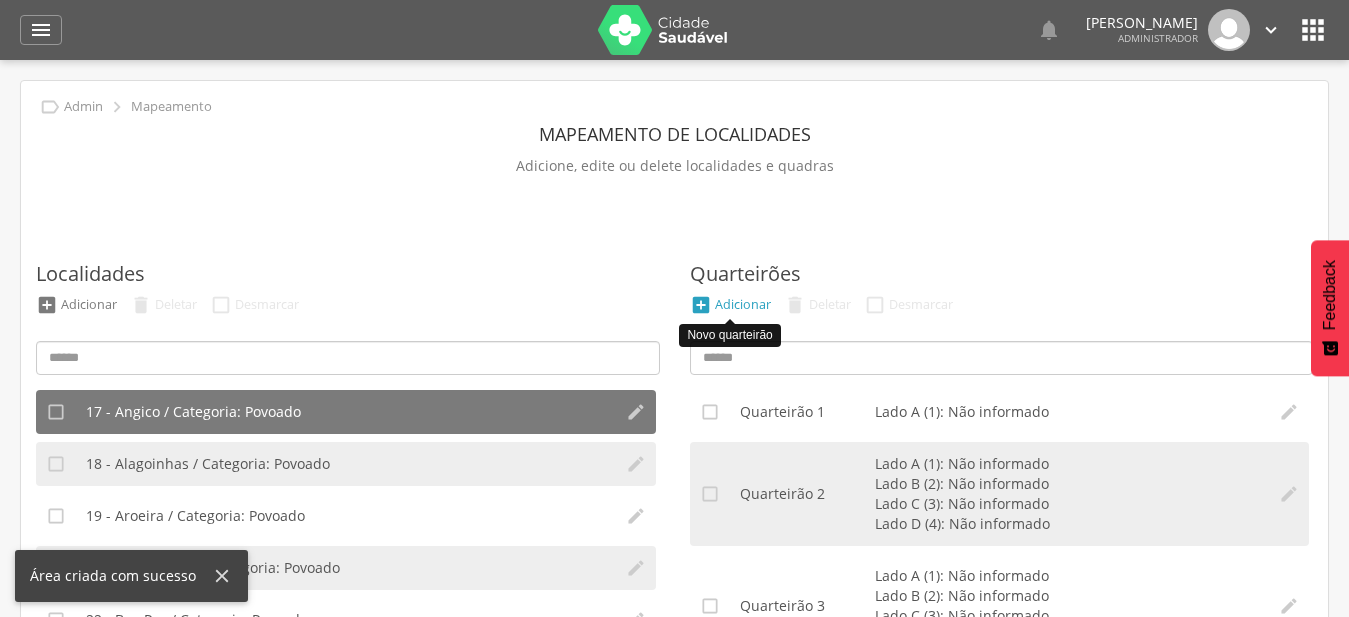 click on "Adicionar" at bounding box center (743, 304) 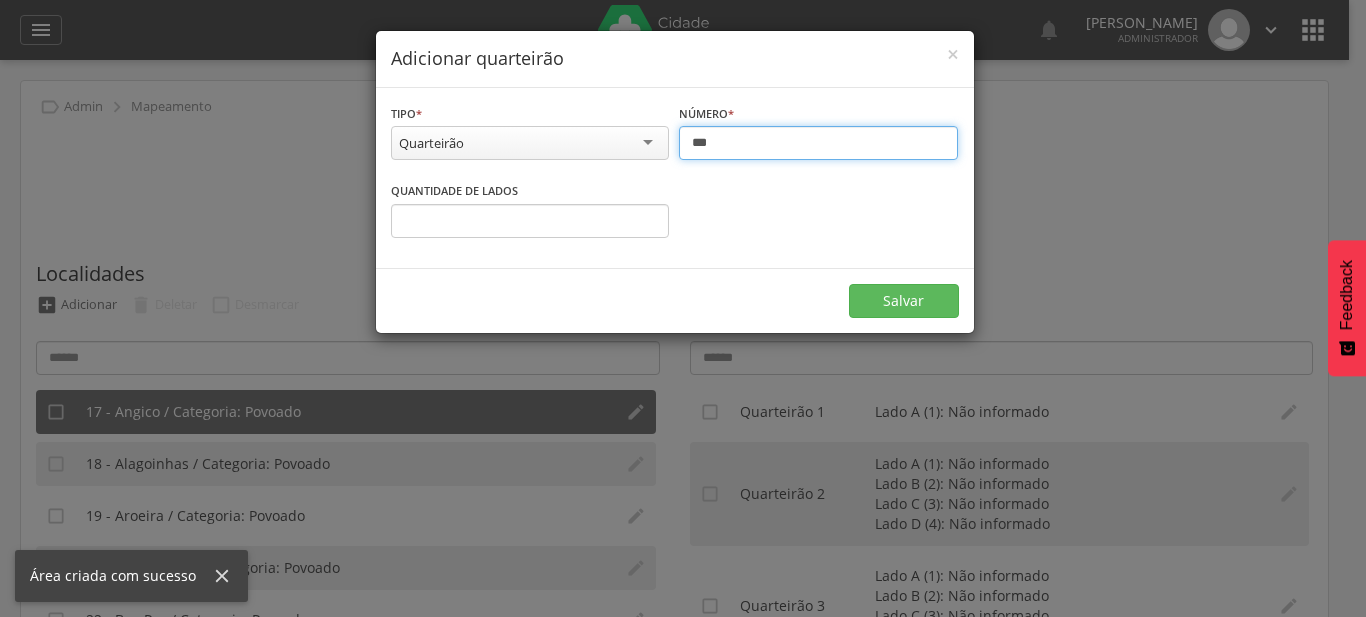 click on "***" at bounding box center (818, 143) 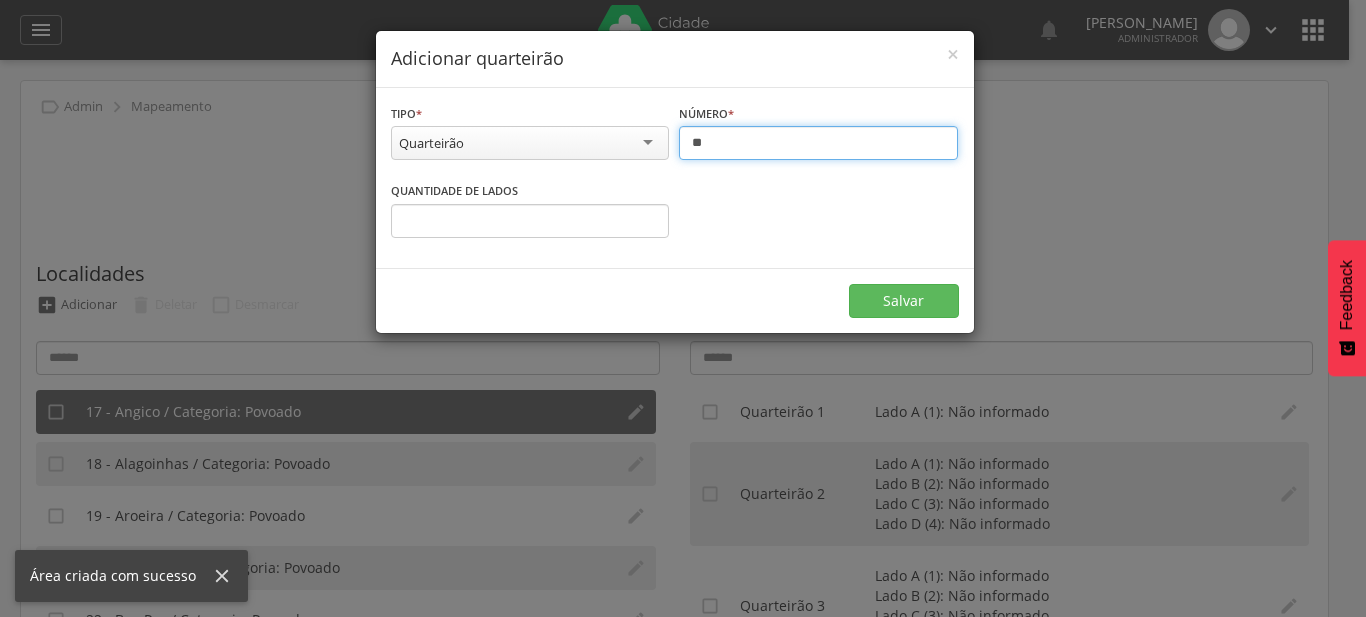 type on "***" 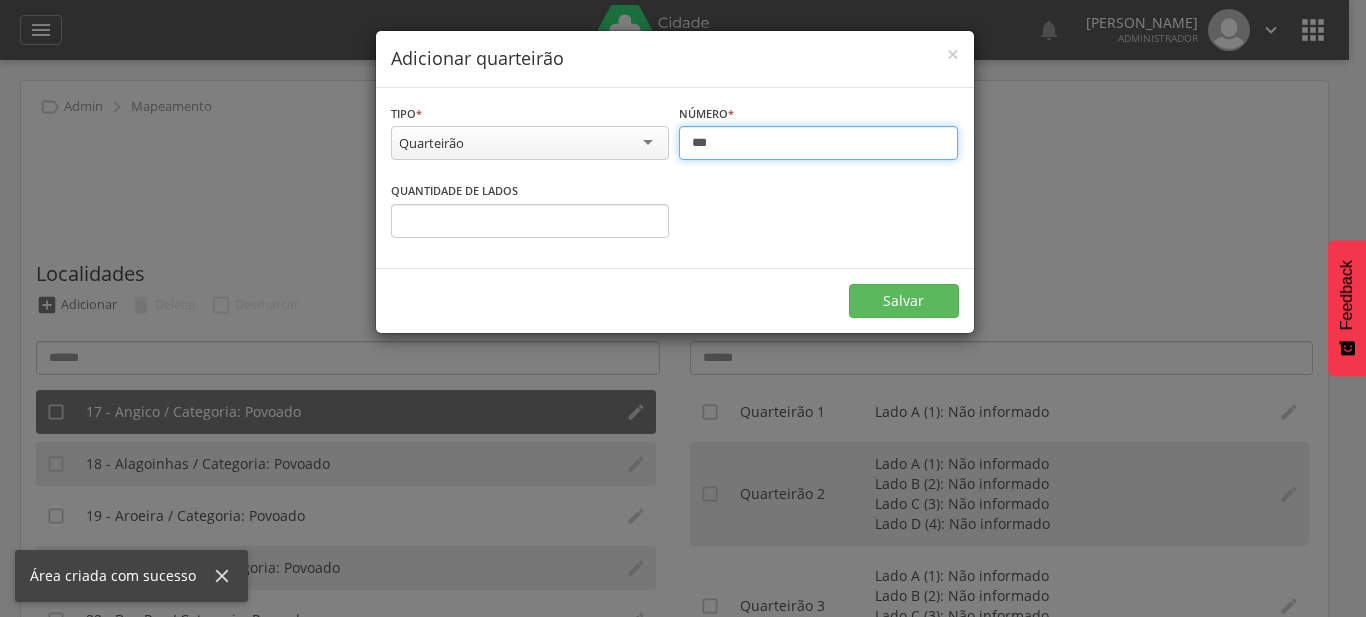 click on "*" at bounding box center (530, 221) 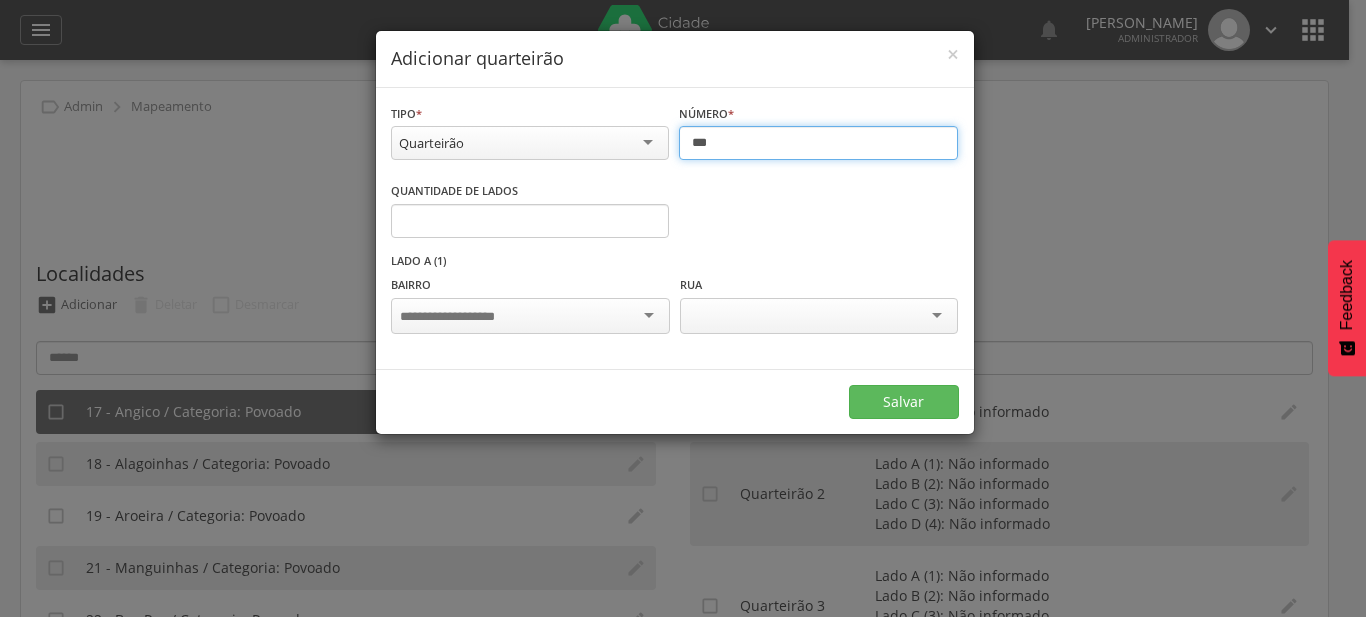 type on "*" 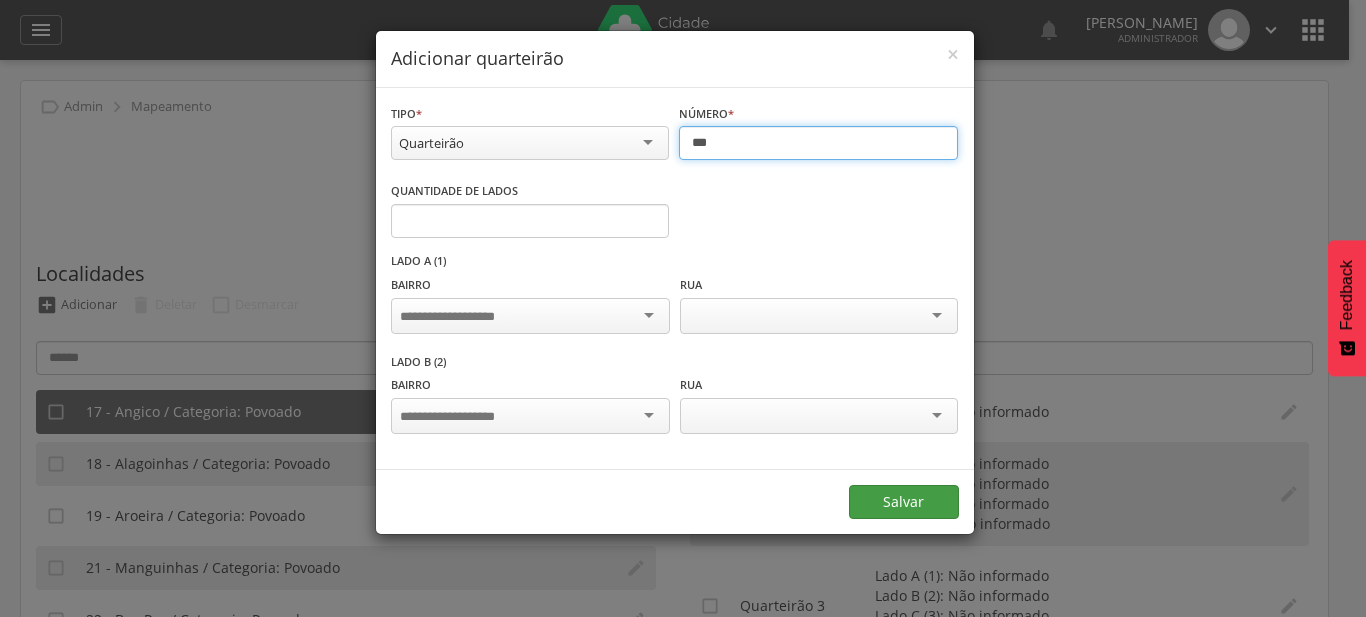 type on "***" 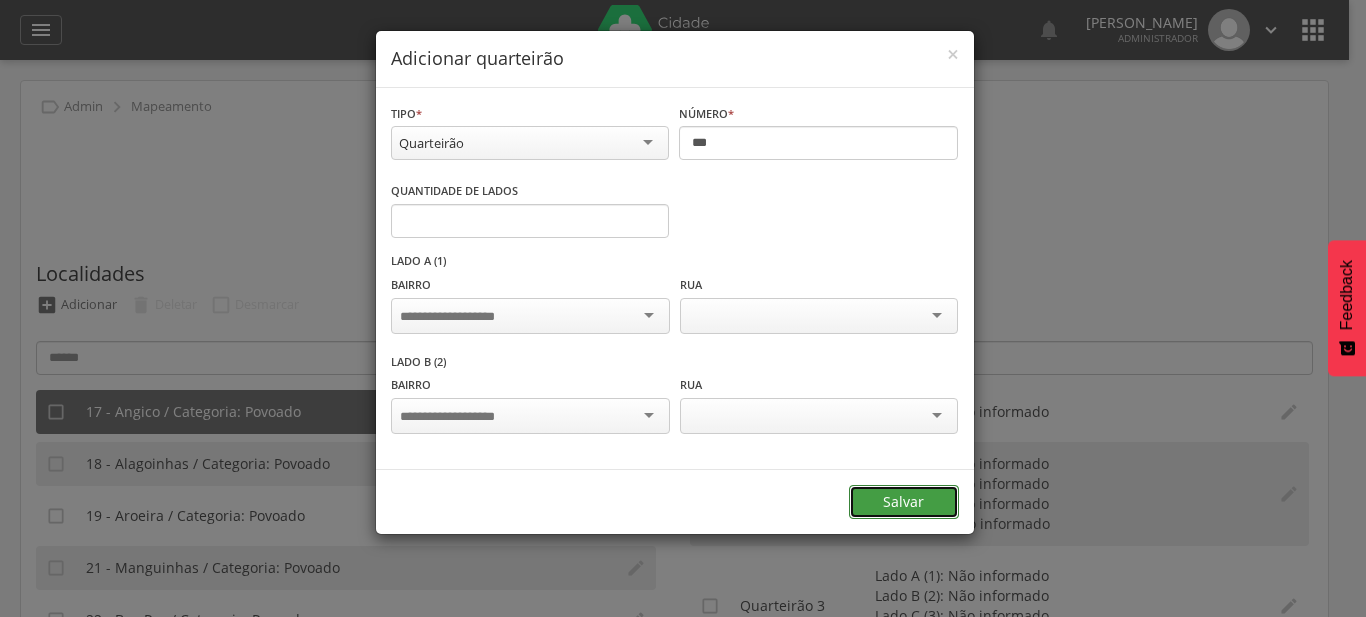 click on "Salvar" at bounding box center [904, 502] 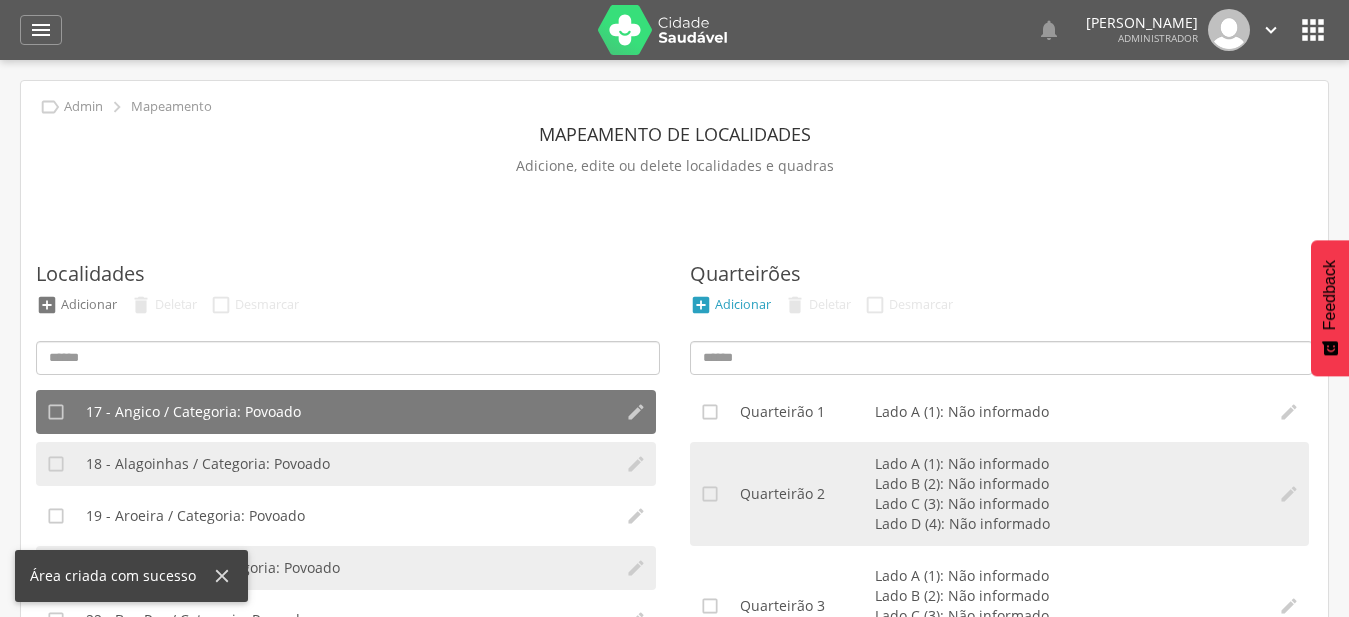 click on "
Adicionar" at bounding box center [730, 305] 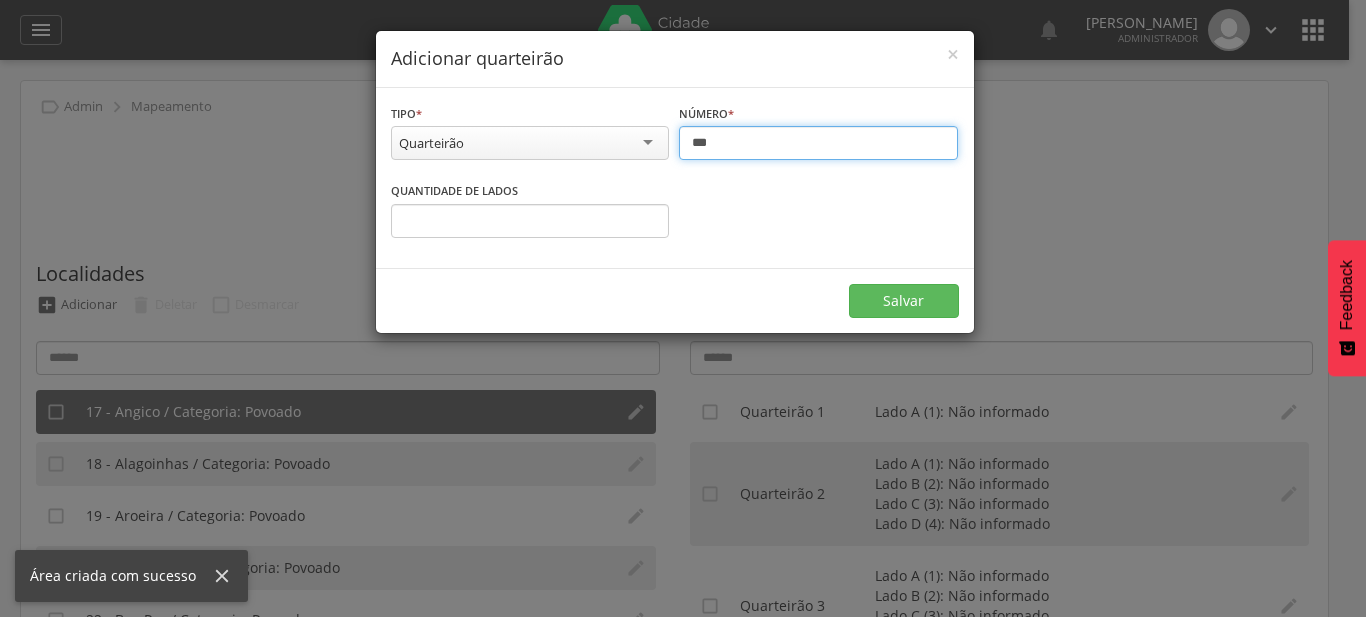 click on "***" at bounding box center (818, 143) 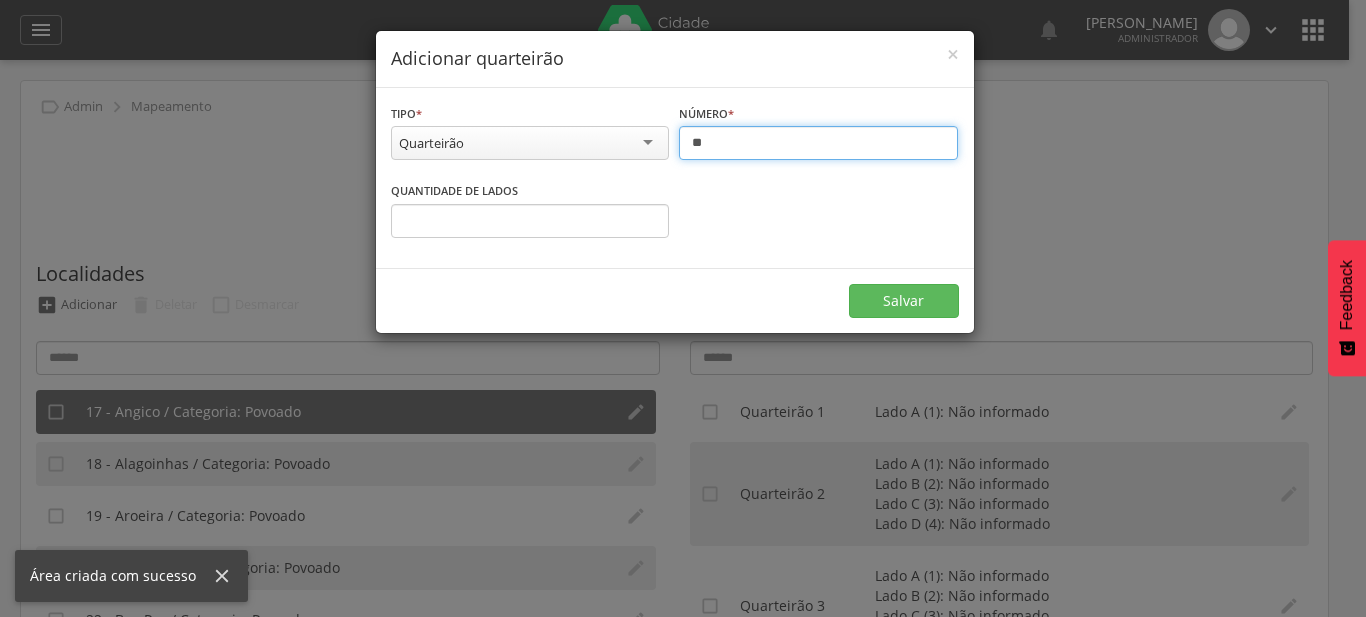 type on "***" 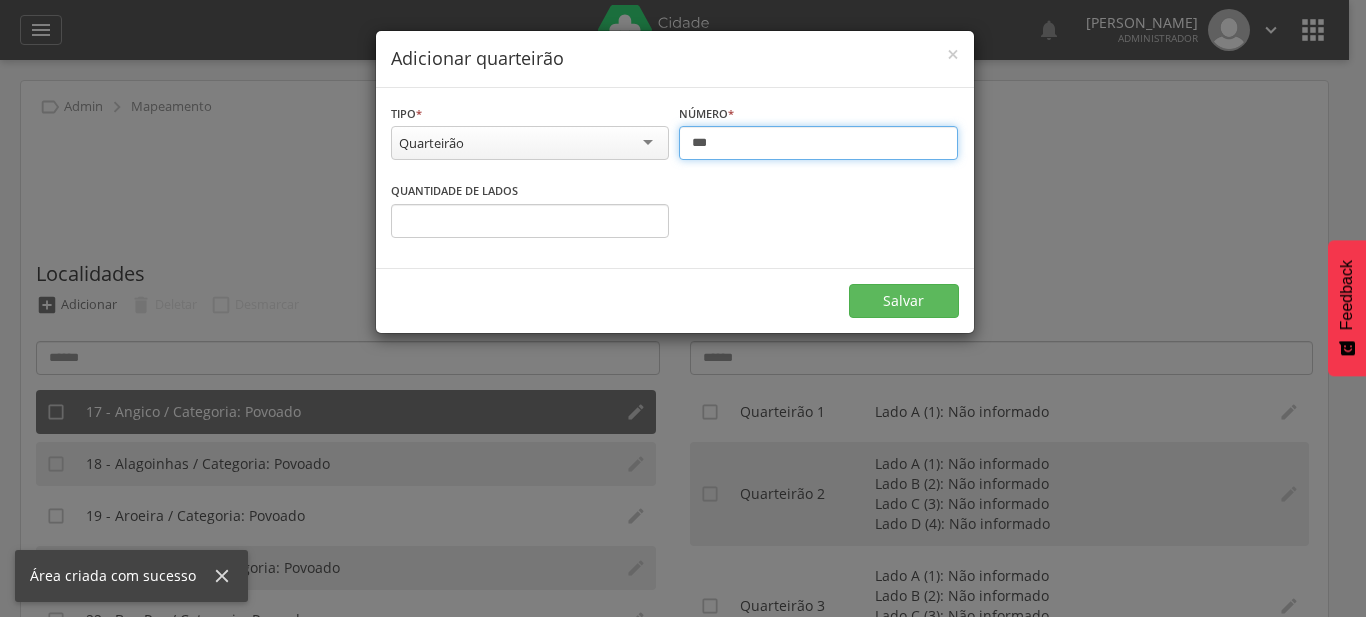click on "*" at bounding box center (530, 221) 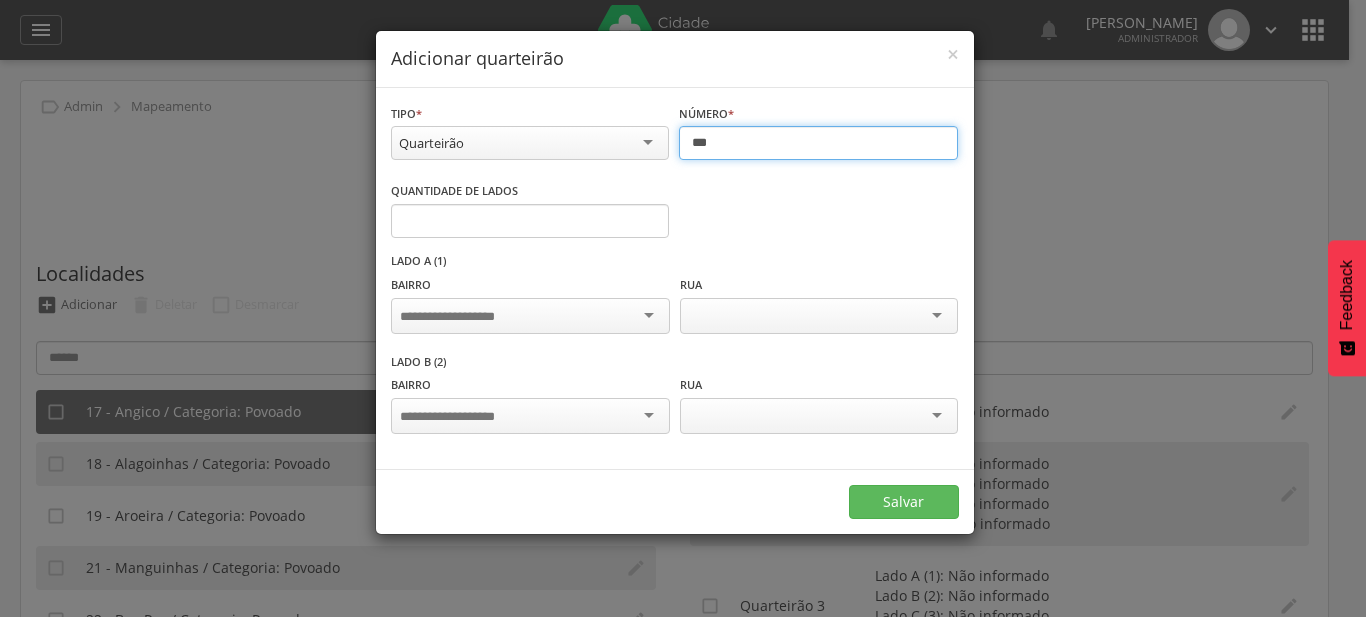 click on "*" at bounding box center (530, 221) 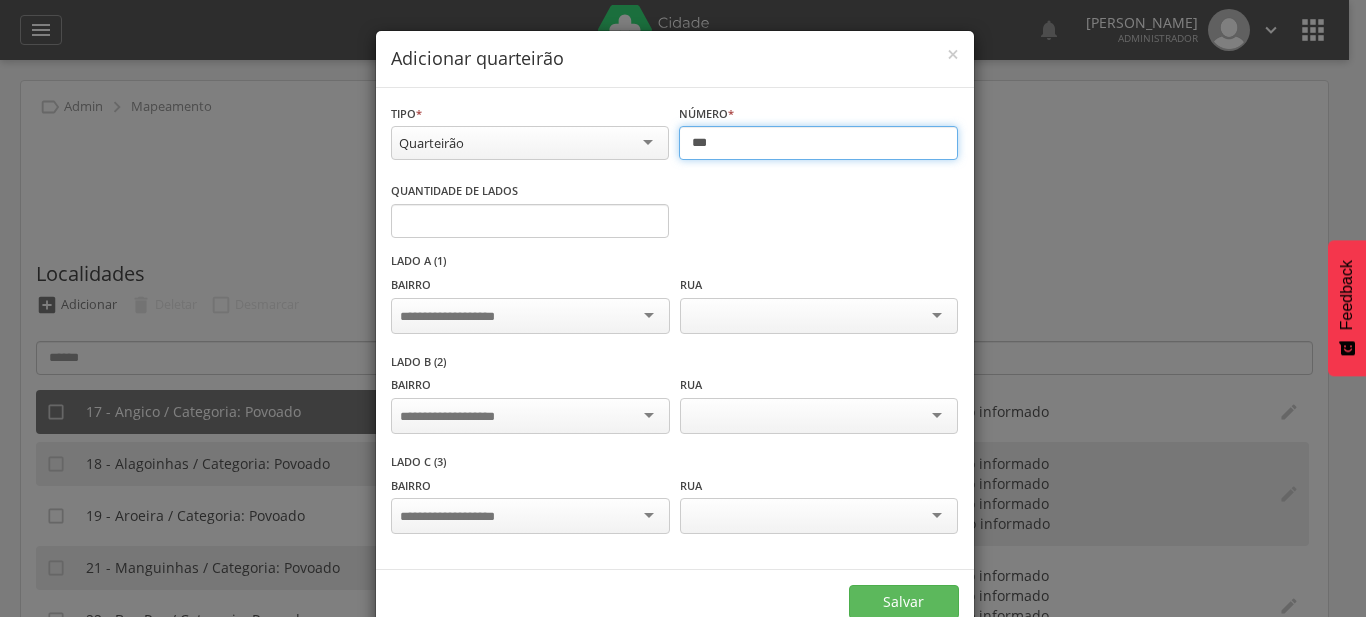 click on "*" at bounding box center [530, 221] 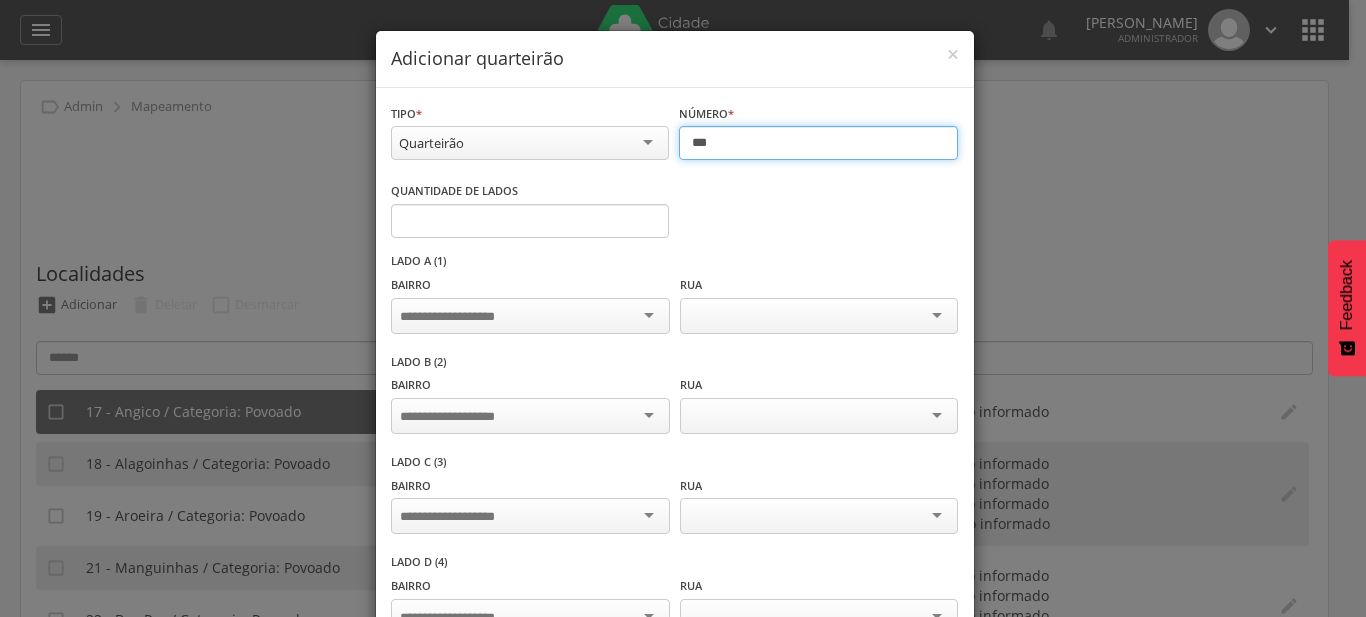 click on "*" at bounding box center [530, 221] 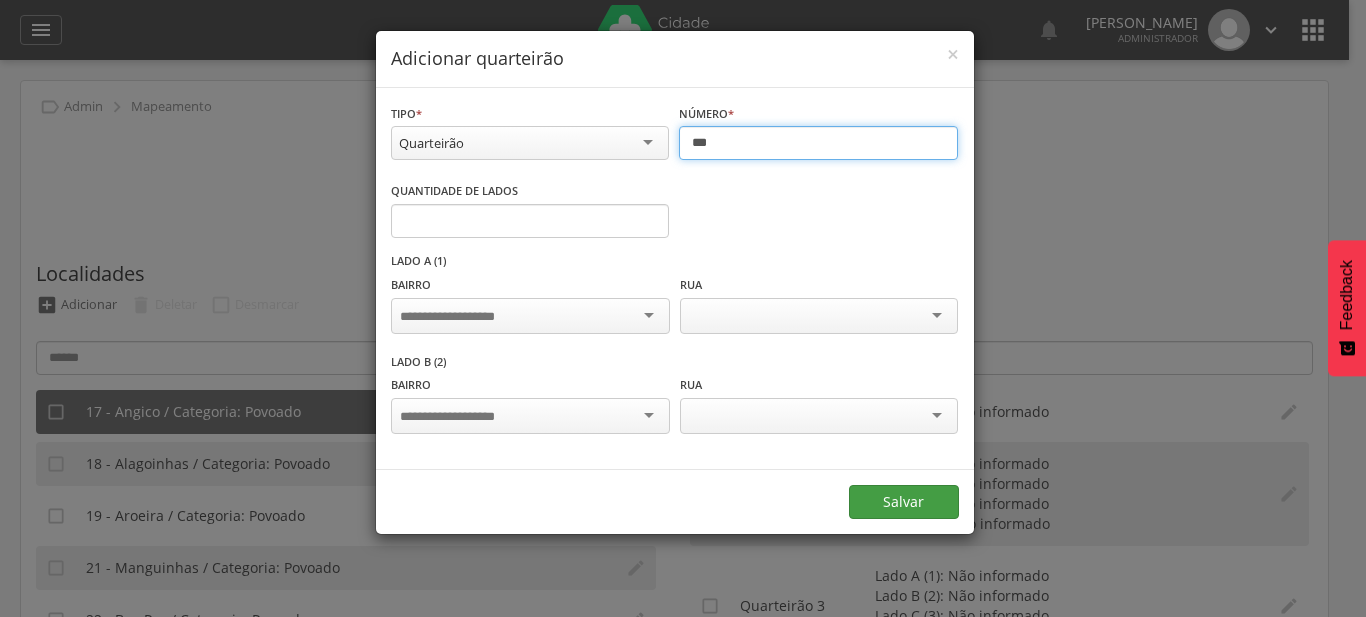 type on "***" 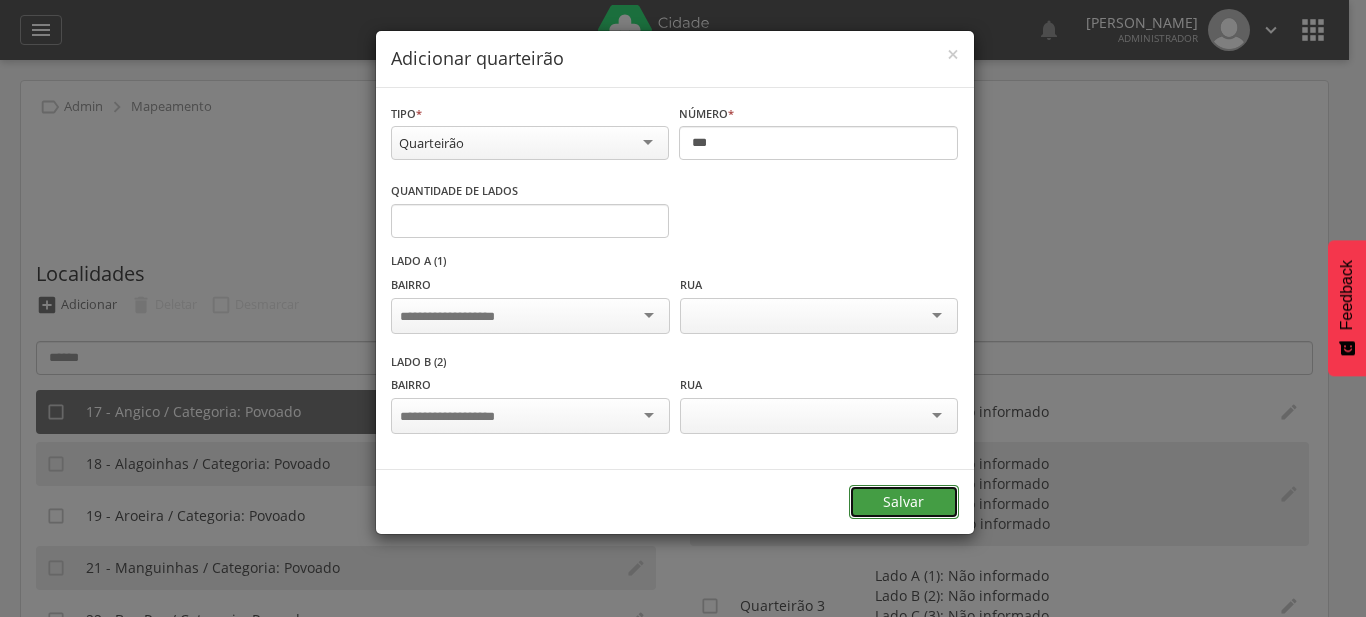 click on "Salvar" at bounding box center [904, 502] 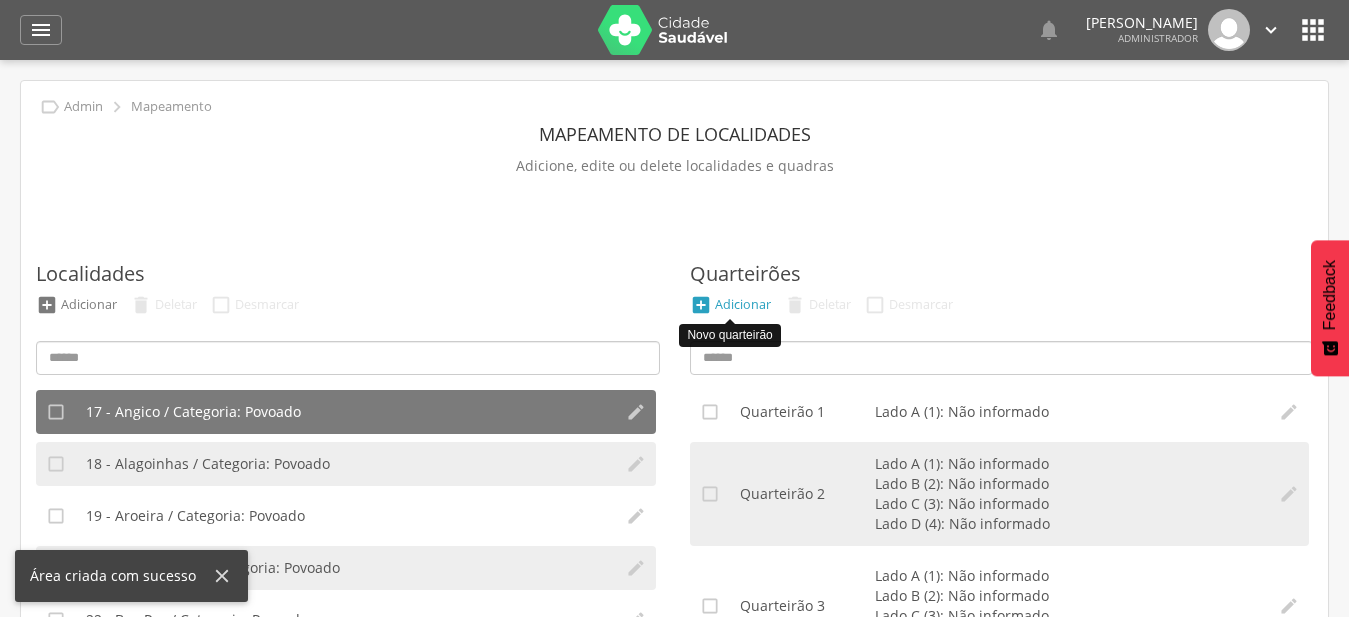 click on "Adicionar" at bounding box center (743, 304) 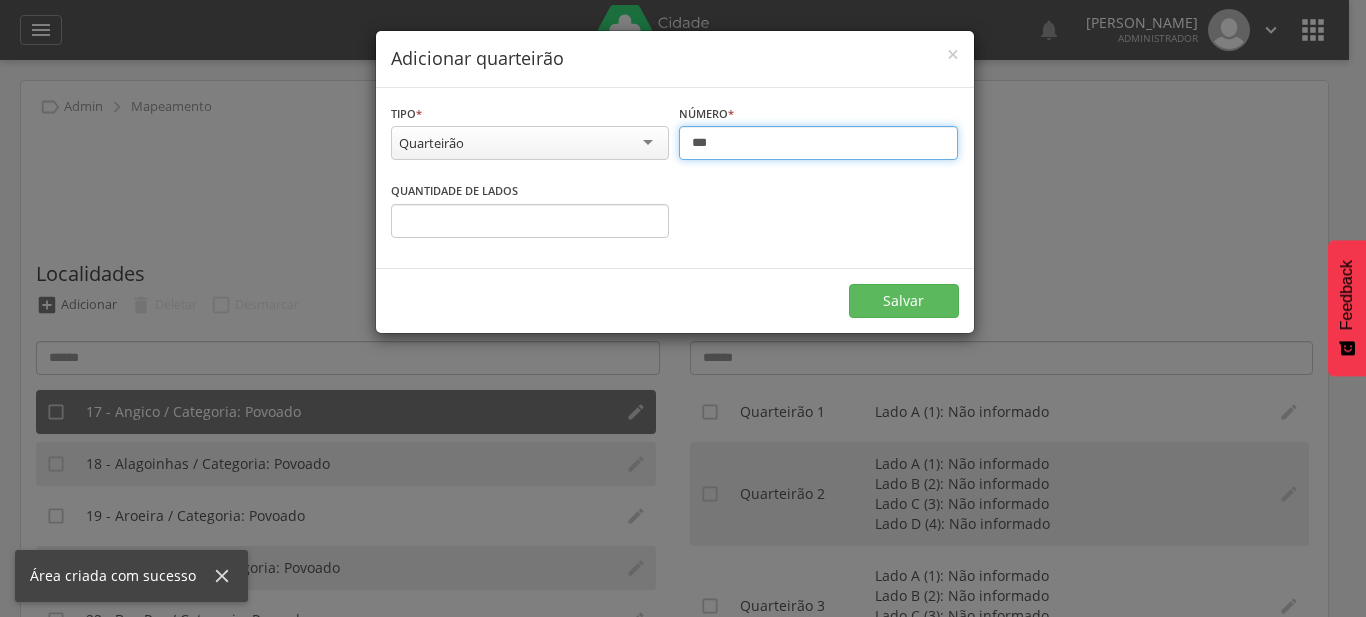 click on "***" at bounding box center (818, 143) 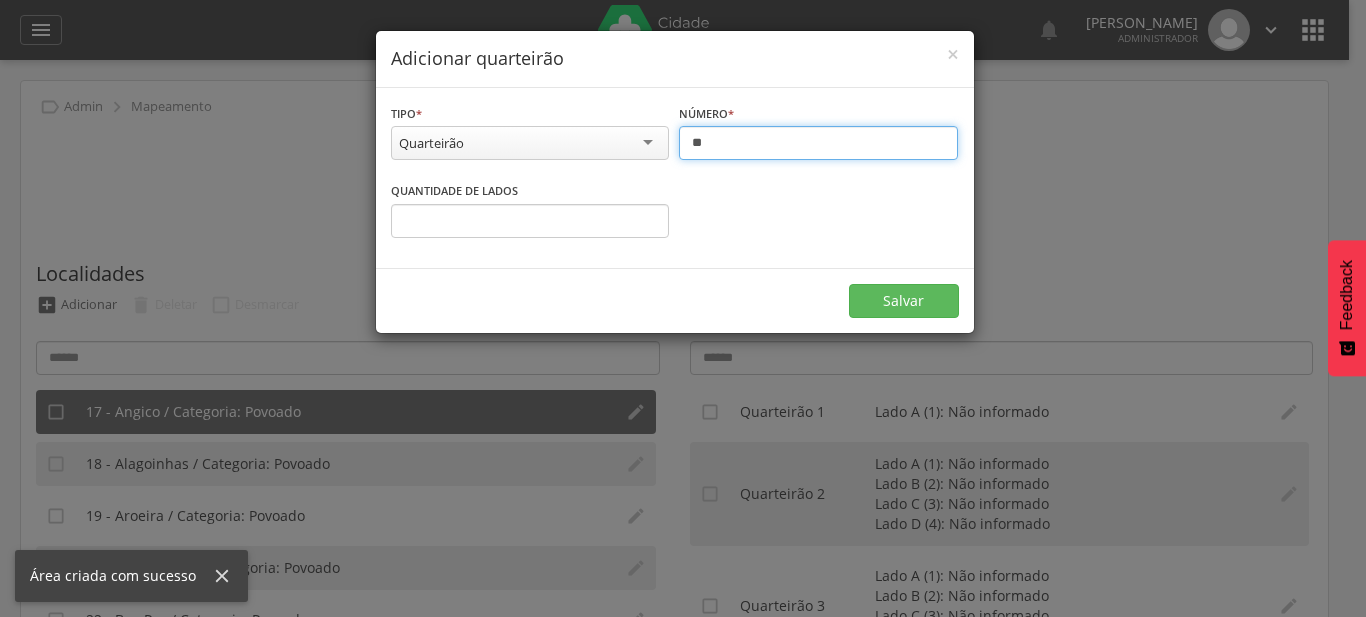 type on "***" 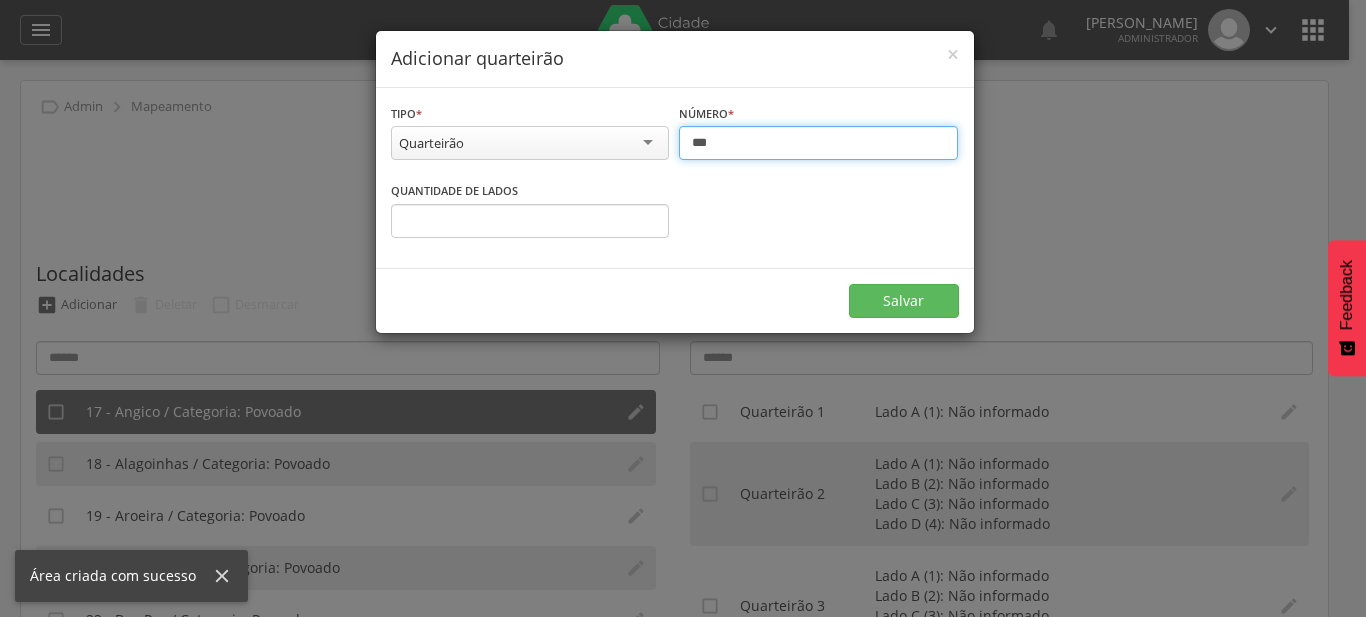 click on "*" at bounding box center [530, 221] 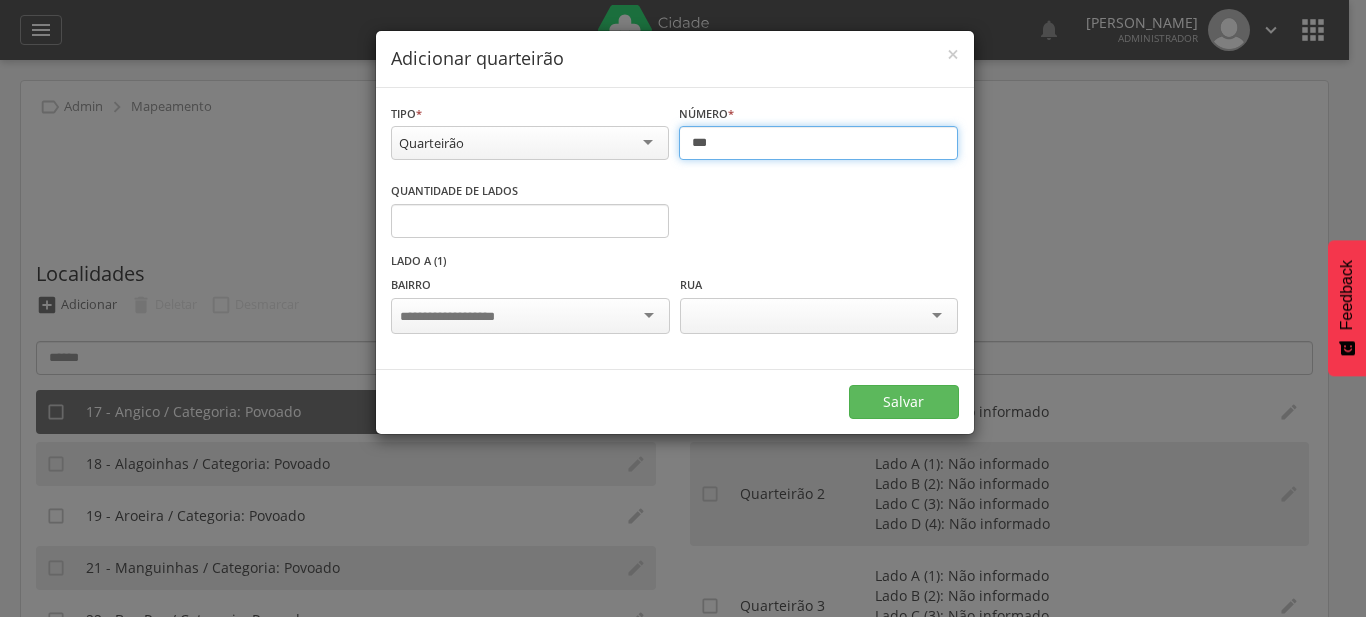type on "*" 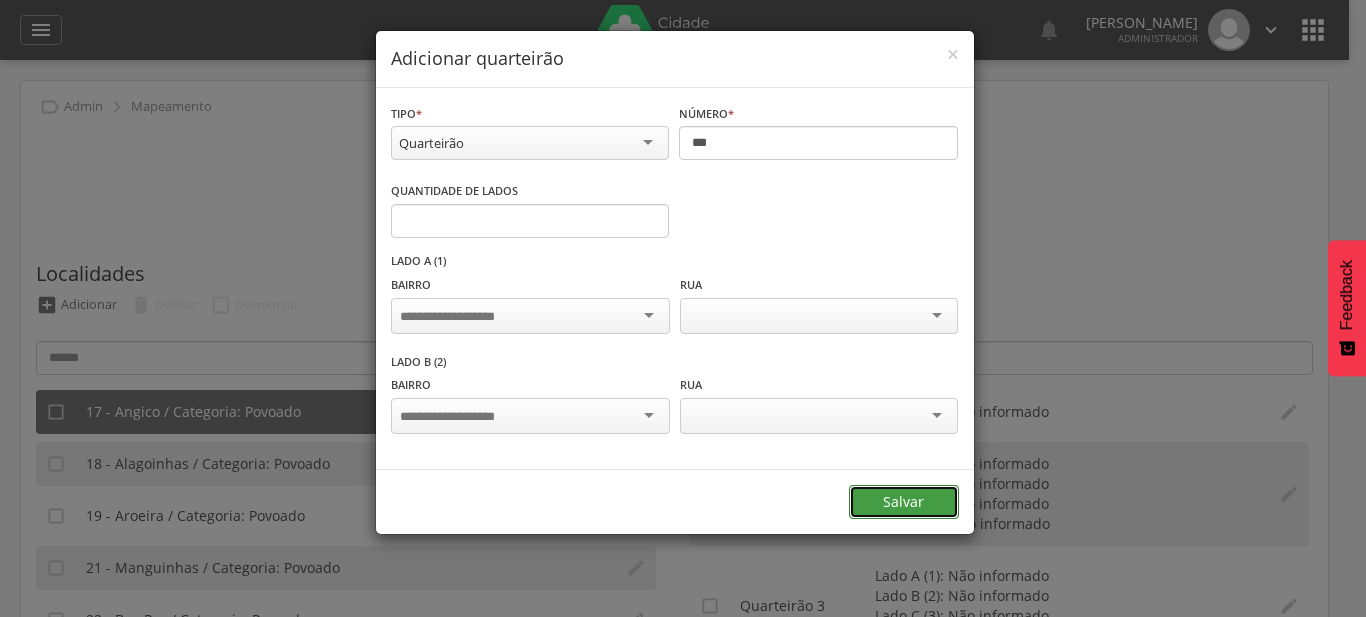 click on "Salvar" at bounding box center [904, 502] 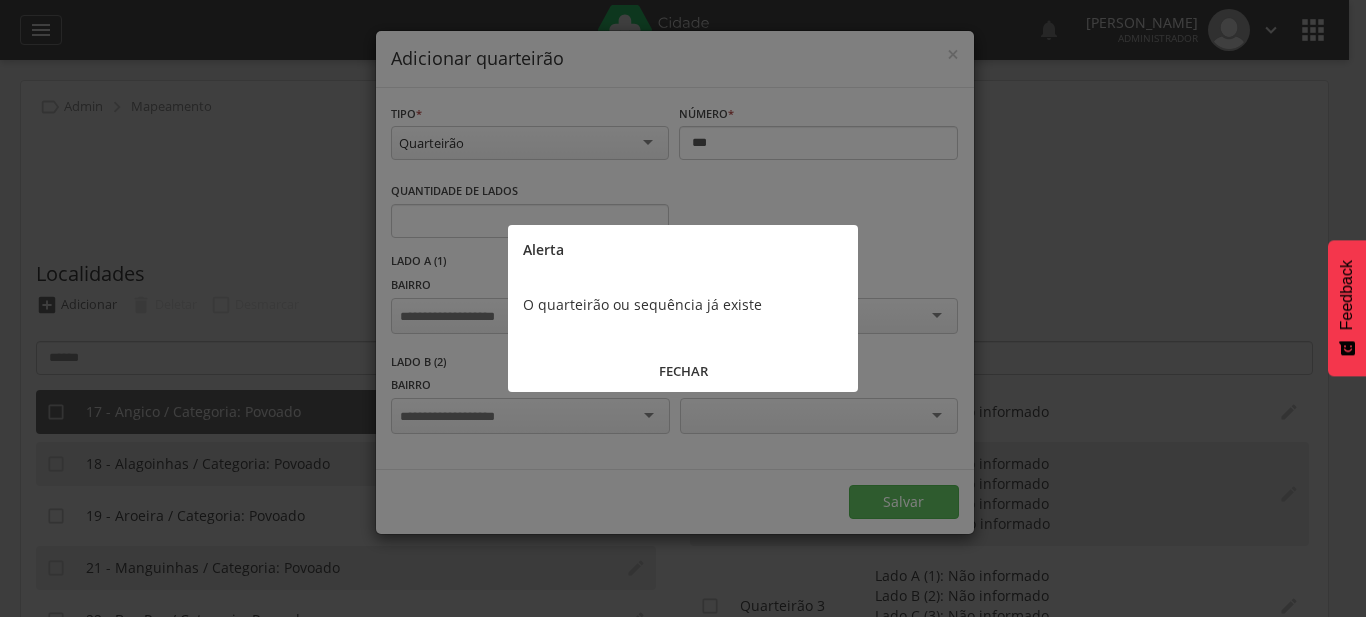 click on "FECHAR" at bounding box center [683, 371] 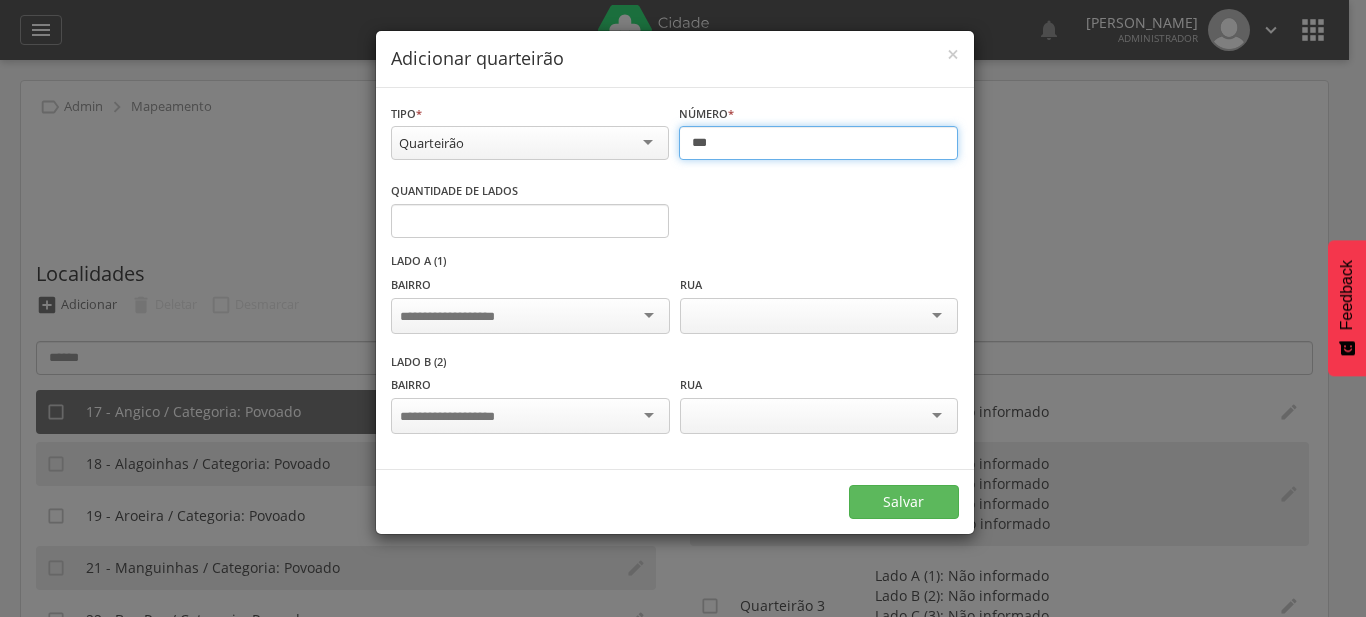 click on "***" at bounding box center [818, 143] 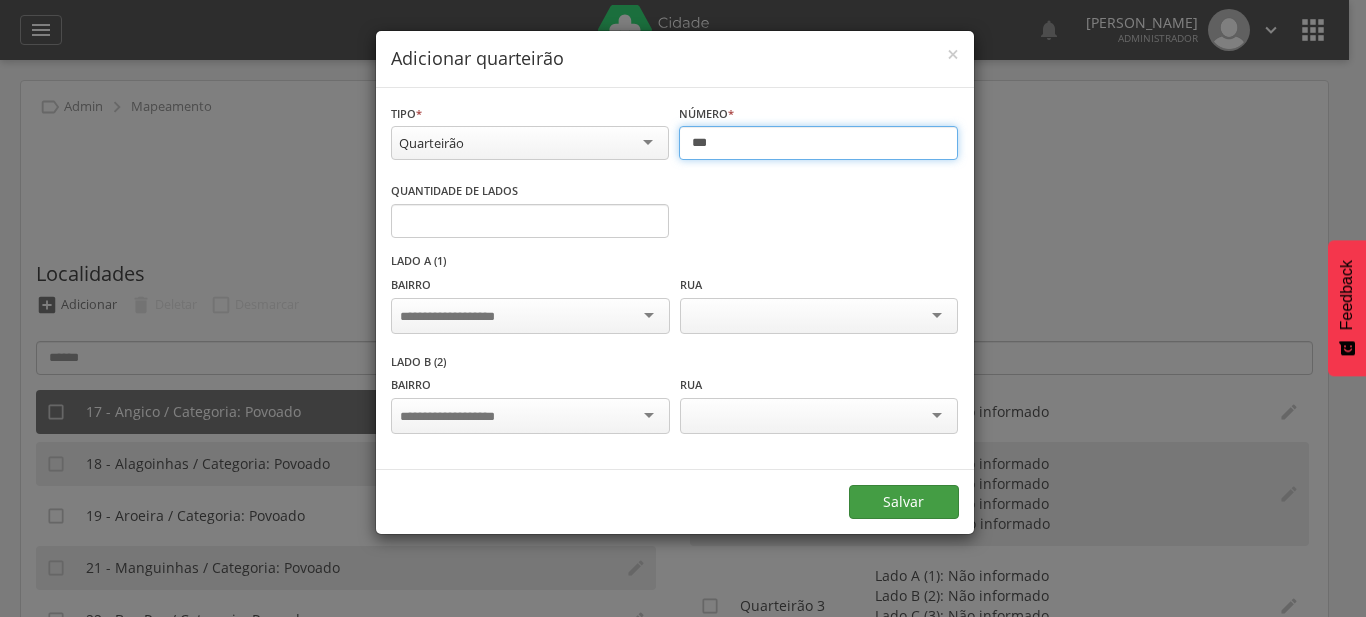 type on "***" 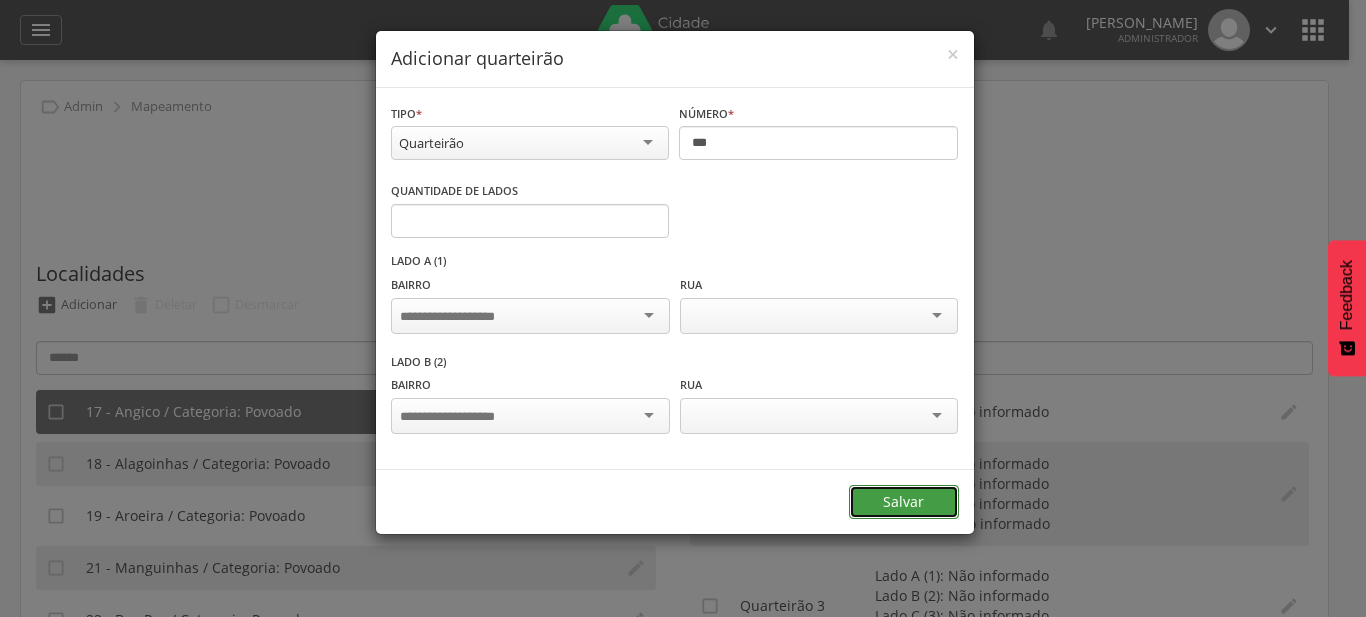 click on "Salvar" at bounding box center (904, 502) 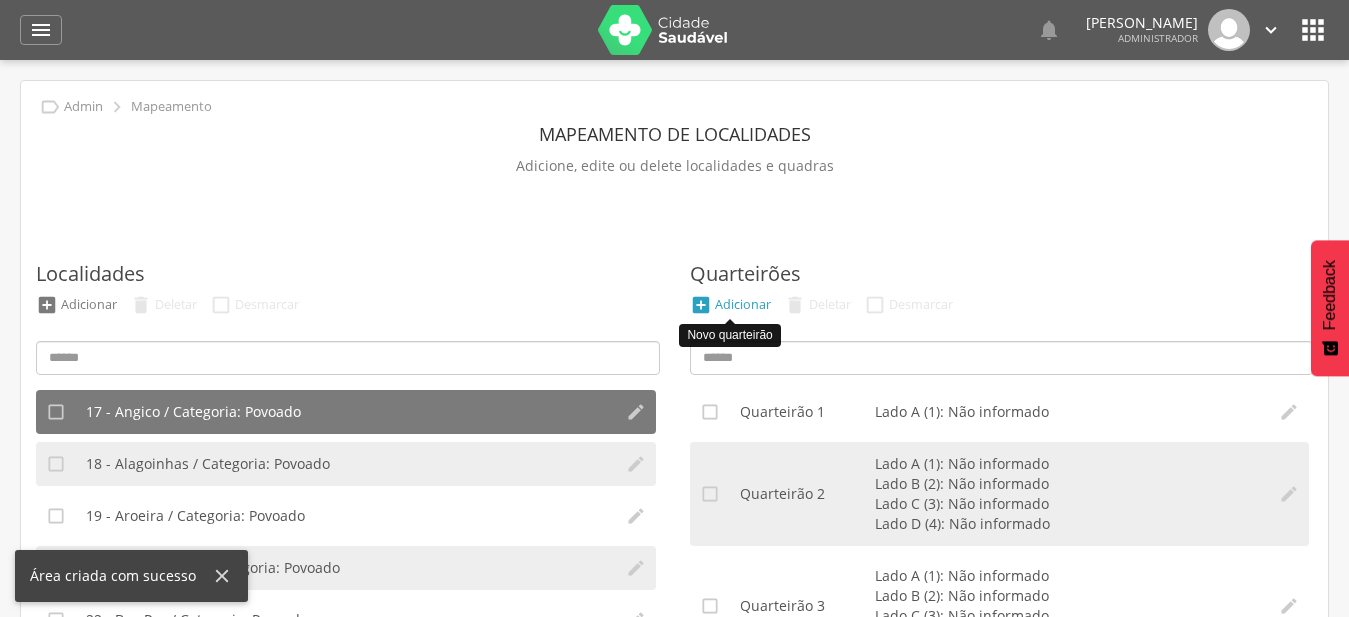 click on "Adicionar" at bounding box center (743, 304) 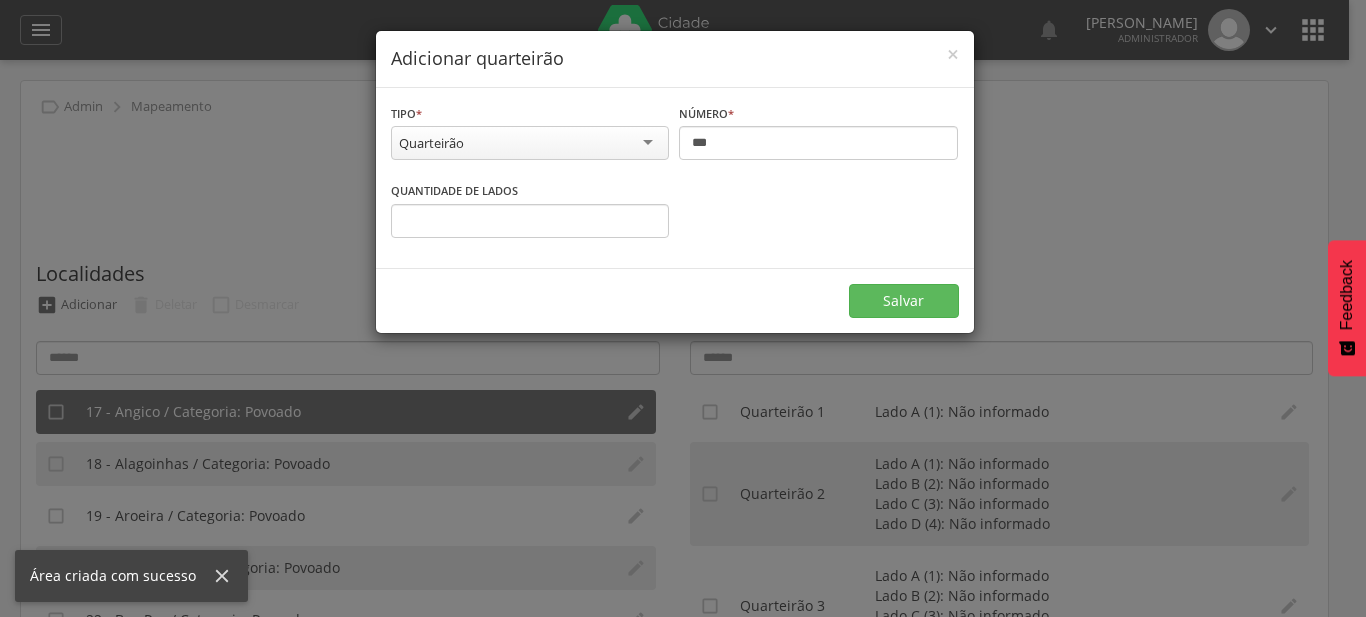 click on "Número  *
***
Informe o número" at bounding box center [818, 134] 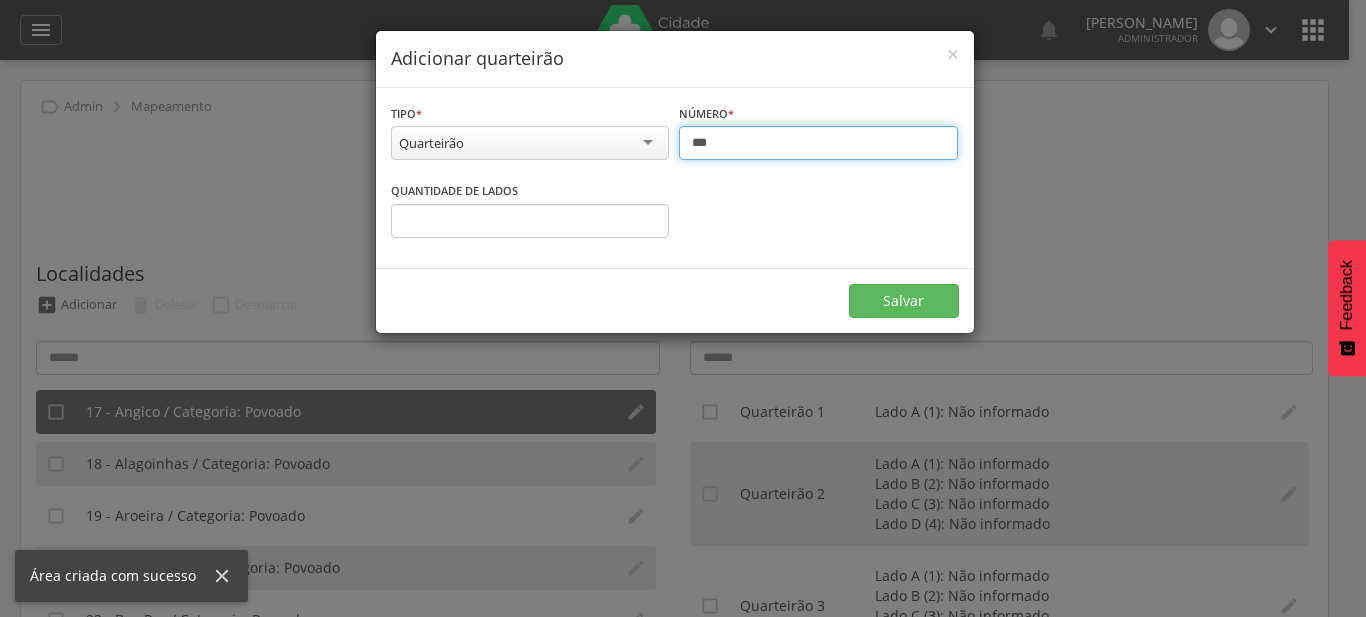 click on "***" at bounding box center (818, 143) 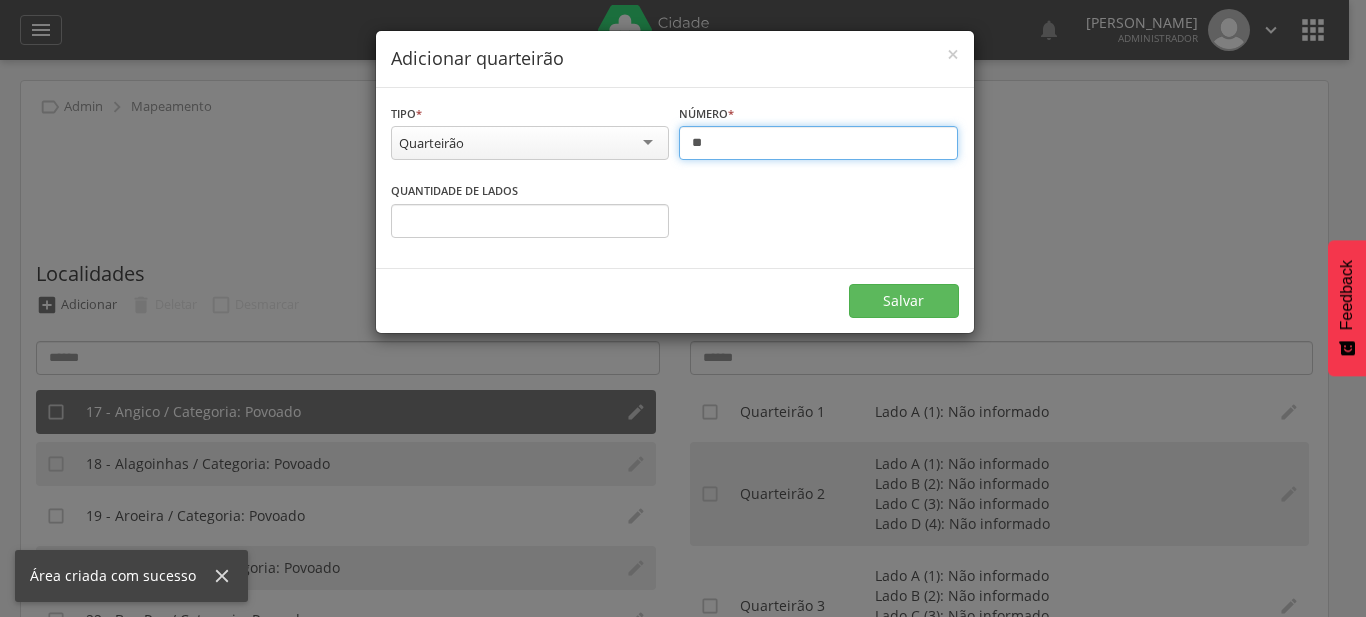 type on "***" 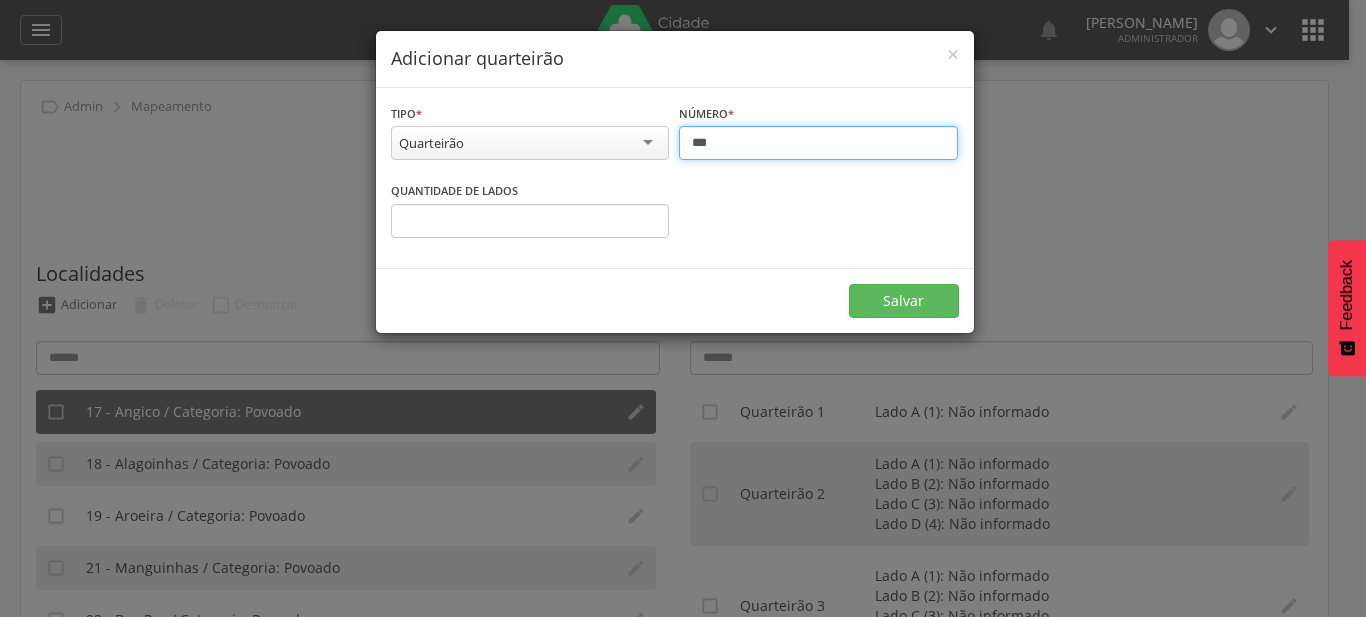 click on "*" at bounding box center (530, 221) 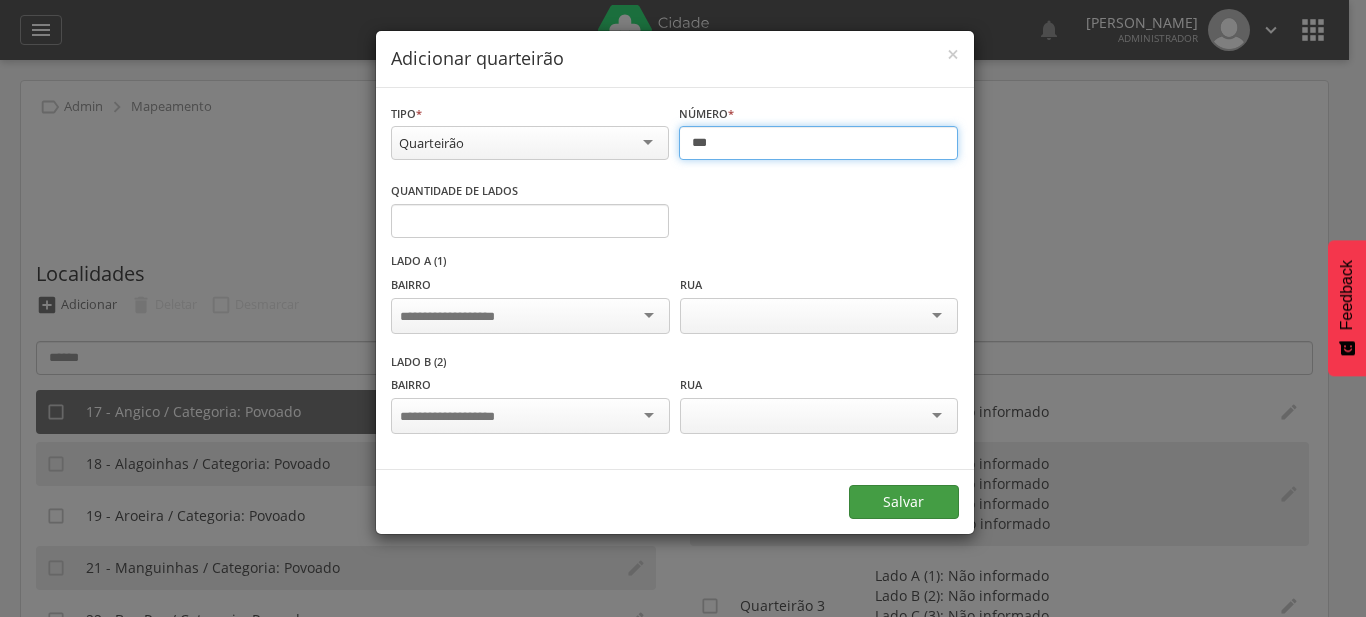 type on "***" 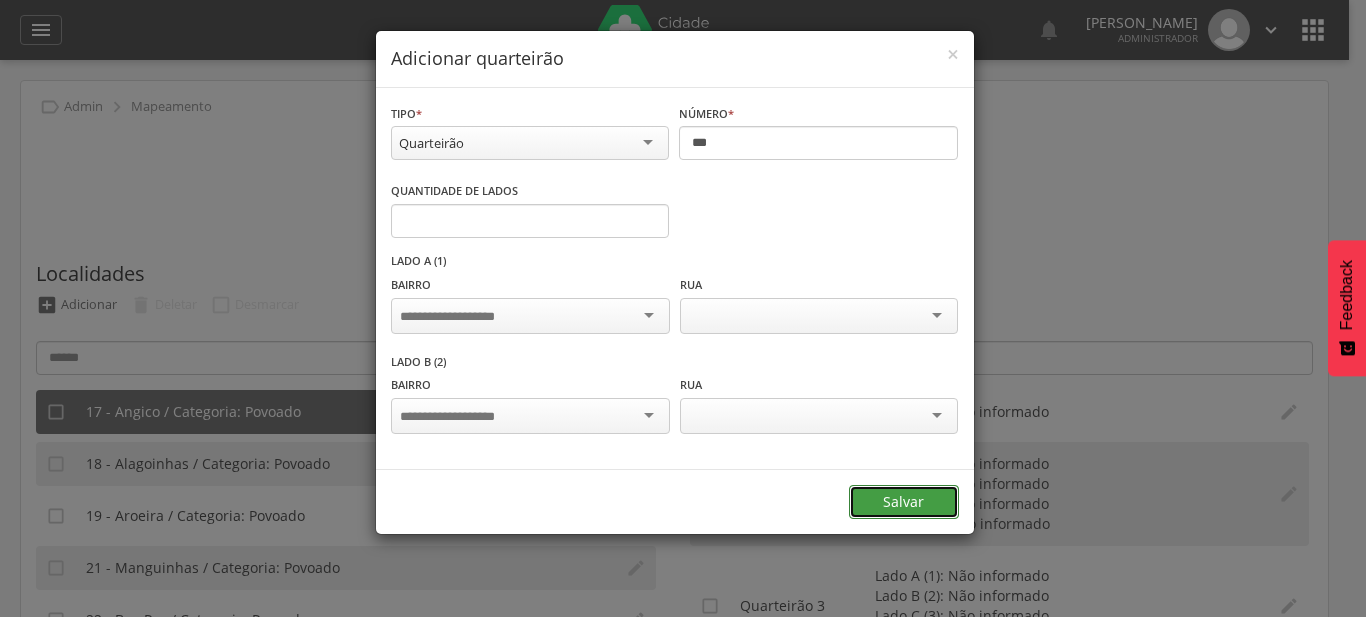 click on "Salvar" at bounding box center [904, 502] 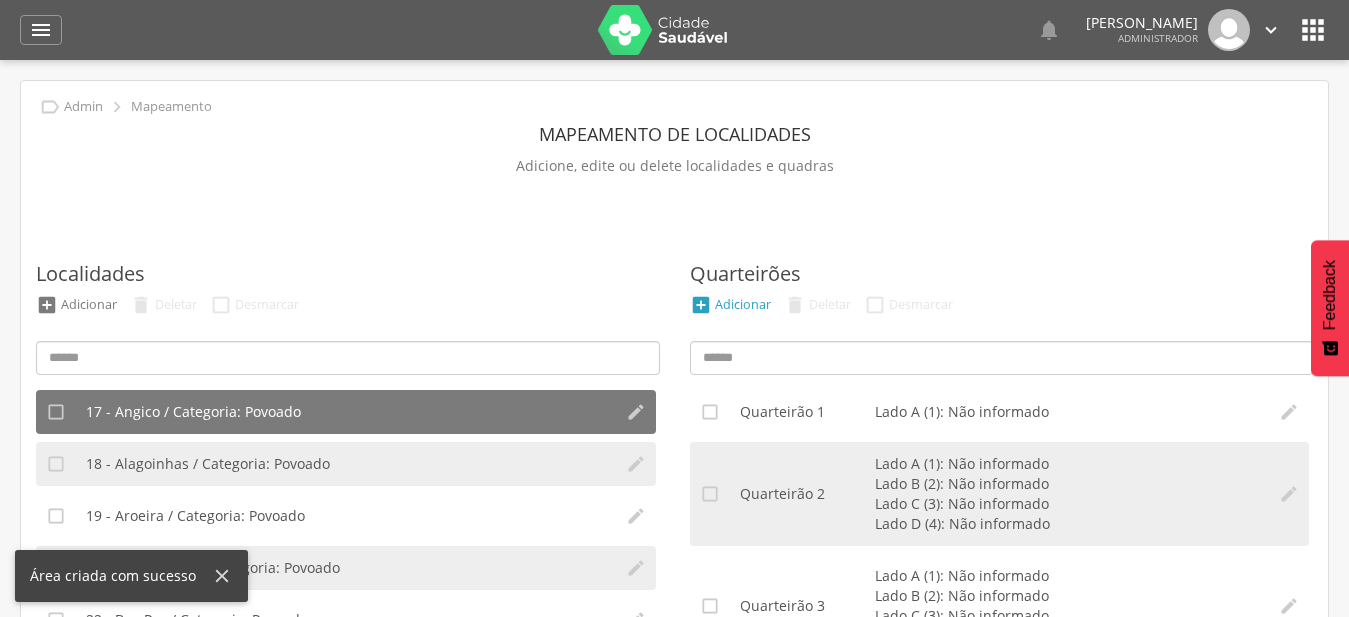 click on "
Adicionar

Deletar

Desmarcar" at bounding box center (1002, 310) 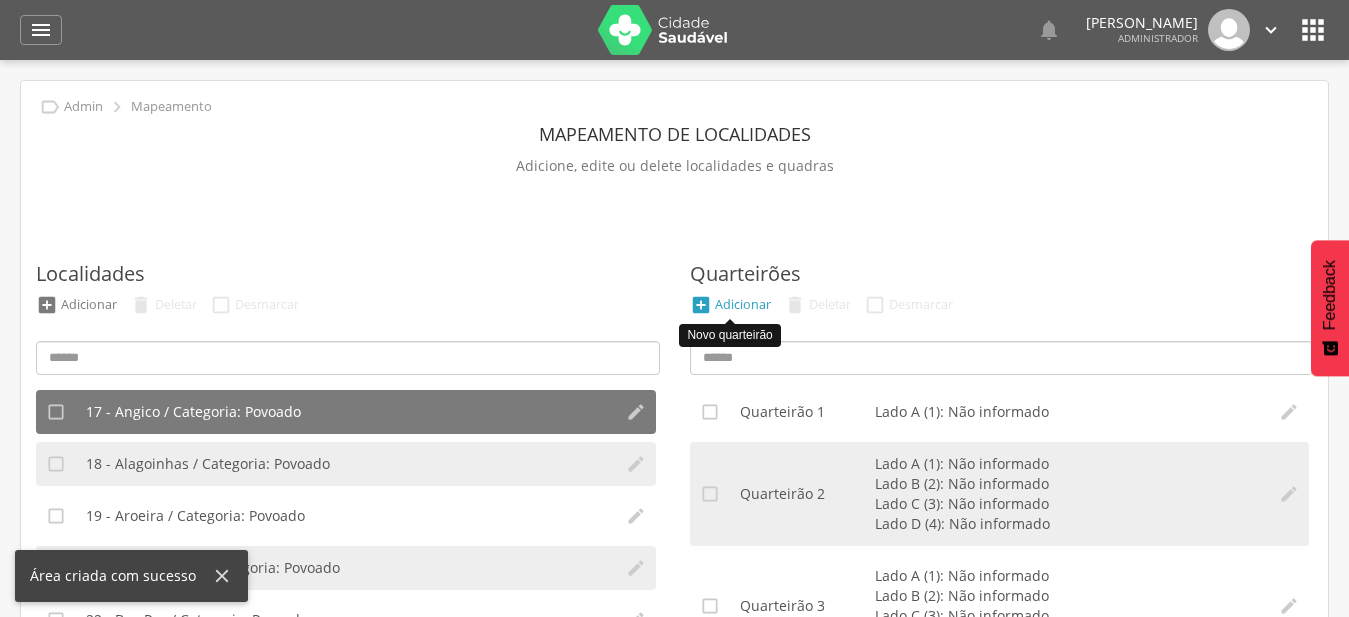 click on "Adicionar" at bounding box center [743, 304] 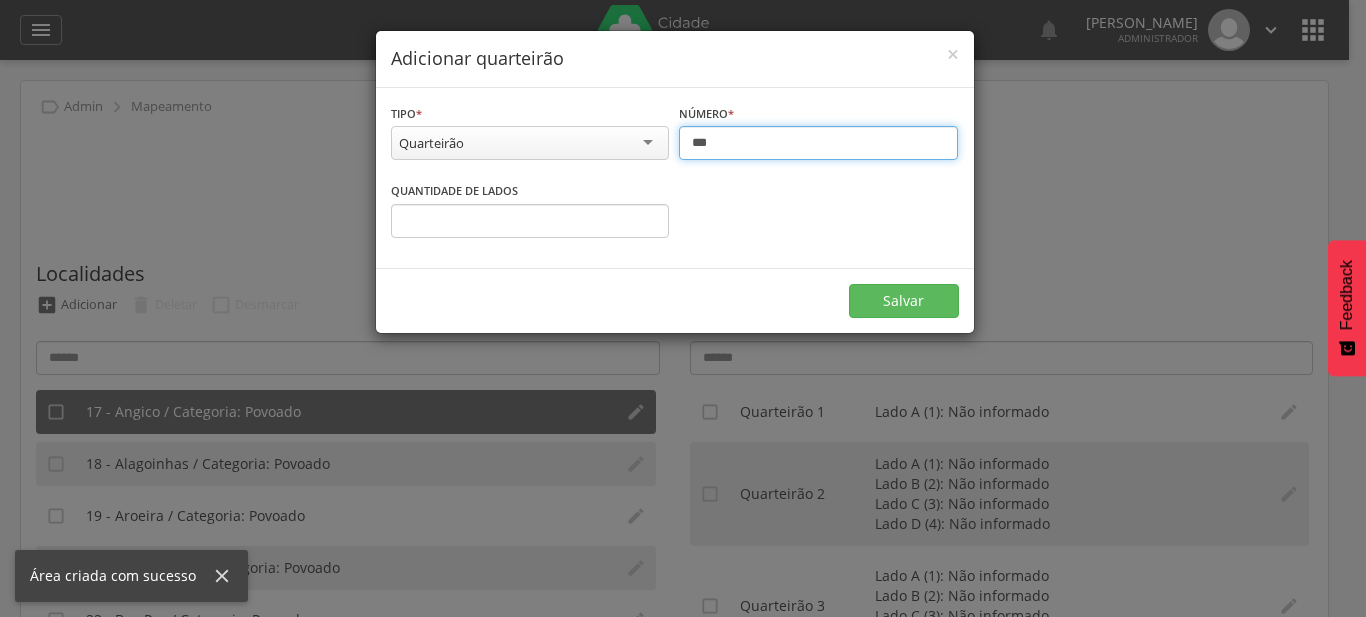 click on "***" at bounding box center (818, 143) 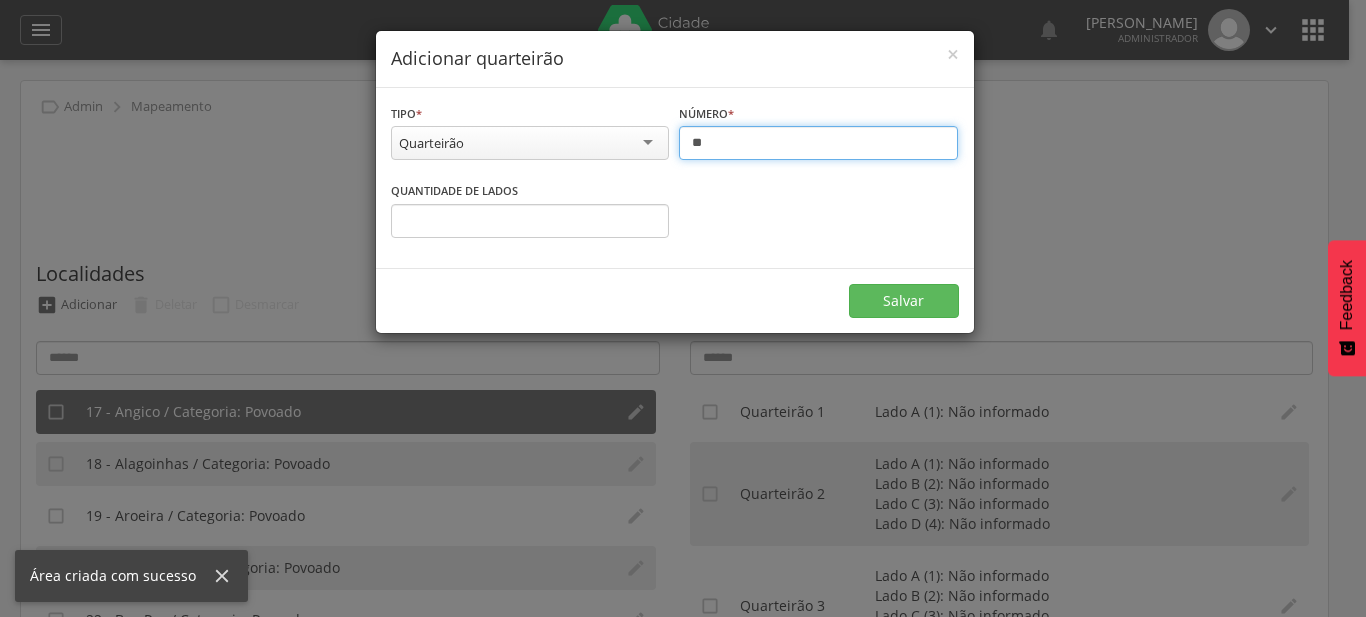 type on "***" 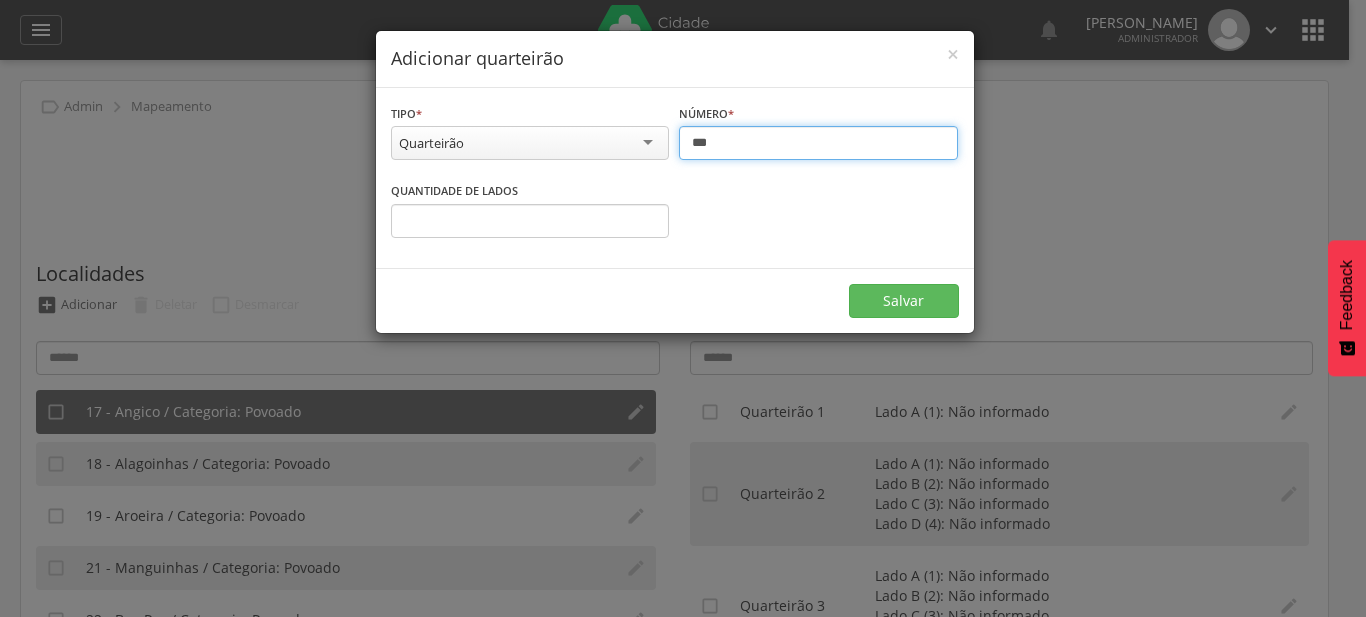 click on "*" at bounding box center [530, 221] 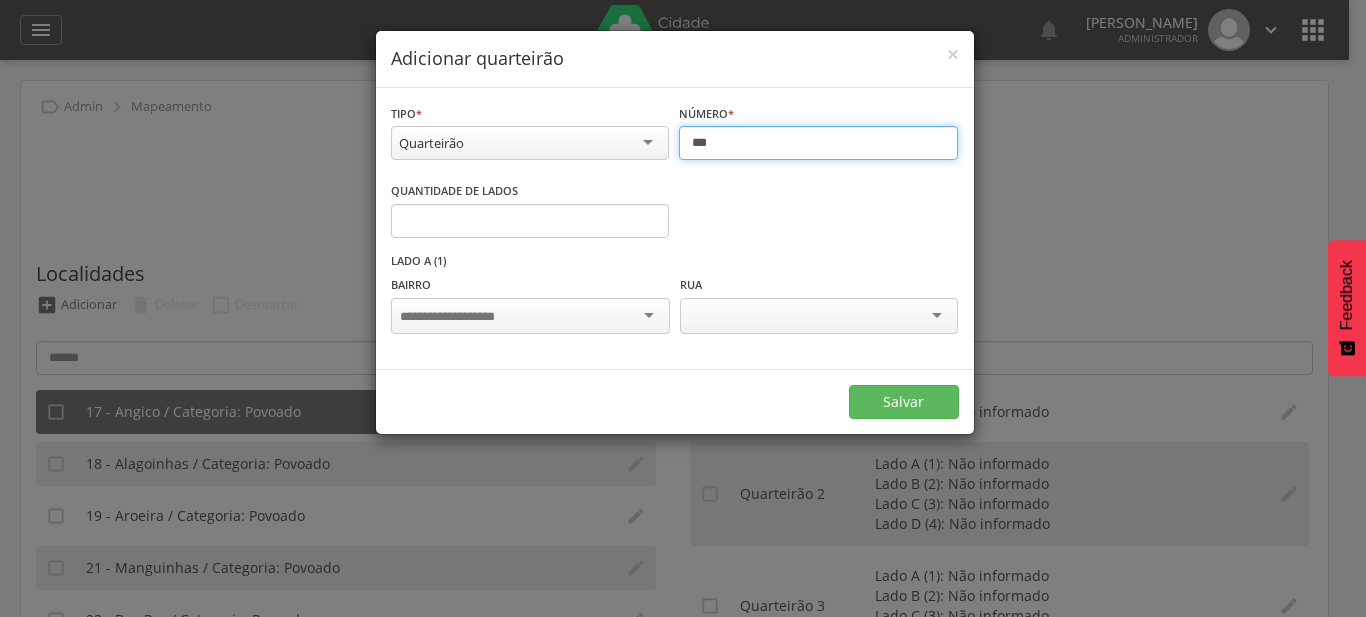 click on "*" at bounding box center (530, 221) 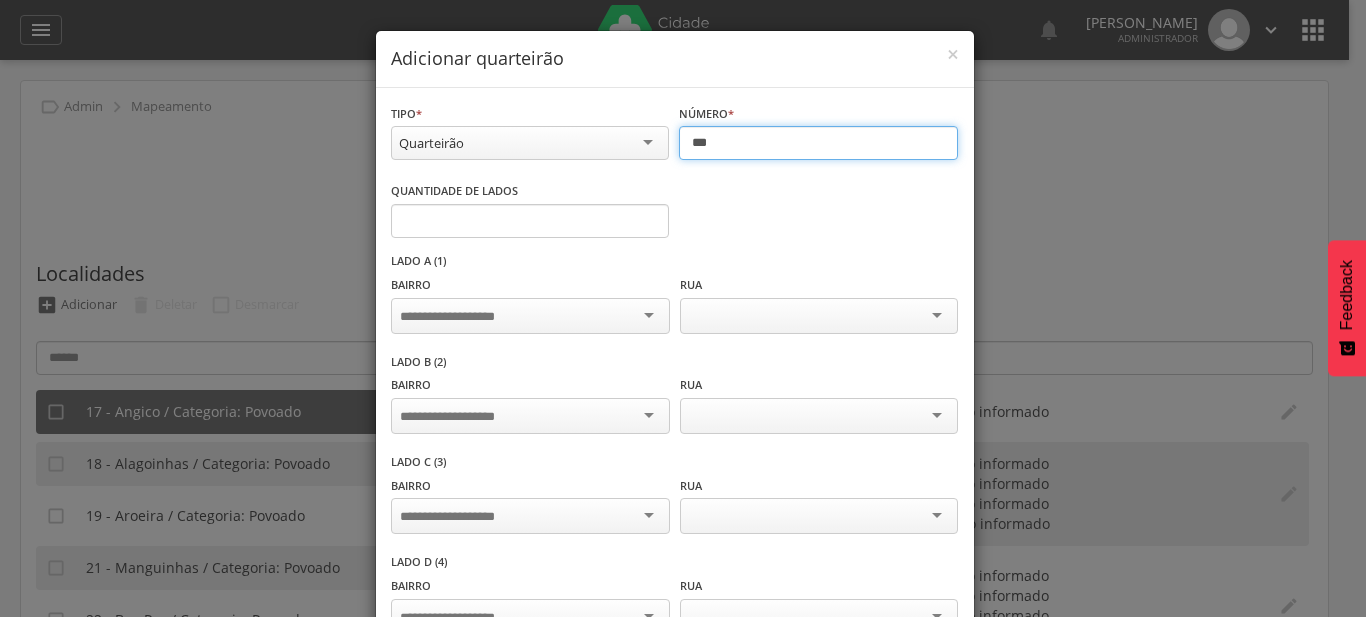 click on "*" at bounding box center [530, 221] 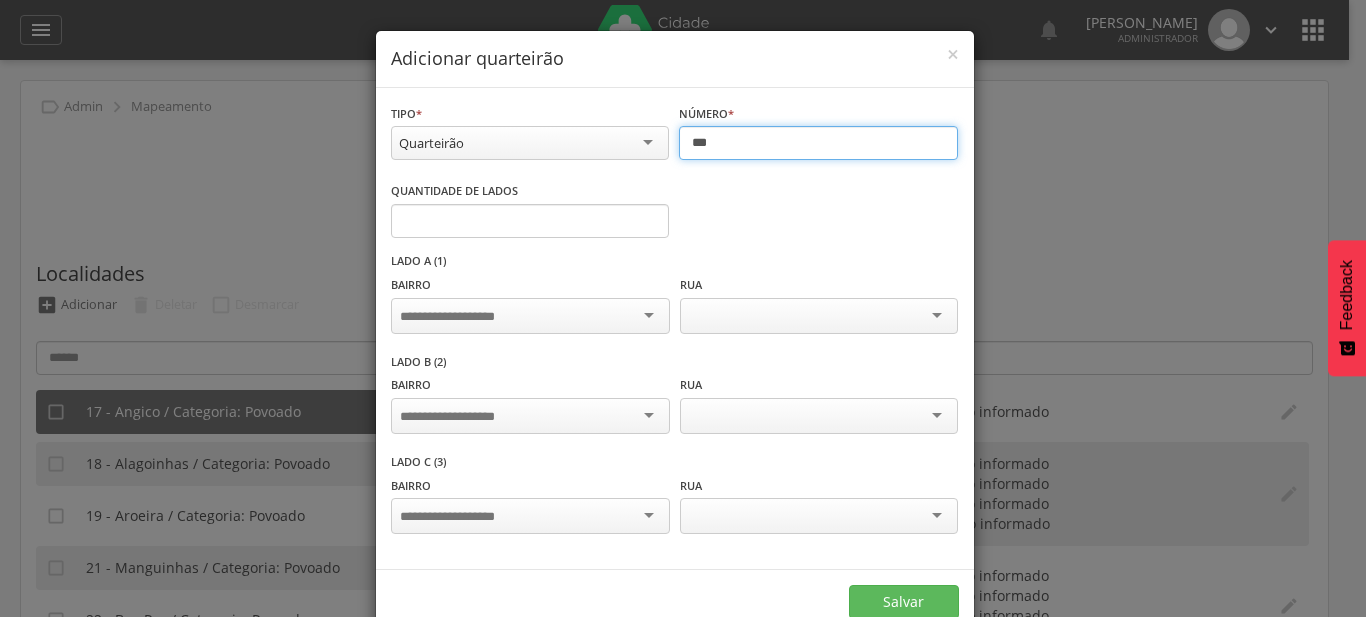 type on "*" 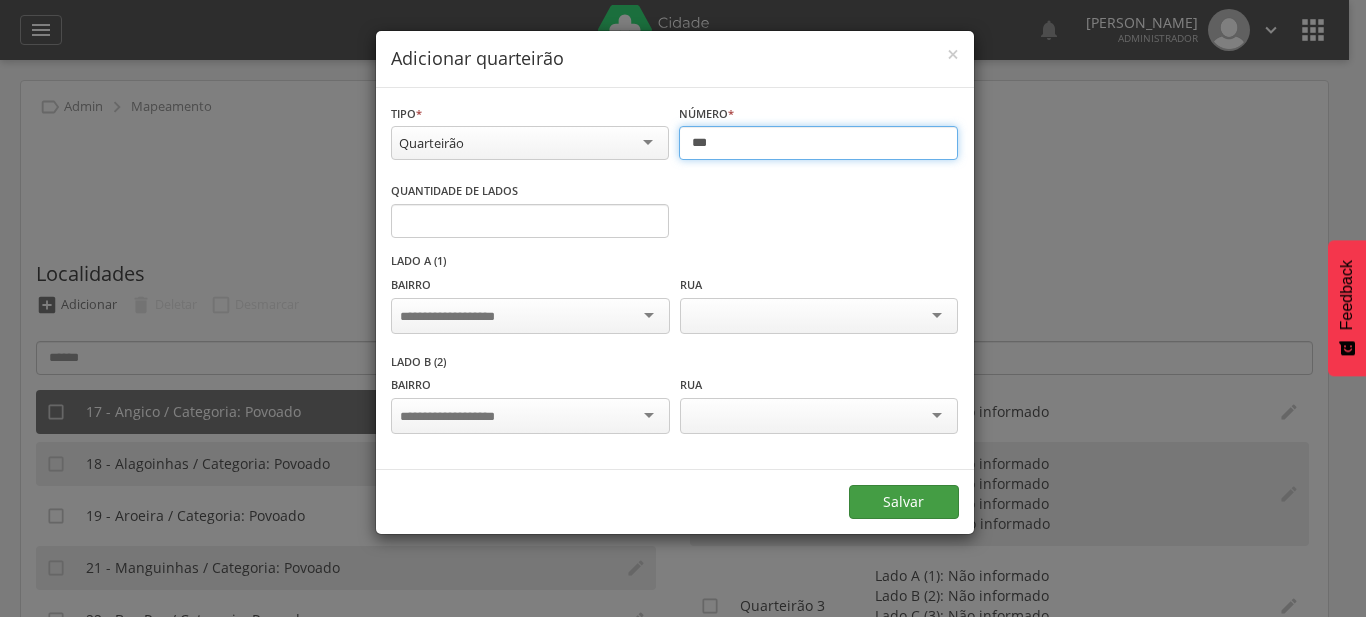 type on "***" 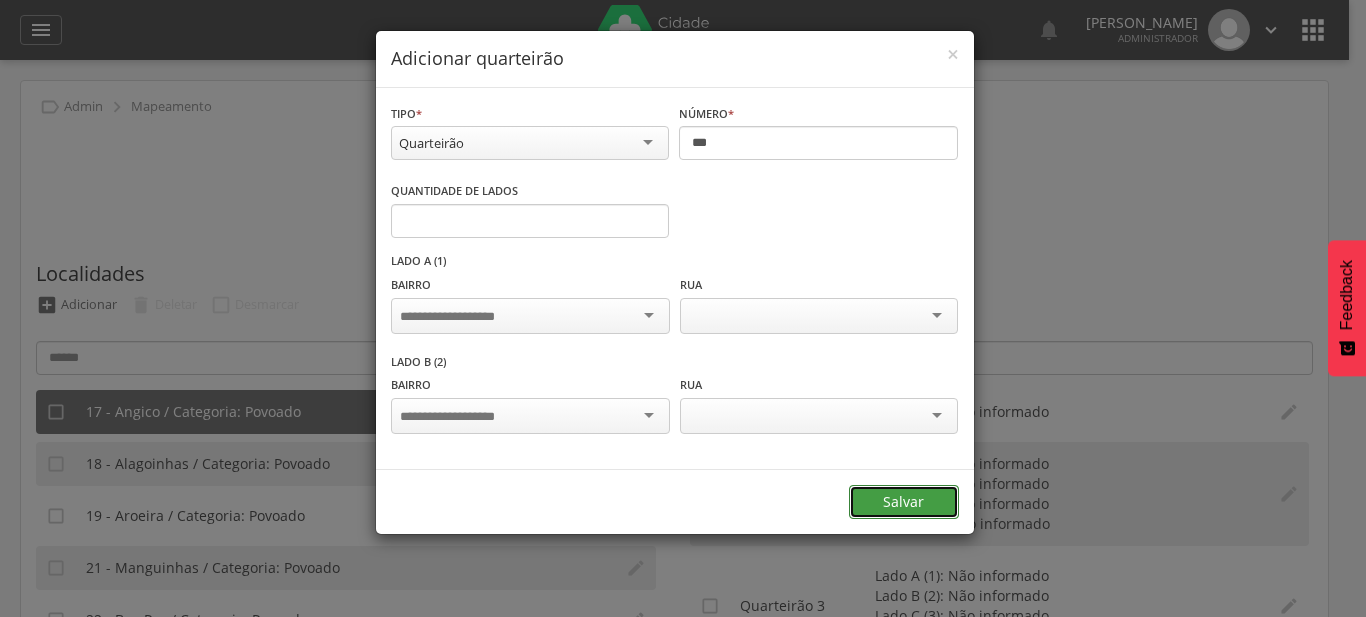click on "Salvar" at bounding box center (904, 502) 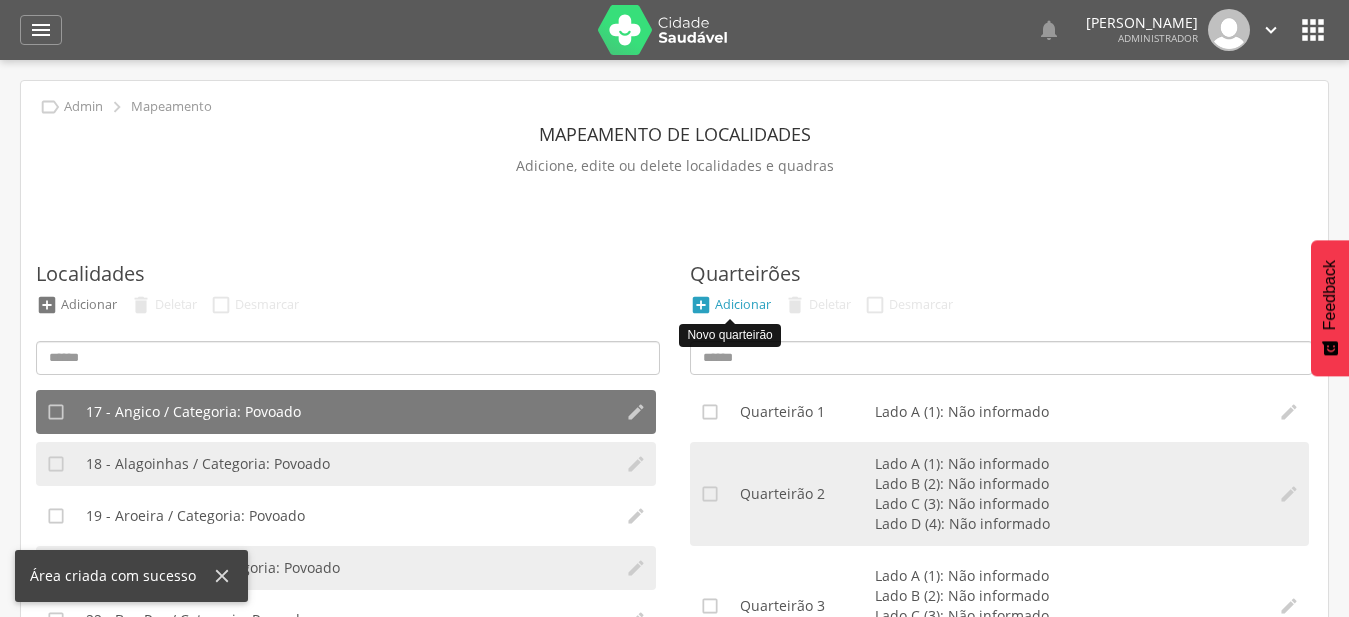 click on "Adicionar" at bounding box center (743, 304) 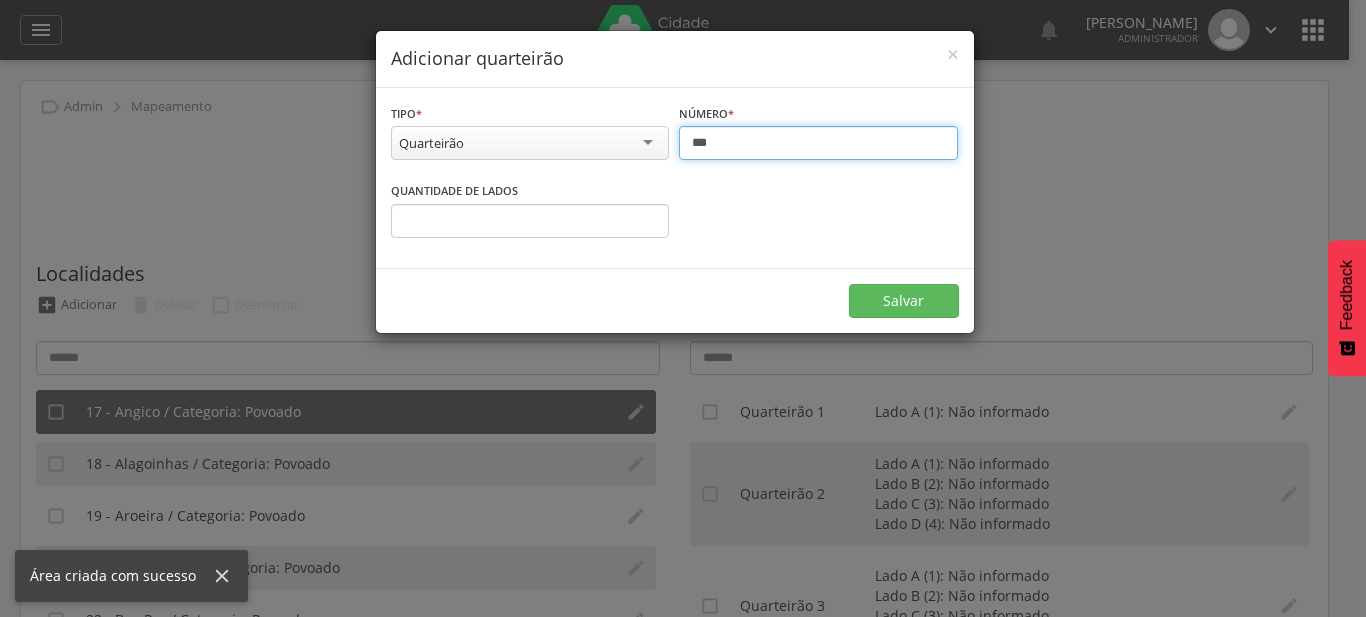 drag, startPoint x: 744, startPoint y: 140, endPoint x: 733, endPoint y: 153, distance: 17.029387 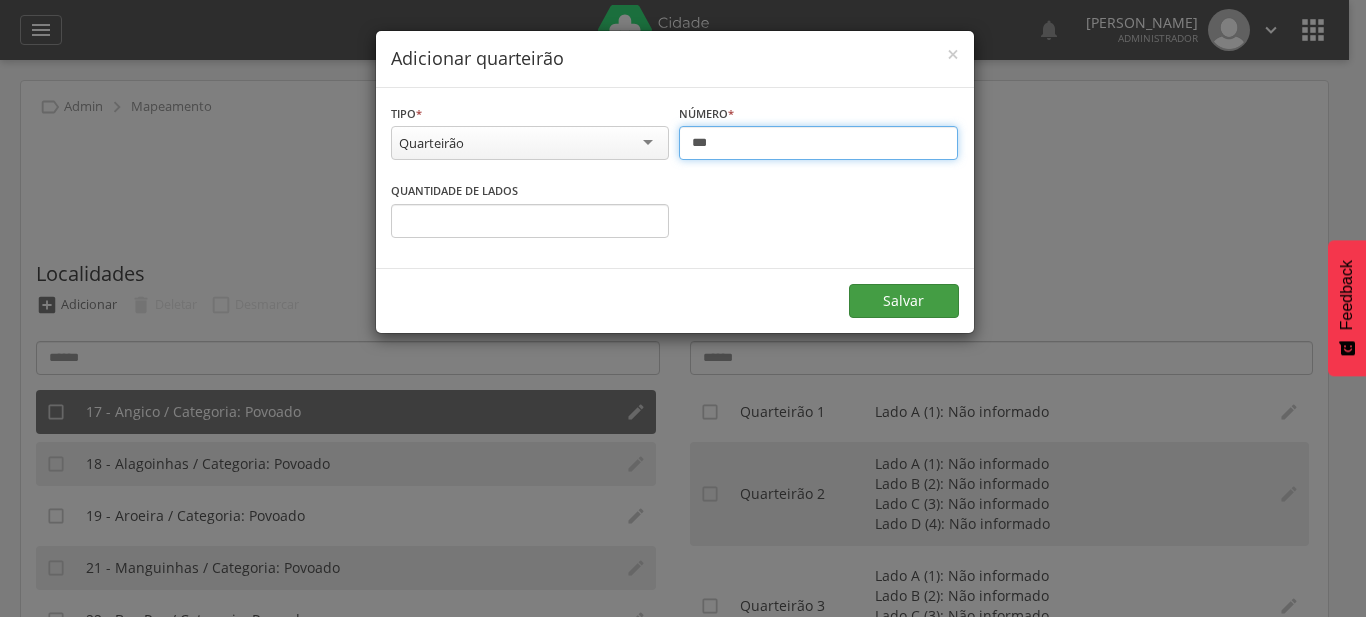 type on "***" 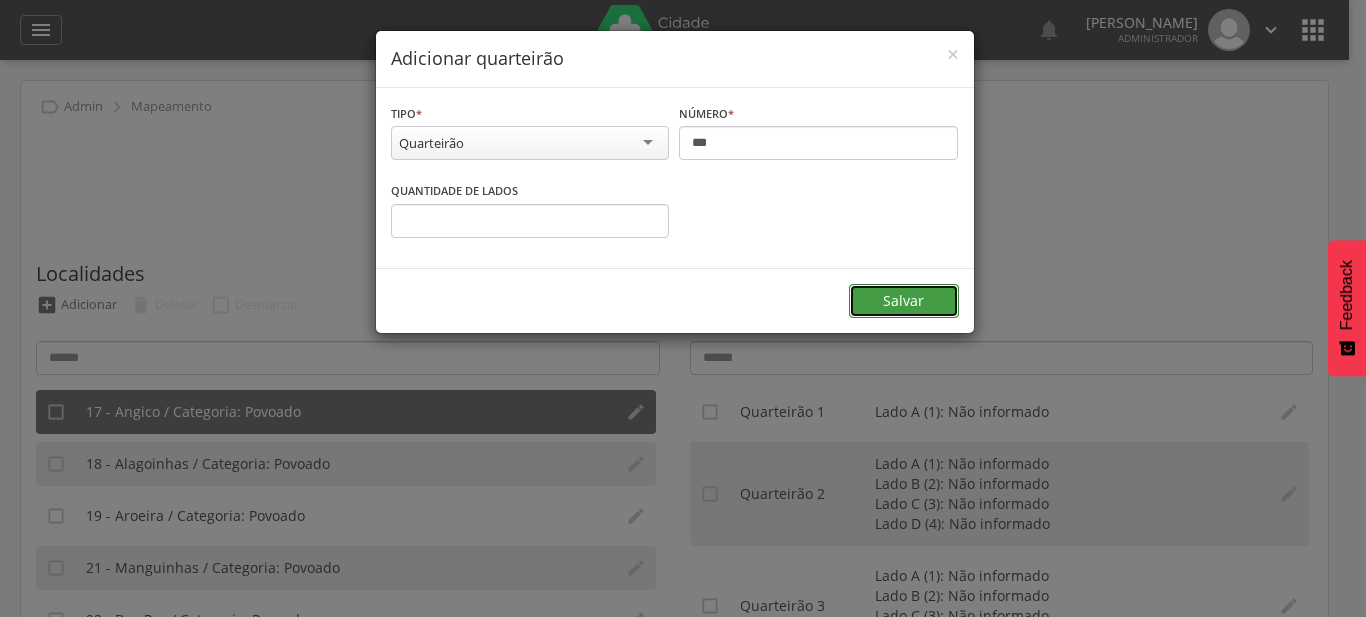 click on "Salvar" at bounding box center (904, 301) 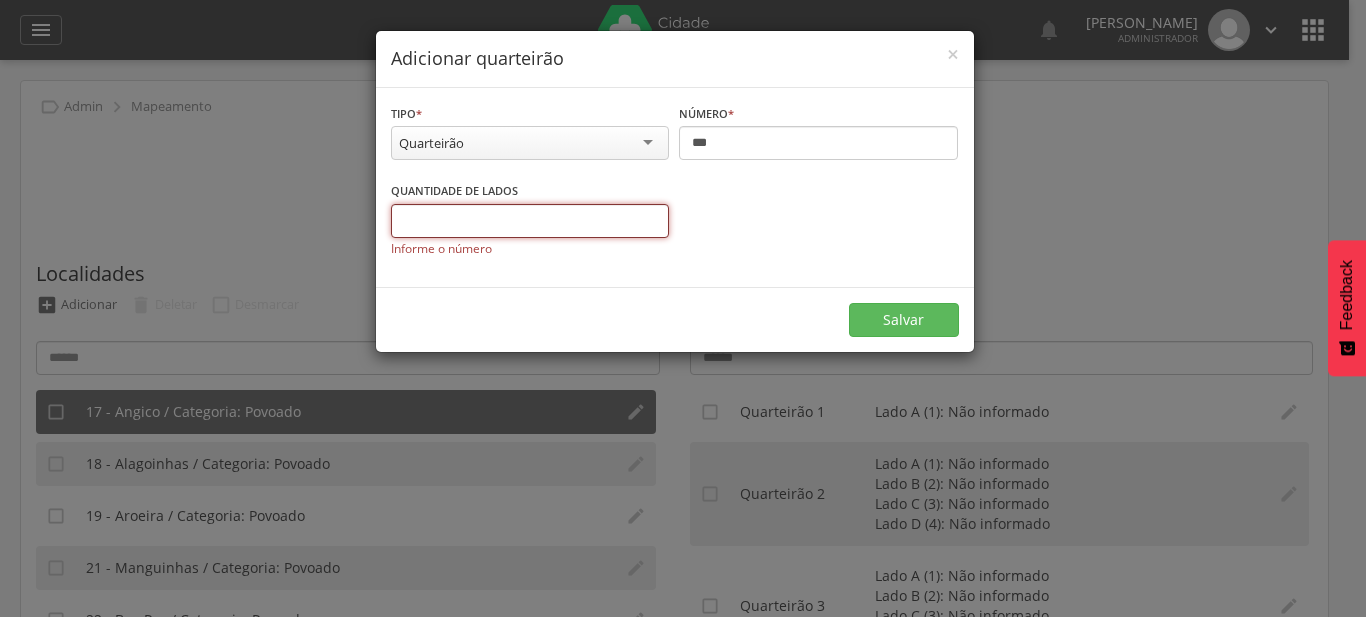 click on "*" at bounding box center [530, 221] 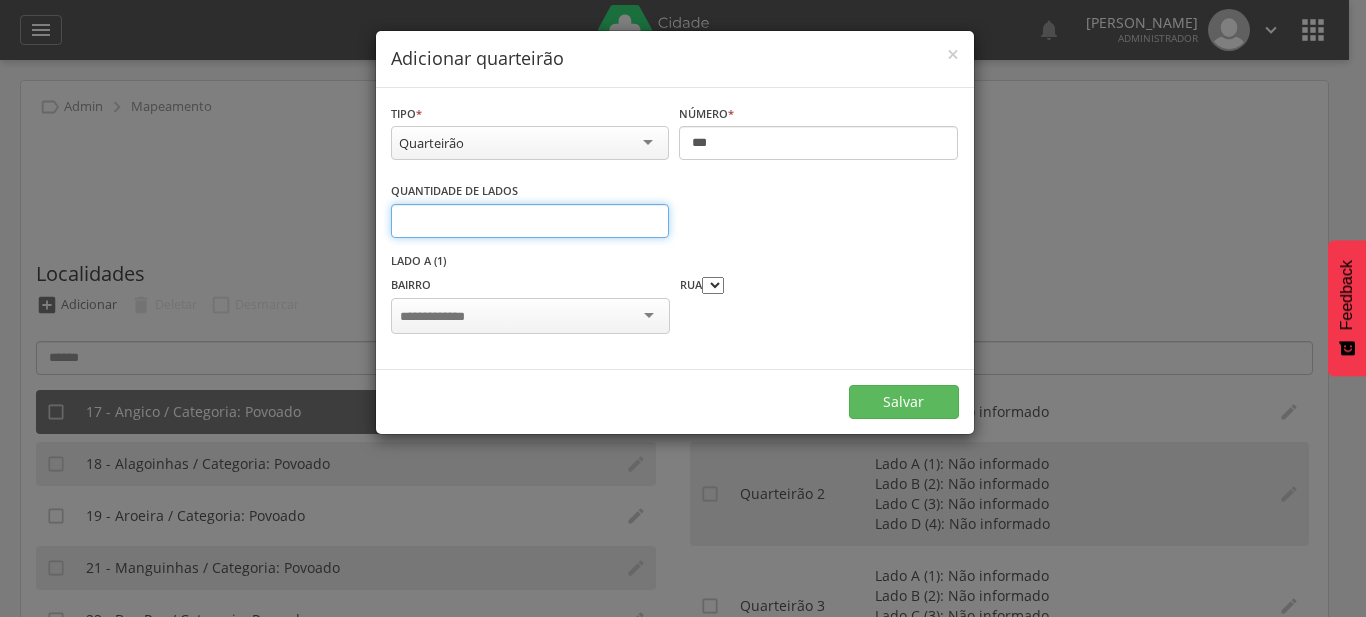 type on "*" 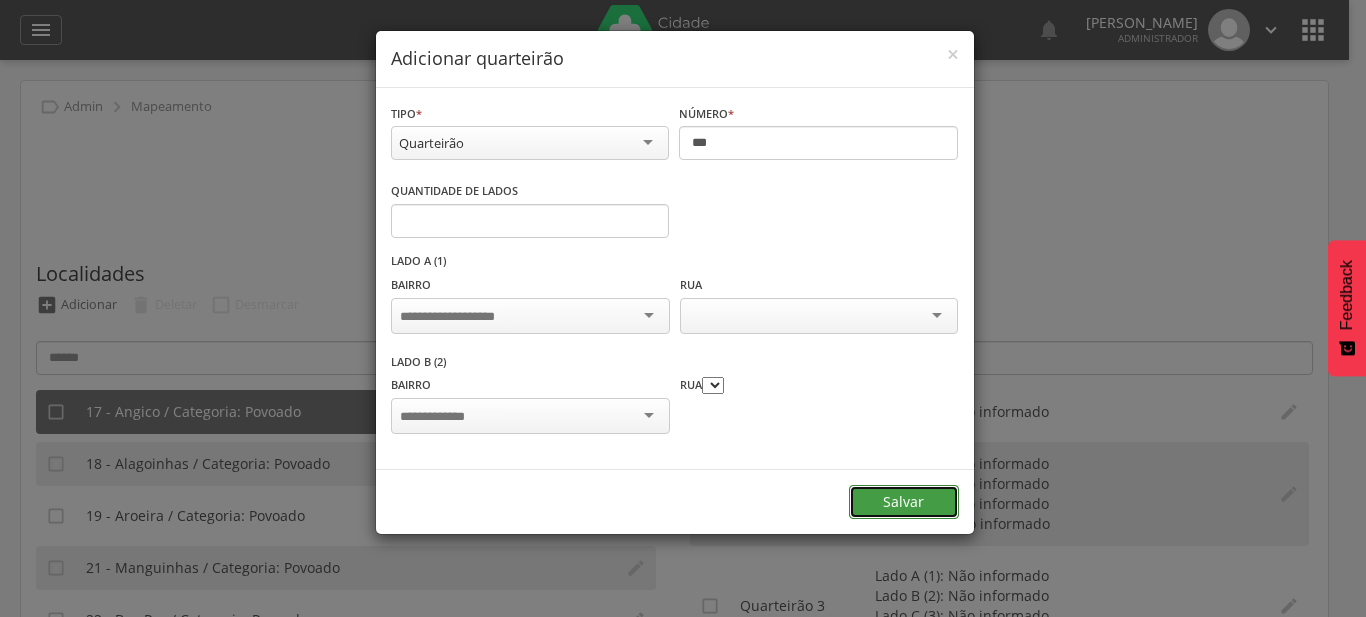 click on "Salvar" at bounding box center (904, 502) 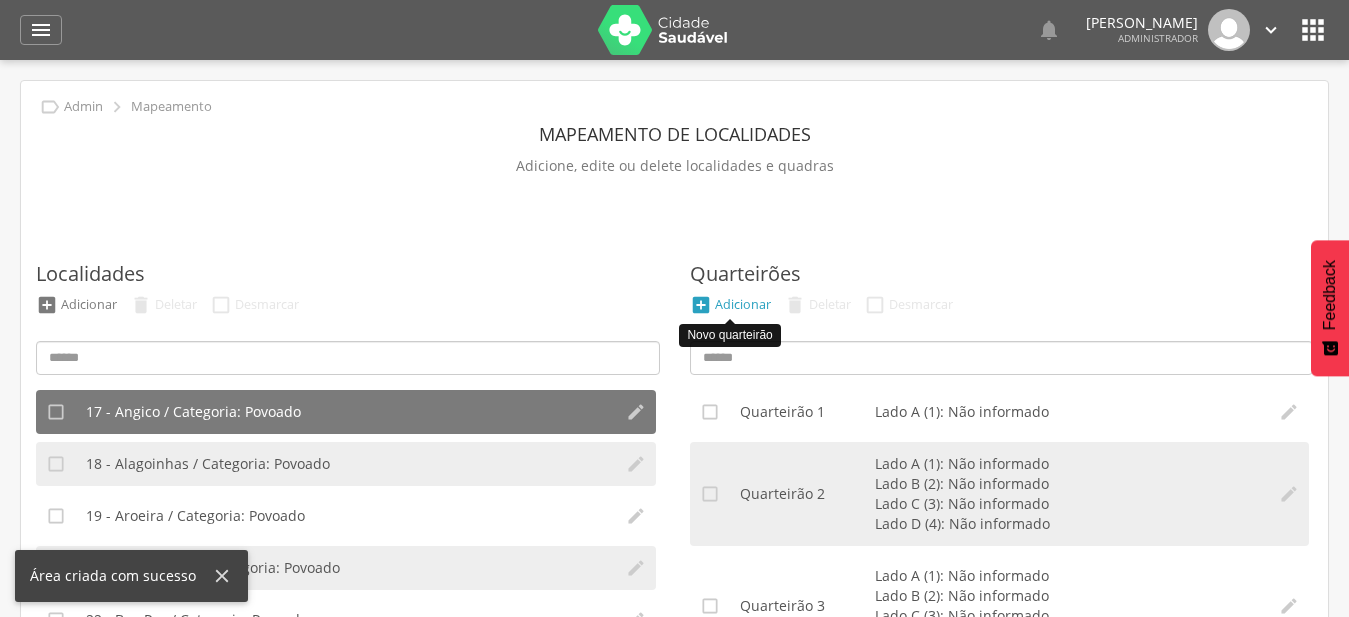 click on "Adicionar" at bounding box center (743, 304) 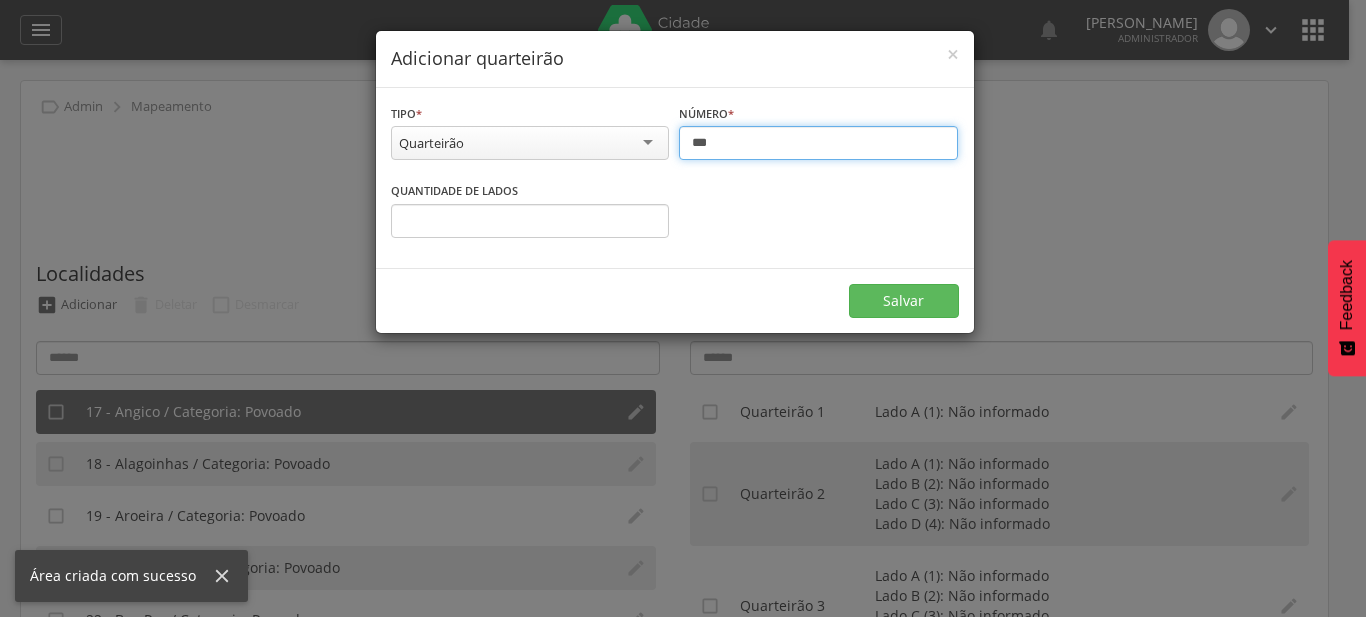 click on "***" at bounding box center [818, 143] 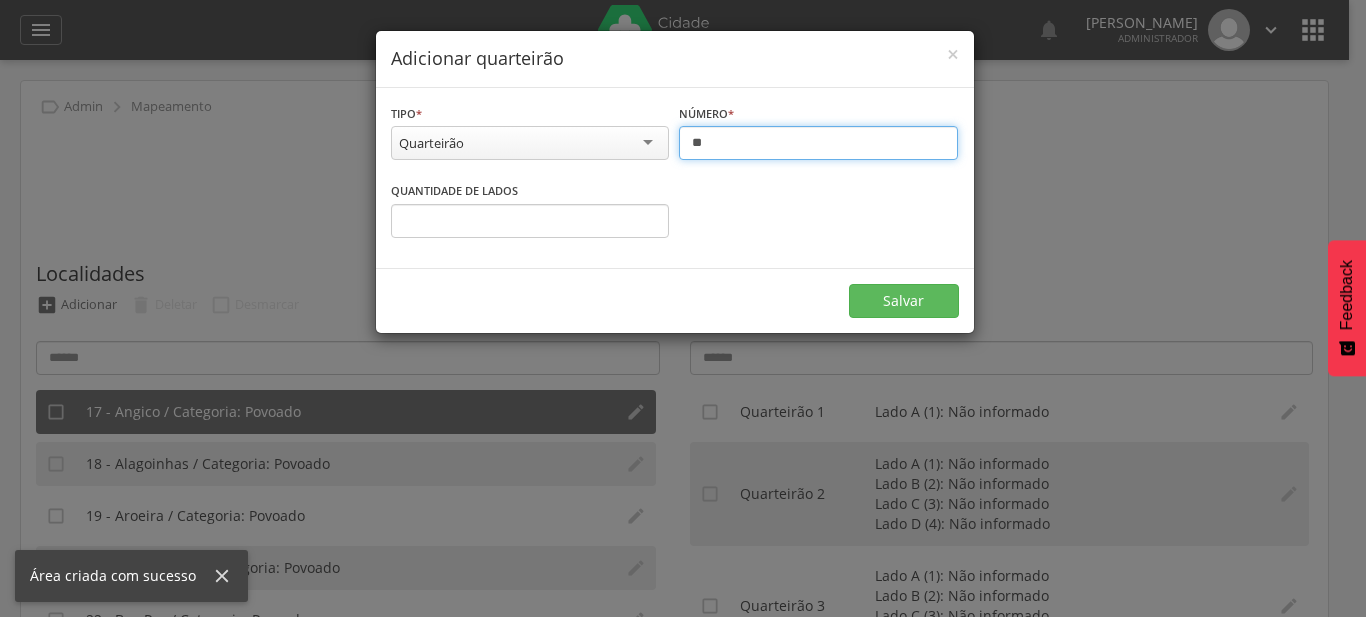 type on "***" 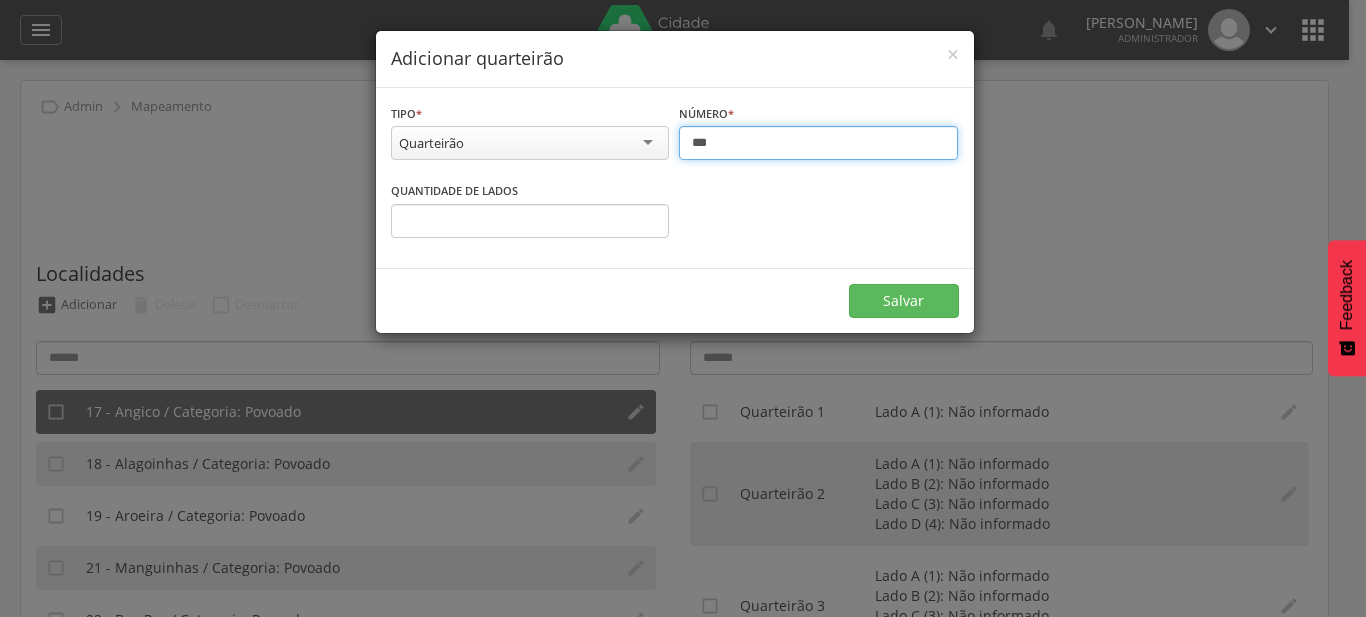 click on "*" at bounding box center [530, 221] 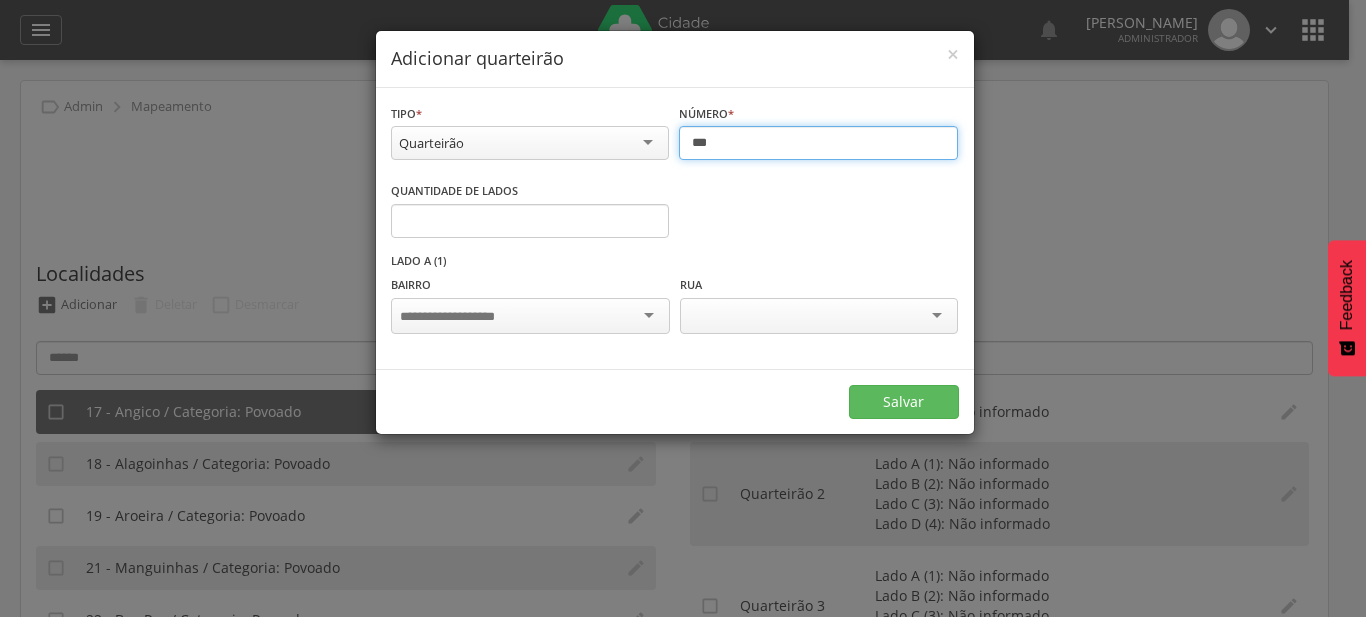 type on "*" 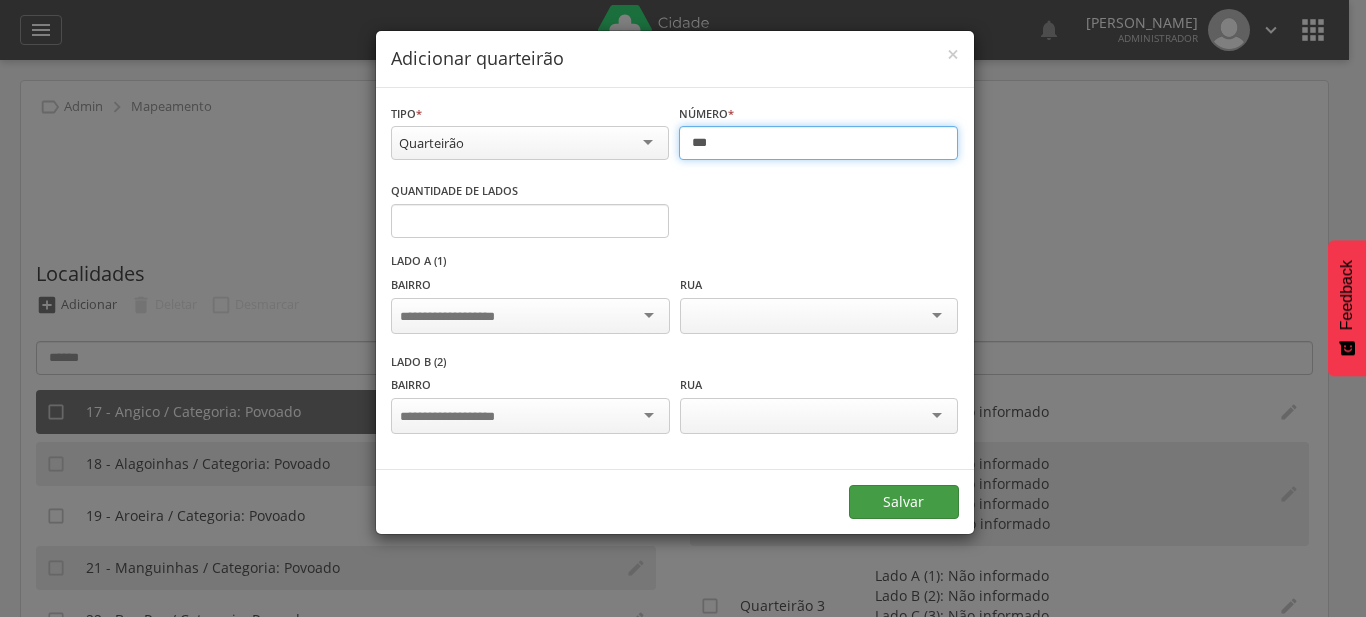 type on "***" 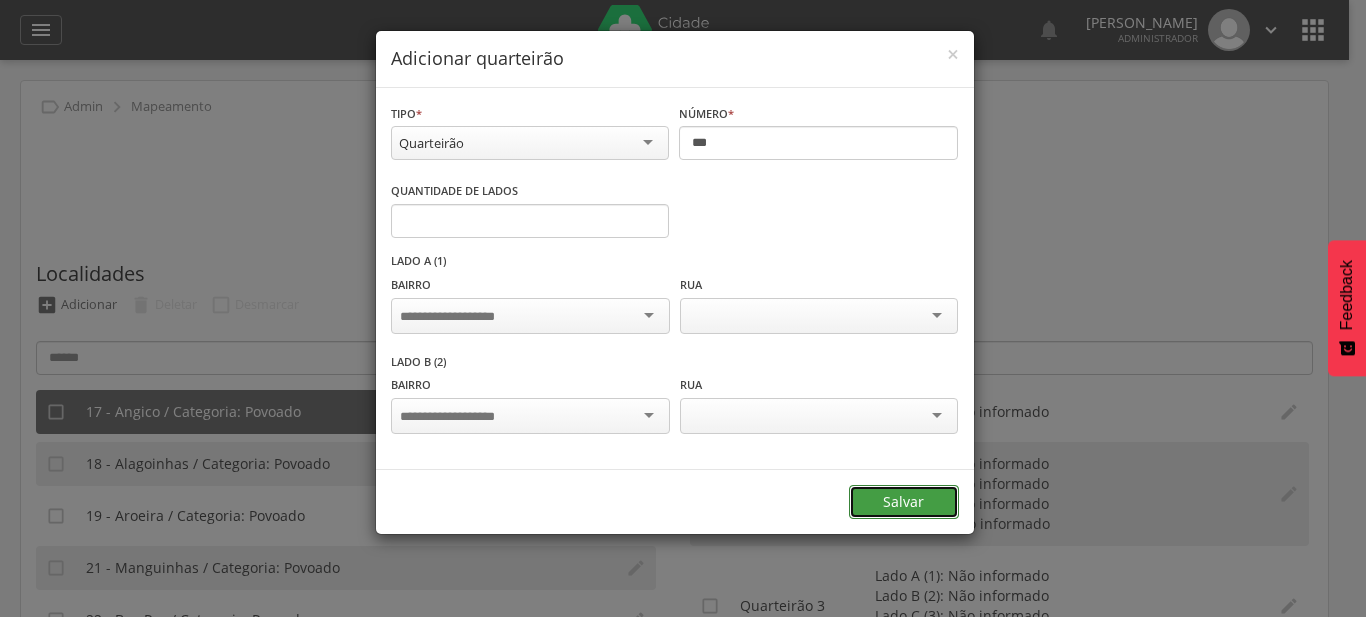 click on "Salvar" at bounding box center [904, 502] 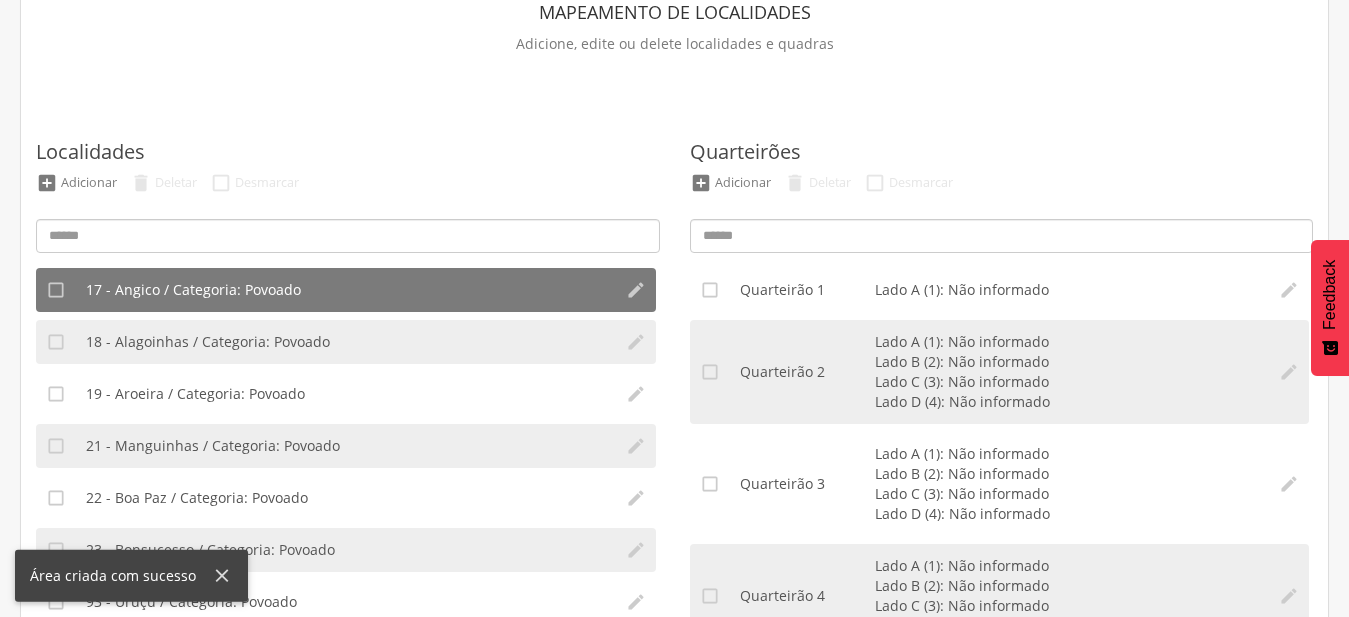 scroll, scrollTop: 304, scrollLeft: 0, axis: vertical 